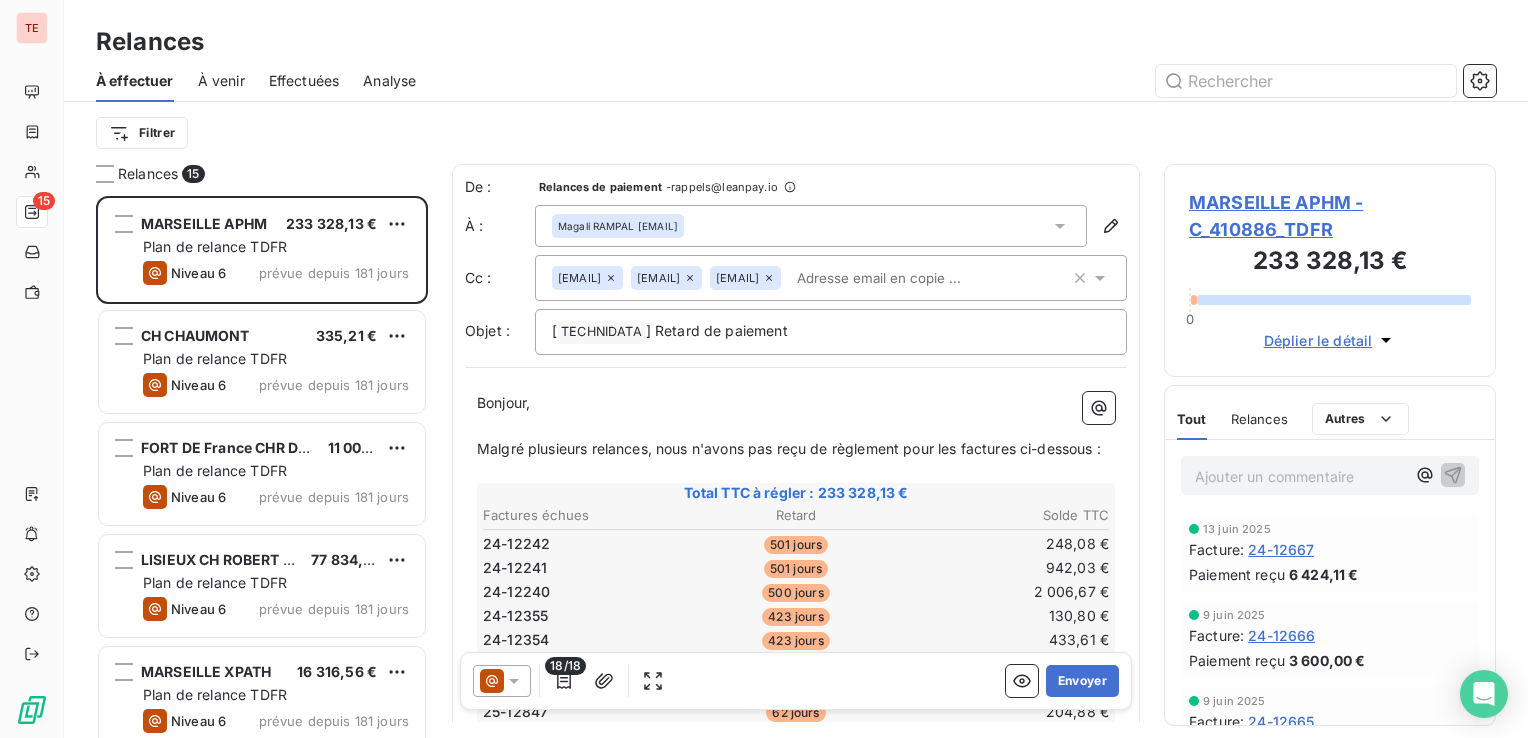 scroll, scrollTop: 0, scrollLeft: 0, axis: both 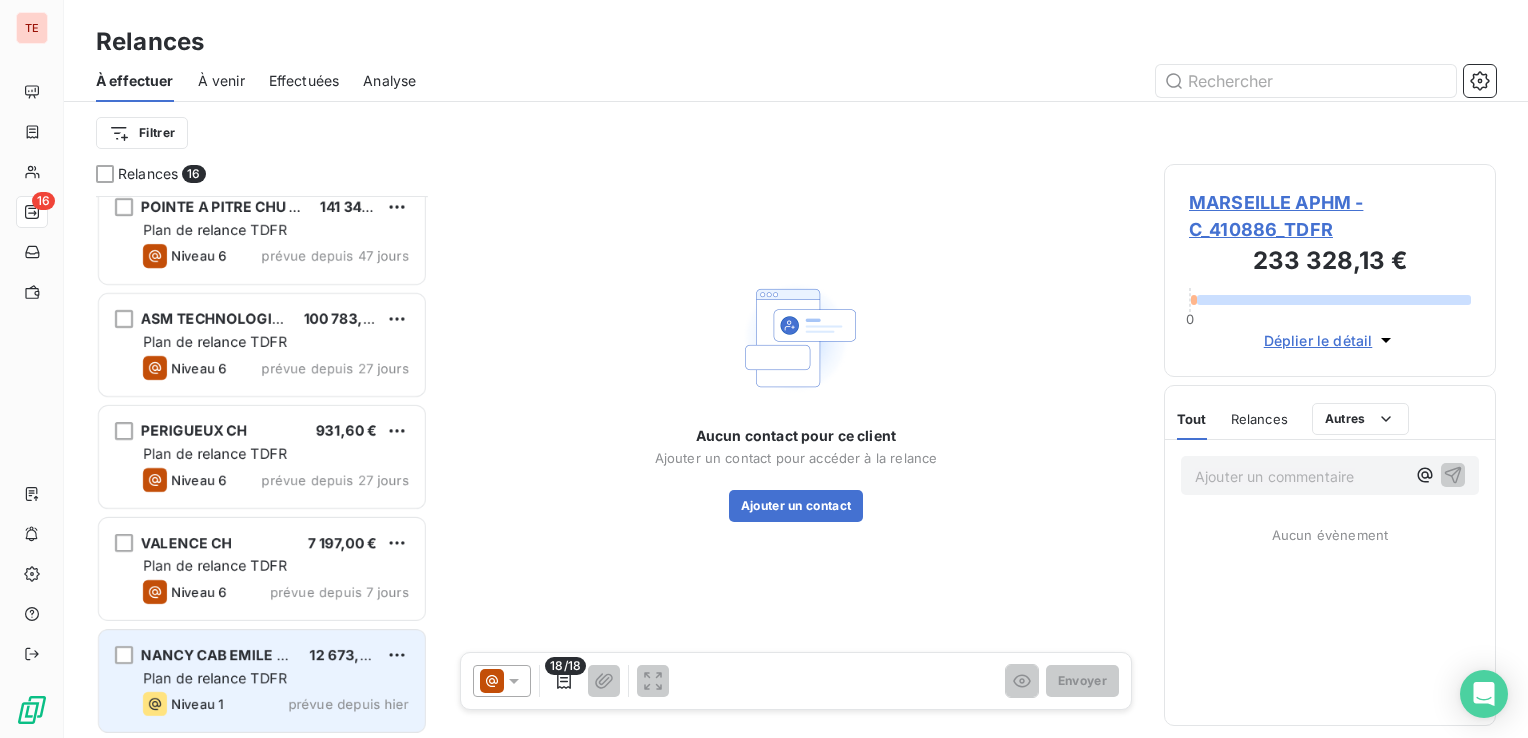 click on "Plan de relance TDFR" at bounding box center (215, 677) 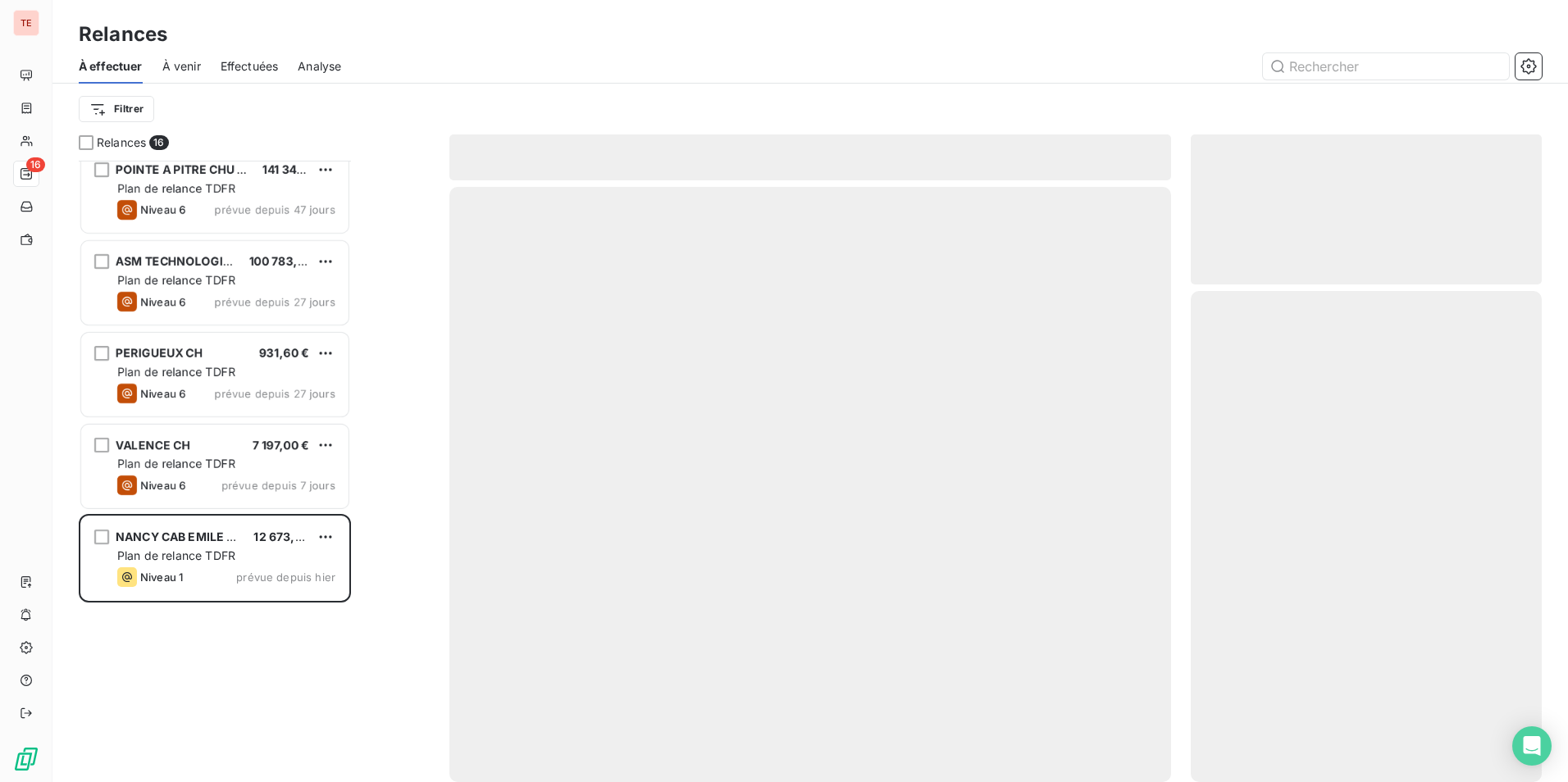 scroll, scrollTop: 848, scrollLeft: 0, axis: vertical 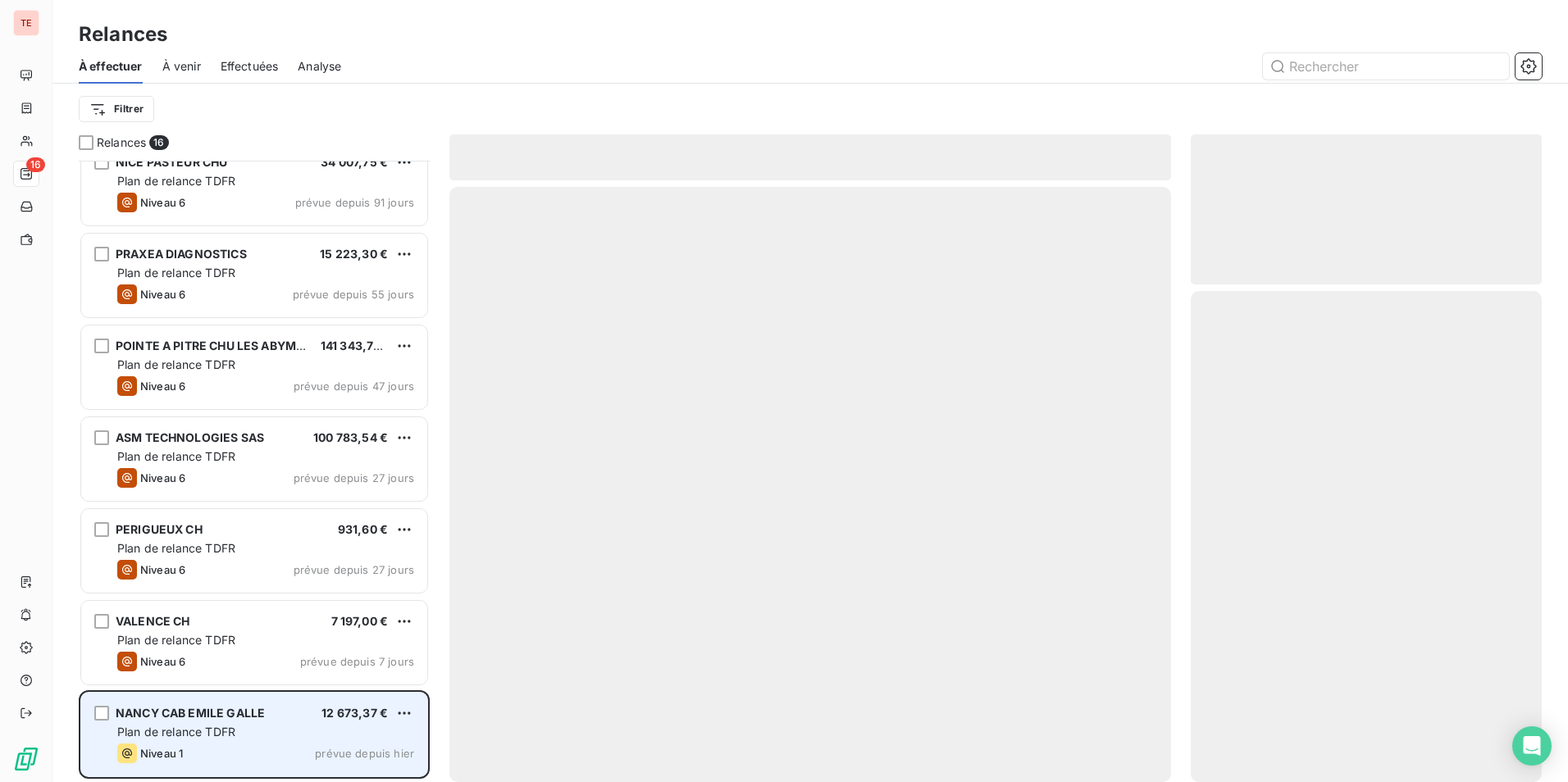 click on "NANCY CAB EMILE GALLE 12 673,37 €" at bounding box center (266, 713) 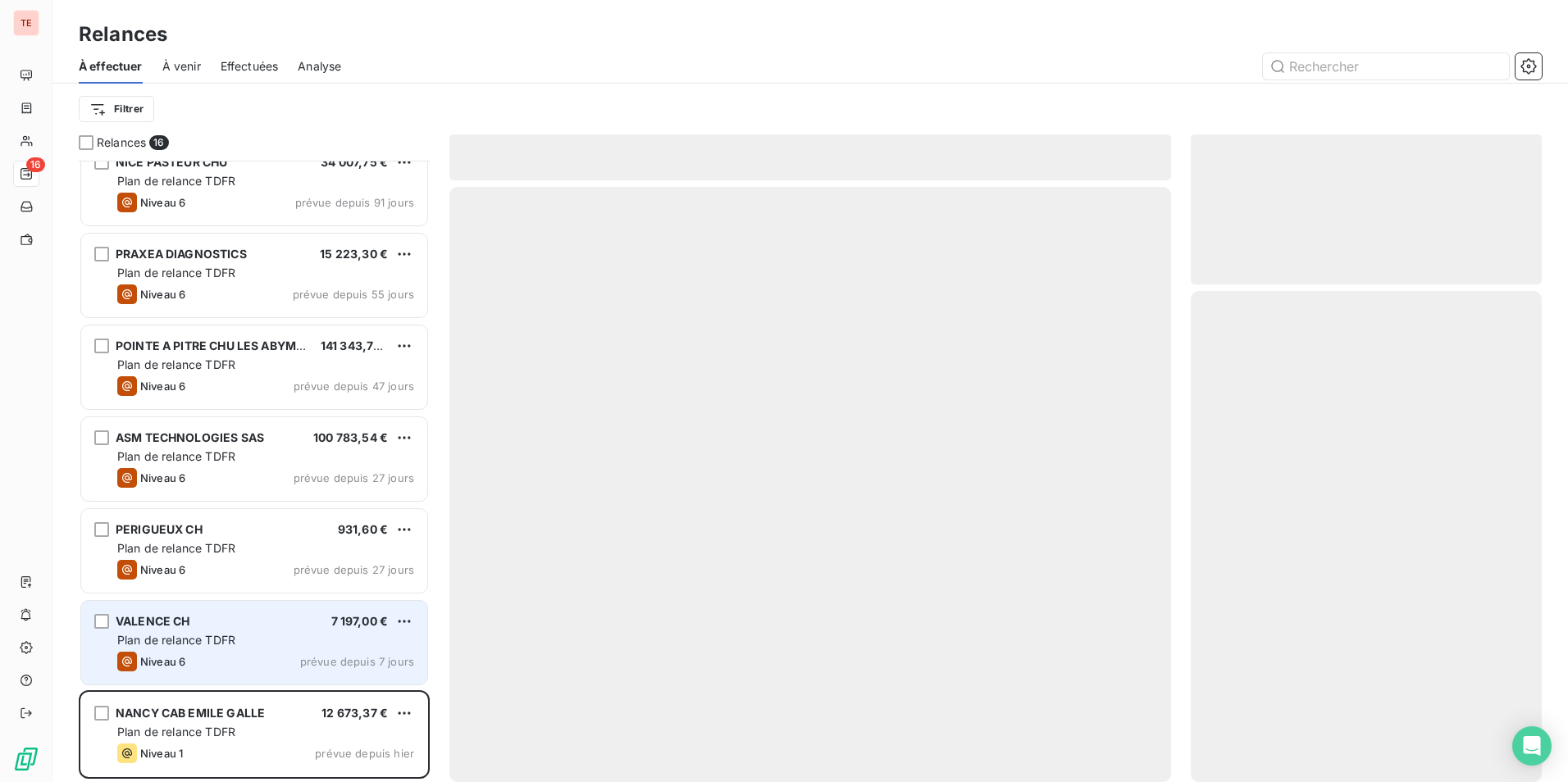 click on "Niveau 6 prévue depuis 7 jours" at bounding box center (266, 662) 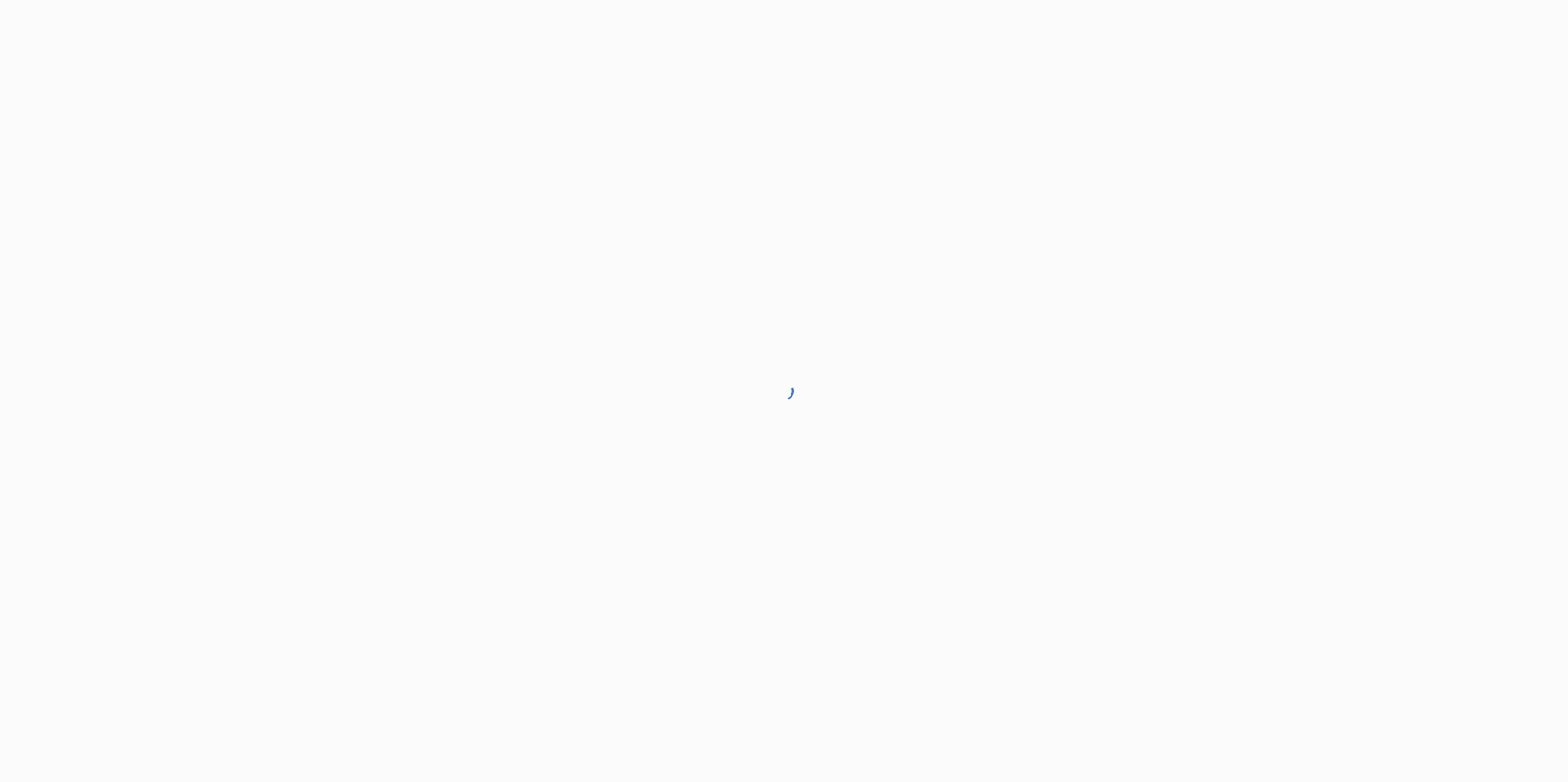 scroll, scrollTop: 0, scrollLeft: 0, axis: both 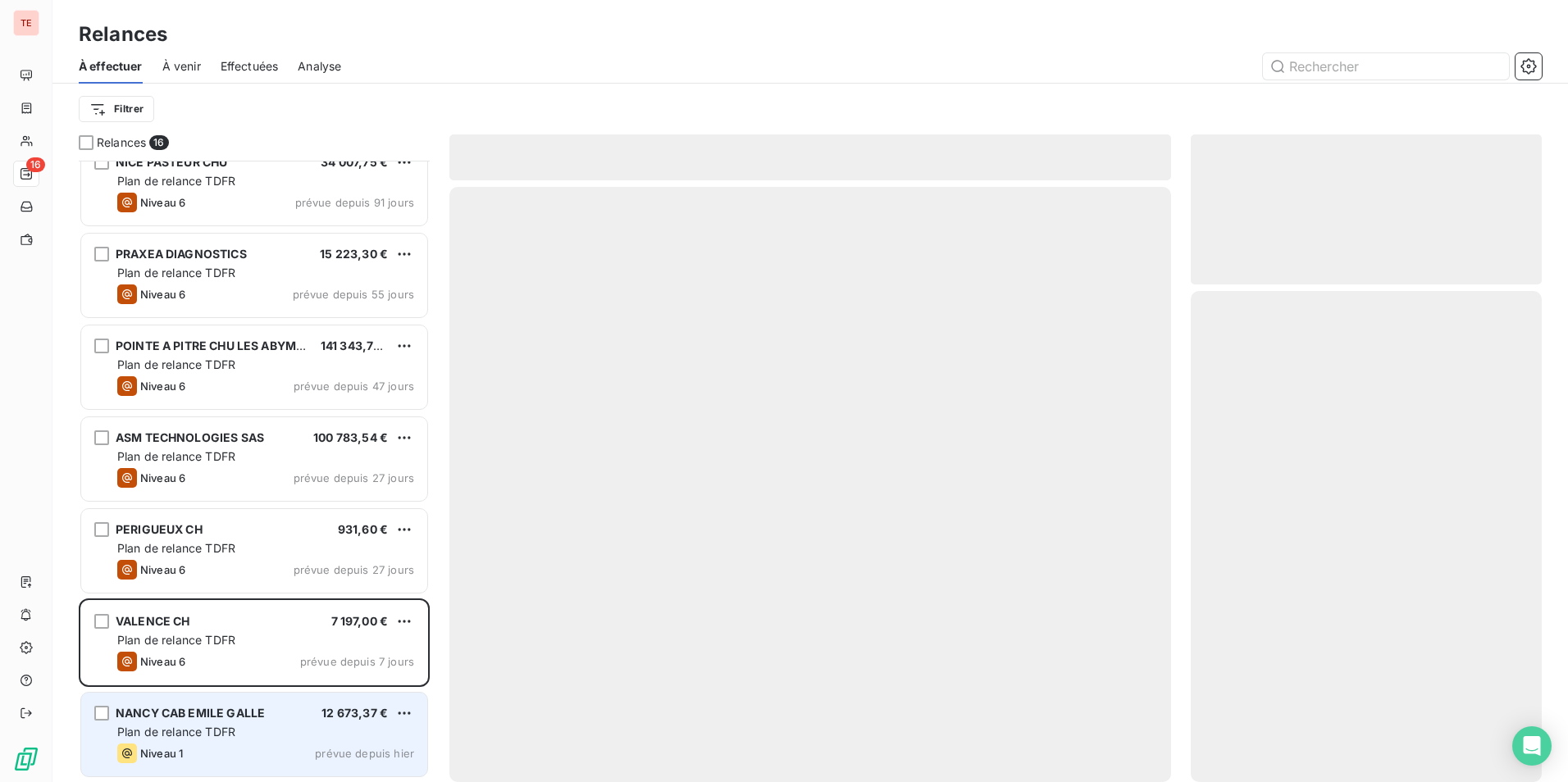 click on "NANCY CAB EMILE GALLE" at bounding box center (190, 713) 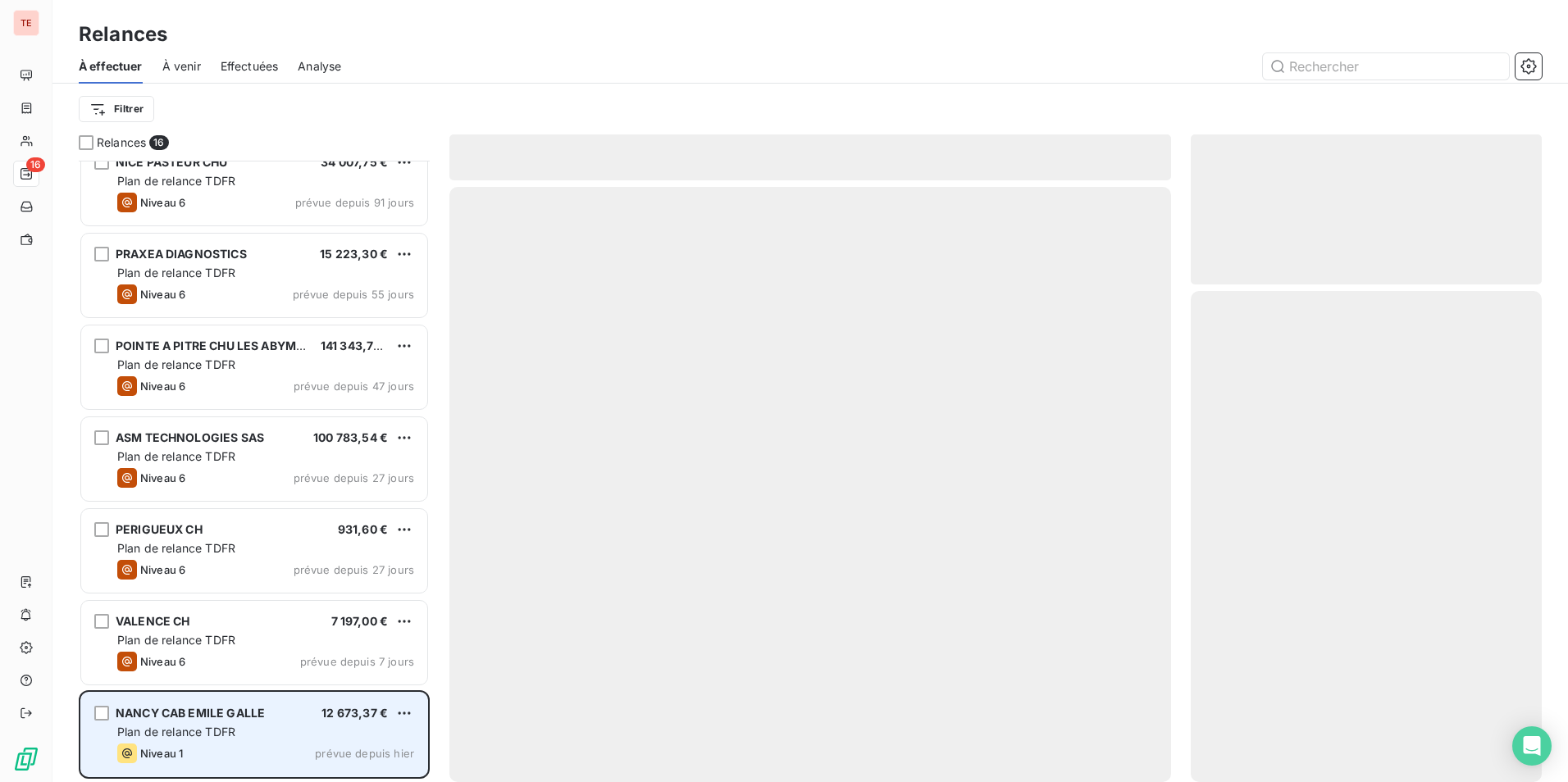 drag, startPoint x: 254, startPoint y: 721, endPoint x: 223, endPoint y: 725, distance: 31.256999 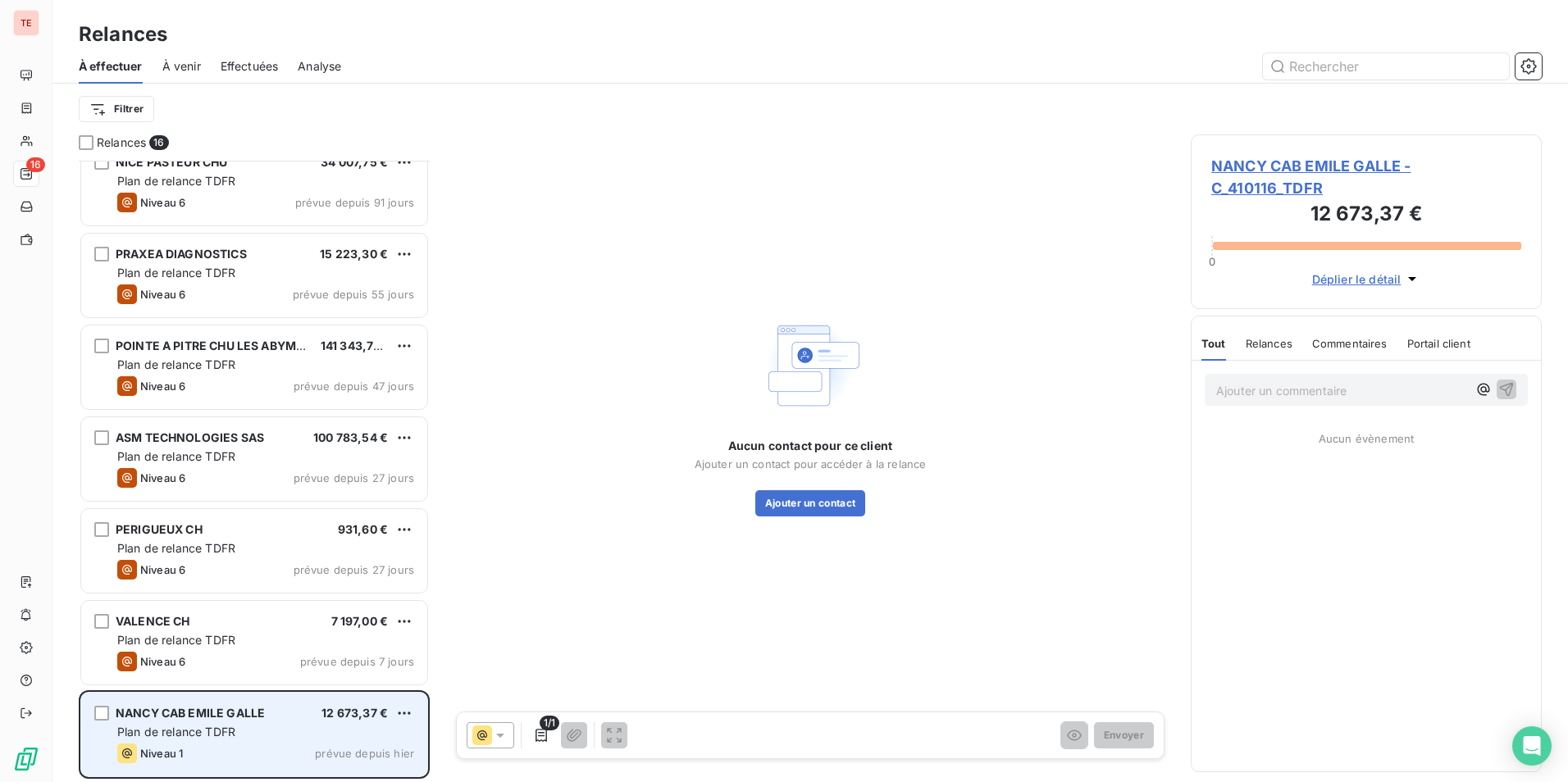 click on "Plan de relance TDFR" at bounding box center [176, 731] 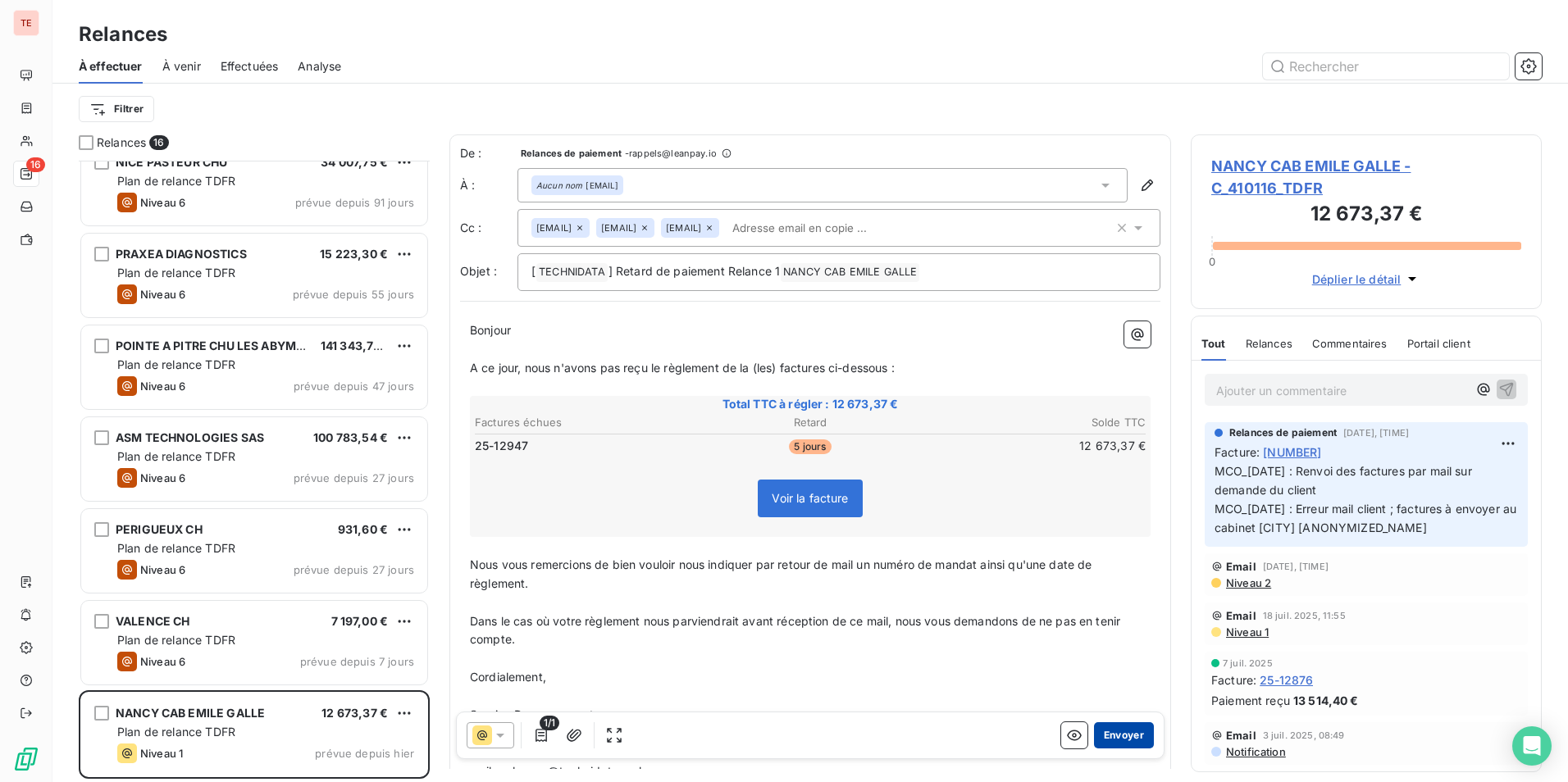 click on "Envoyer" at bounding box center (1124, 735) 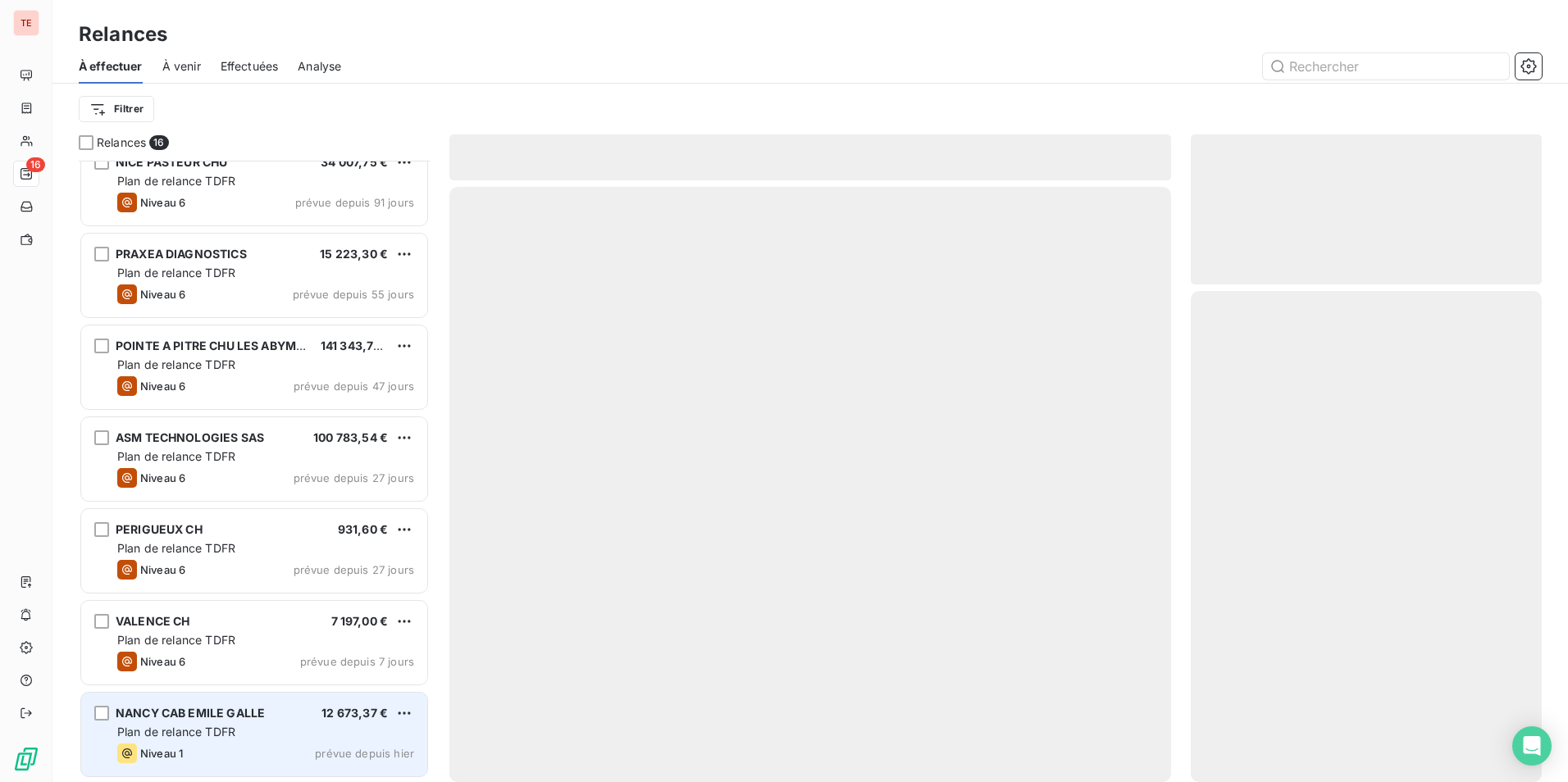 click on "NANCY CAB EMILE GALLE 12 673,37 € Plan de relance TDFR Niveau 1 prévue depuis hier" at bounding box center (254, 734) 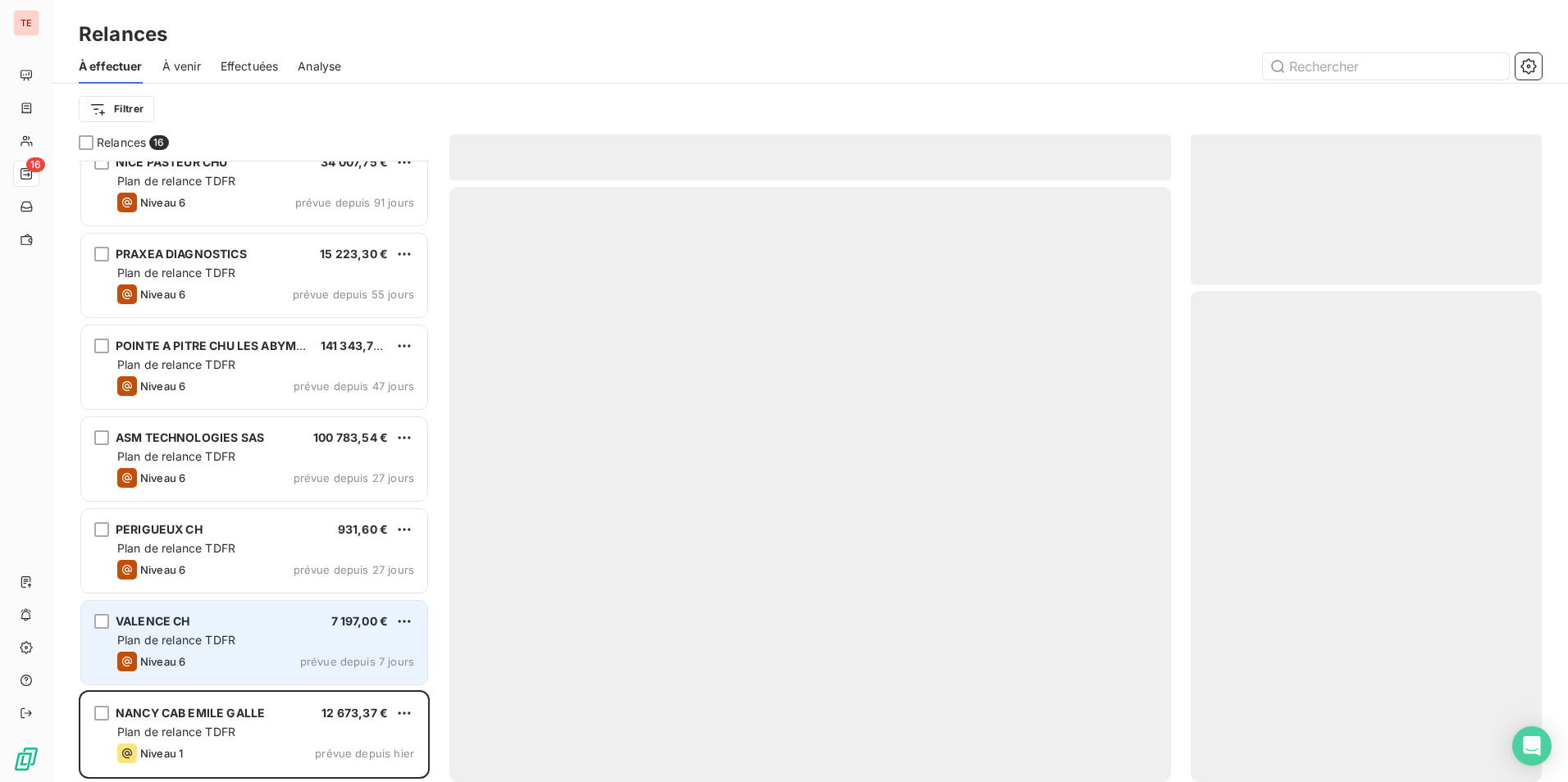 click on "Plan de relance TDFR" at bounding box center [176, 639] 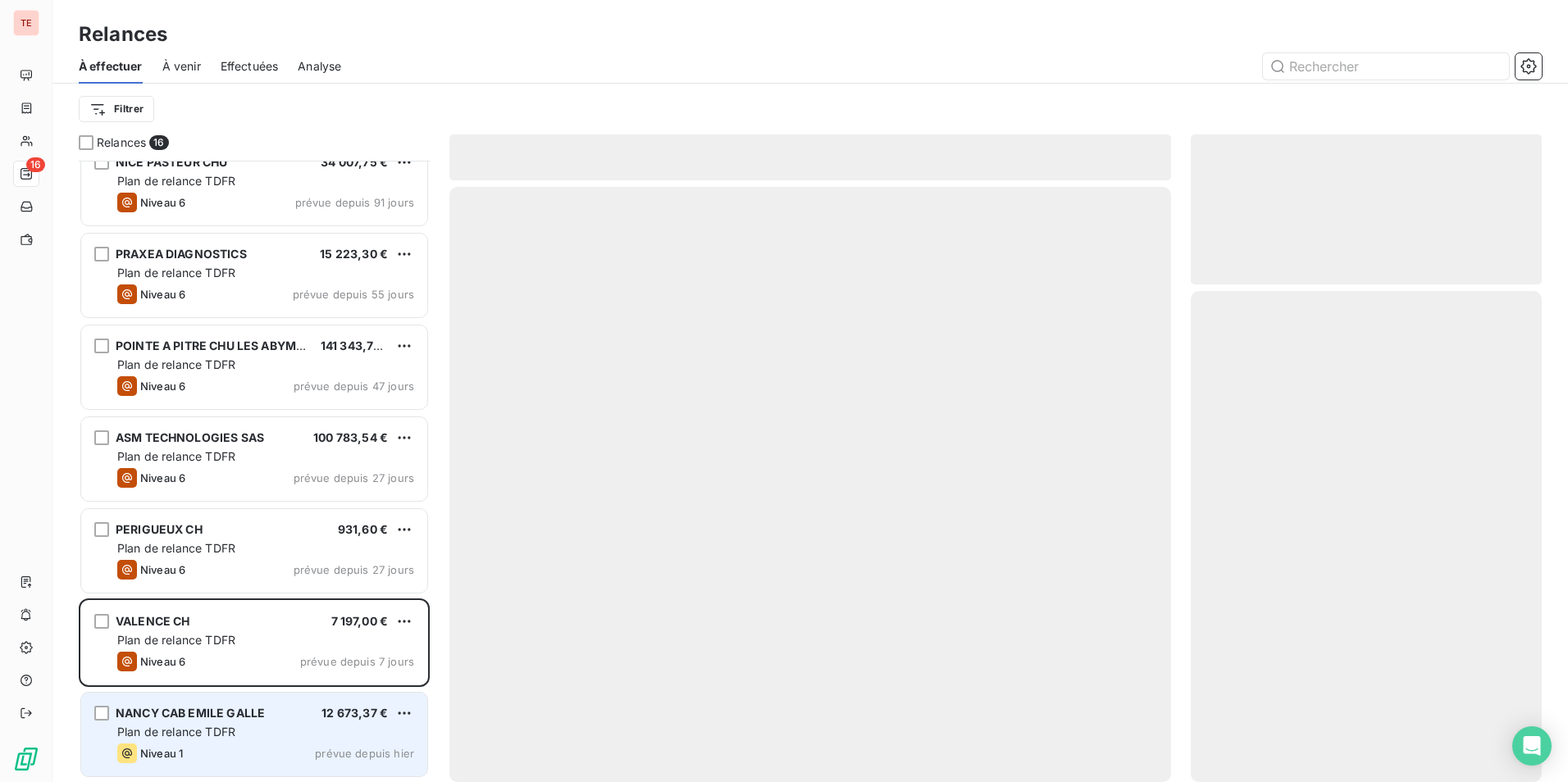 click on "NANCY CAB EMILE GALLE" at bounding box center [190, 713] 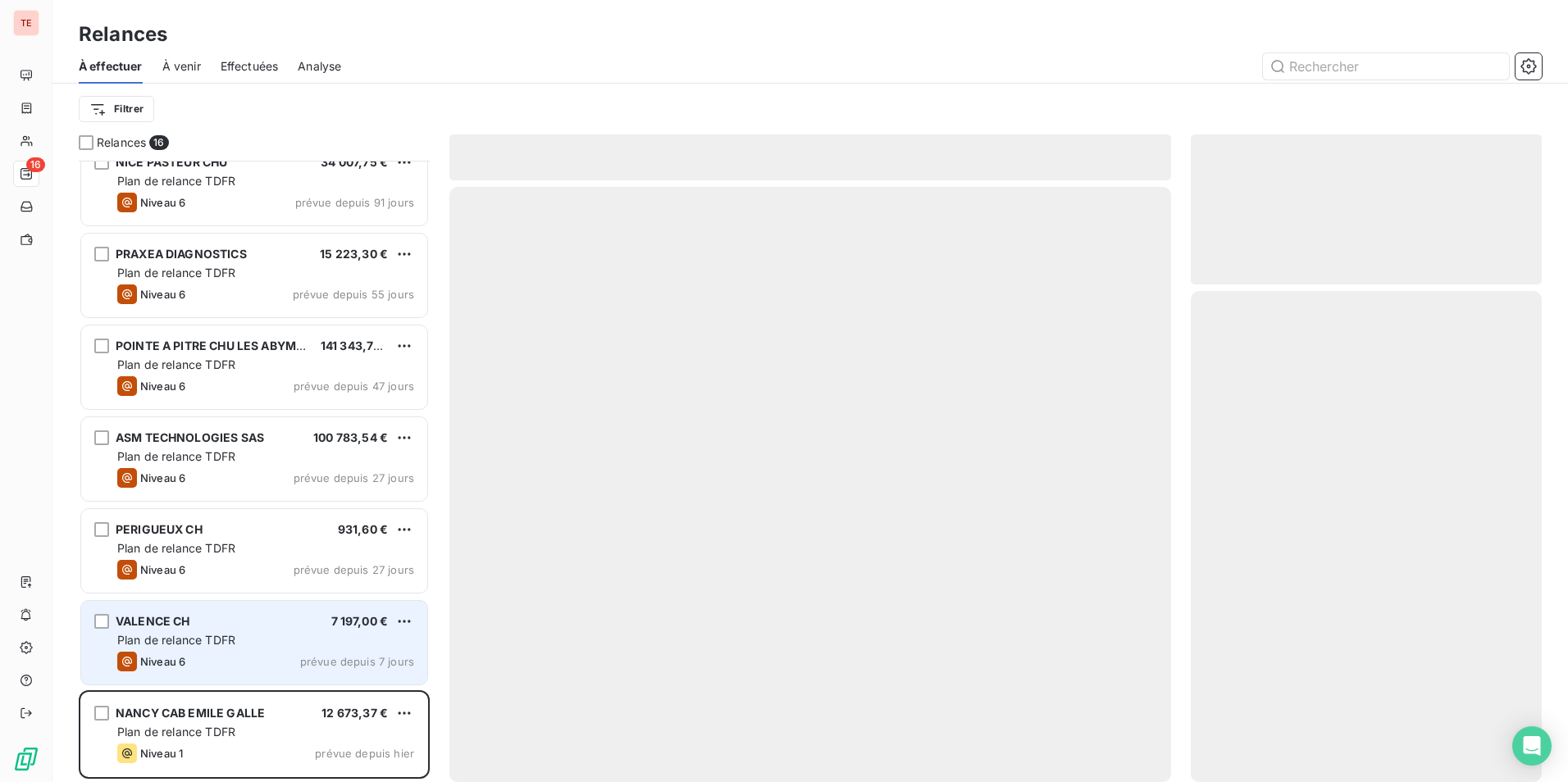 click on "Niveau 6 prévue depuis 7 jours" at bounding box center [266, 662] 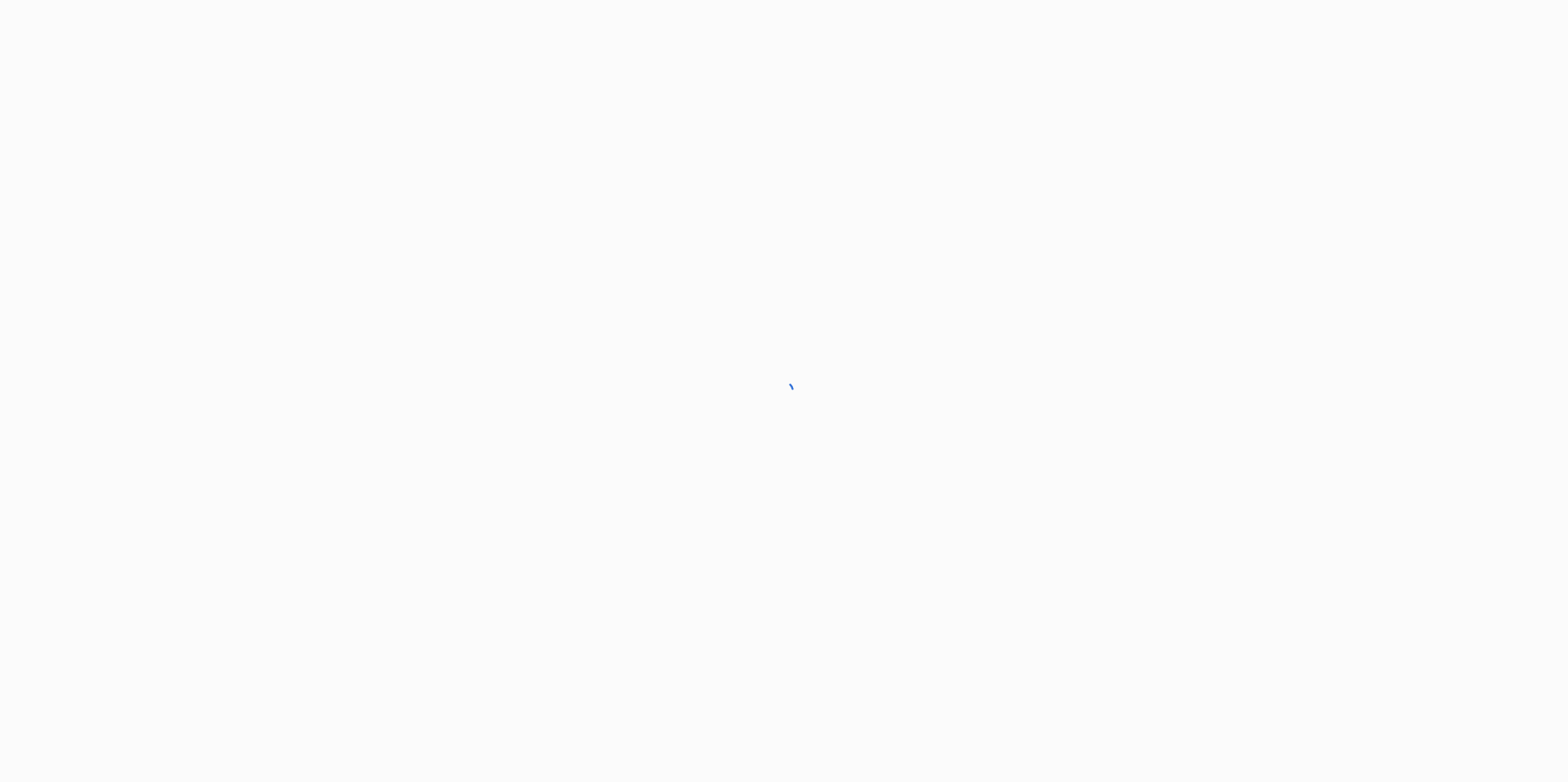 scroll, scrollTop: 0, scrollLeft: 0, axis: both 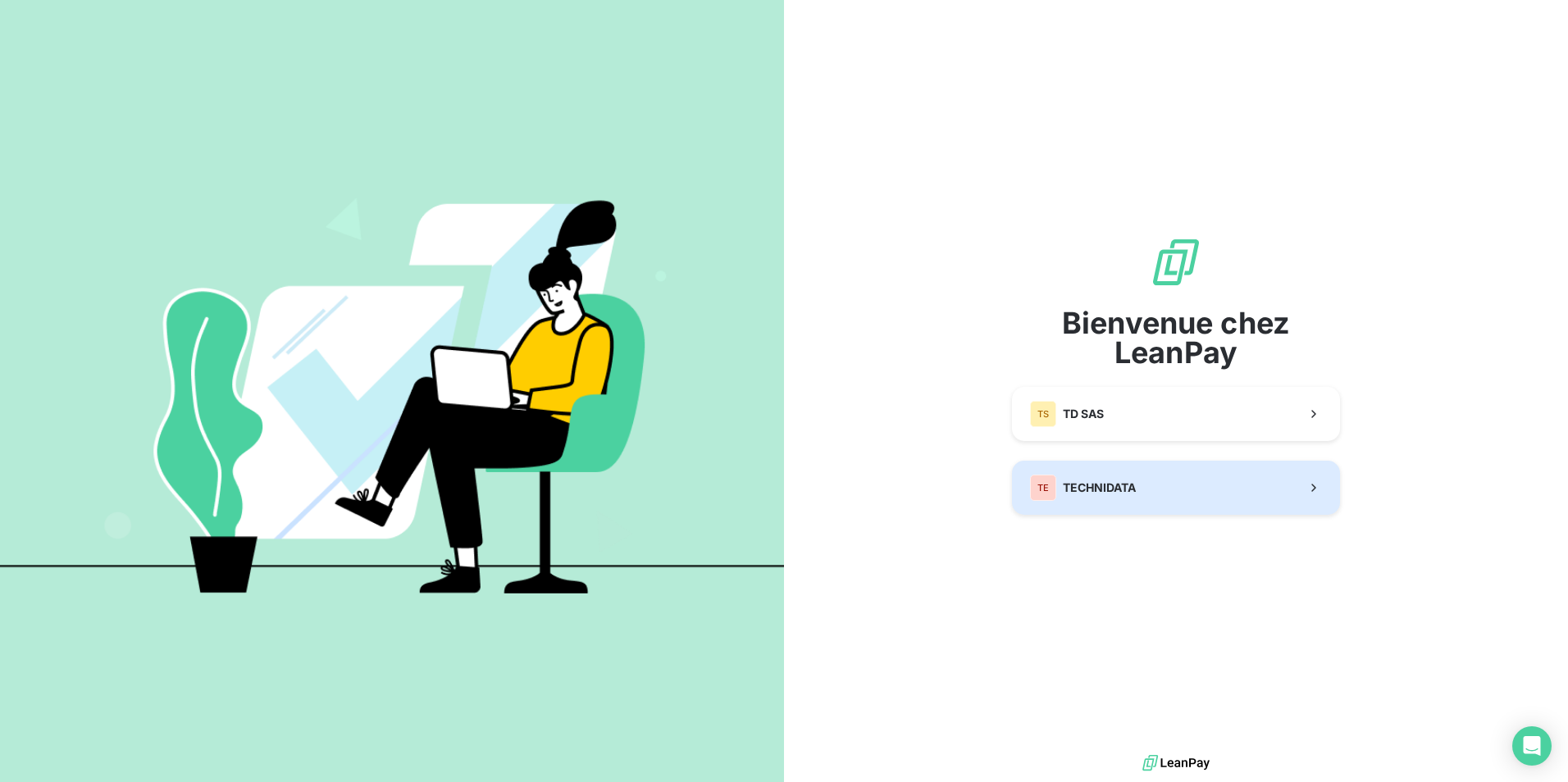 click on "TECHNIDATA" at bounding box center (1099, 488) 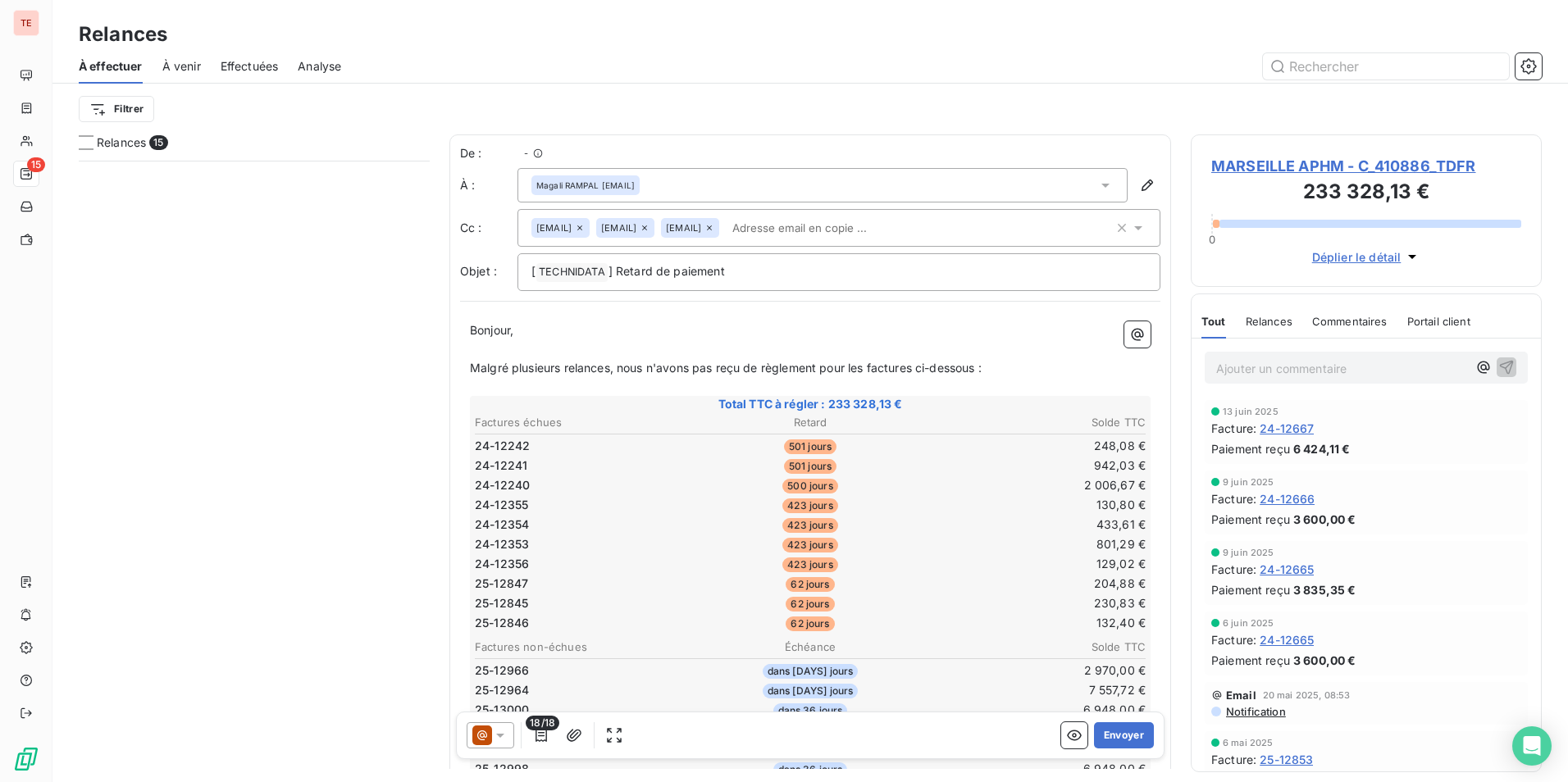 scroll, scrollTop: 0, scrollLeft: 0, axis: both 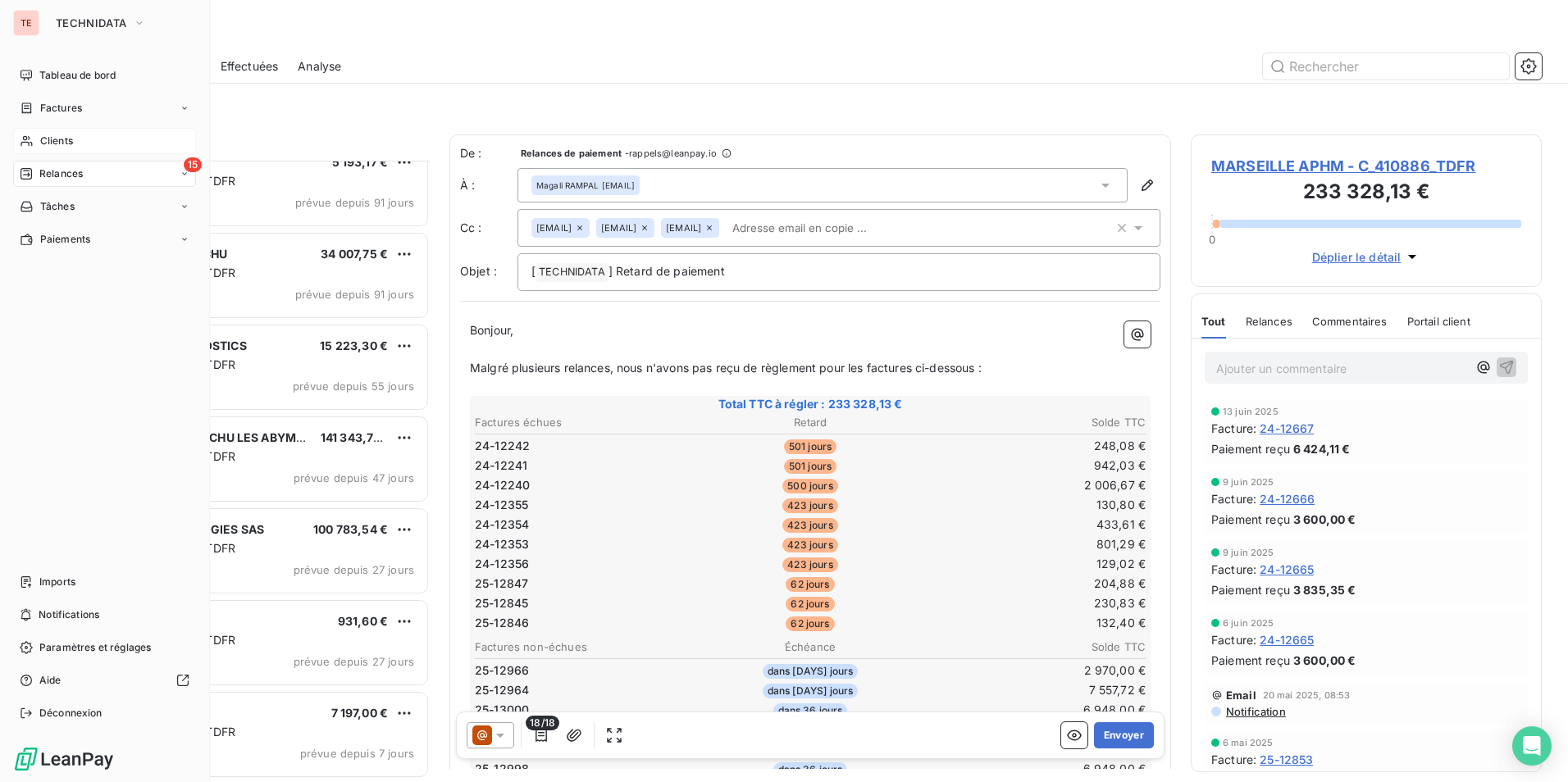 click on "Clients" at bounding box center (57, 141) 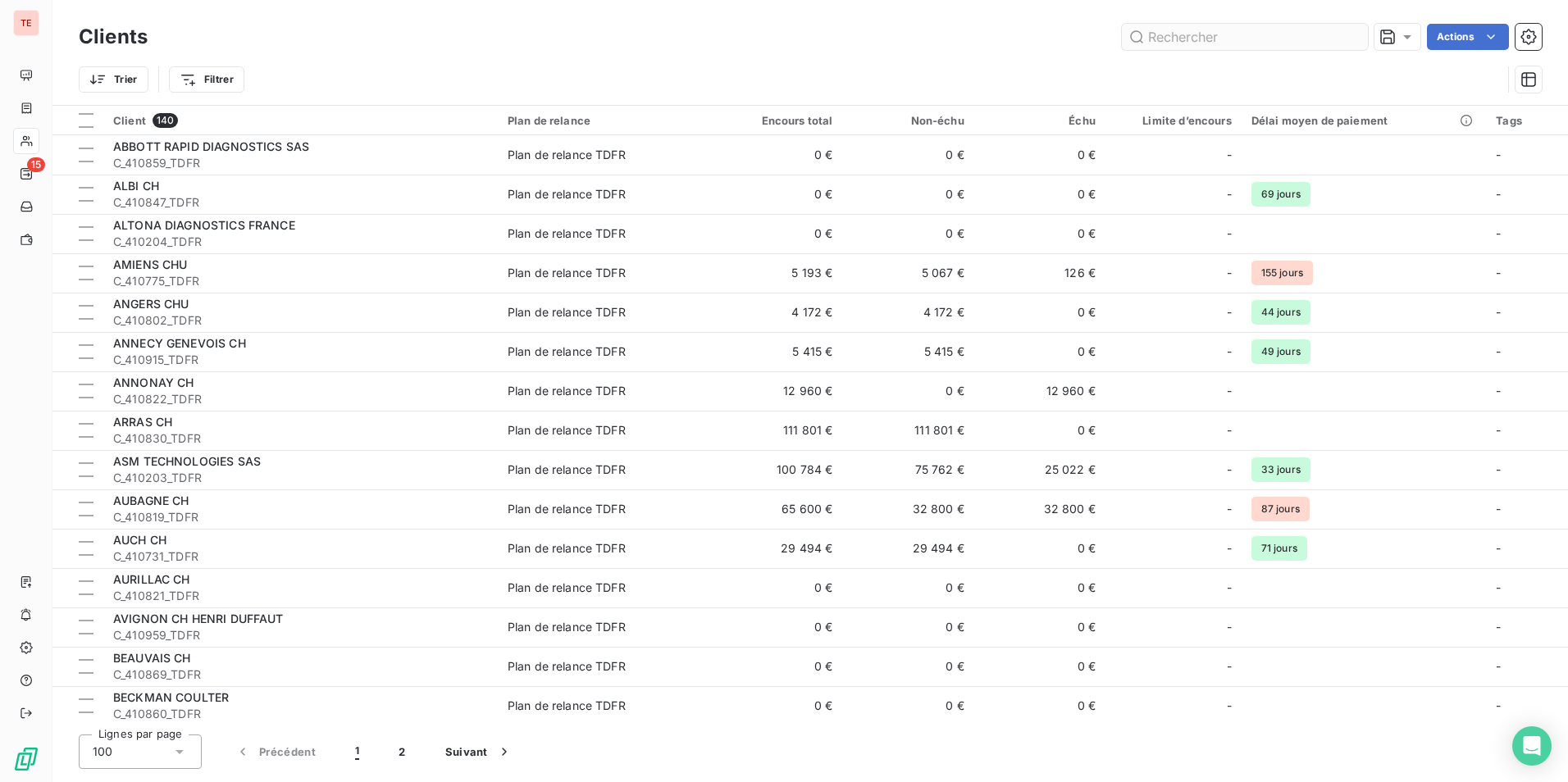 click at bounding box center [1245, 37] 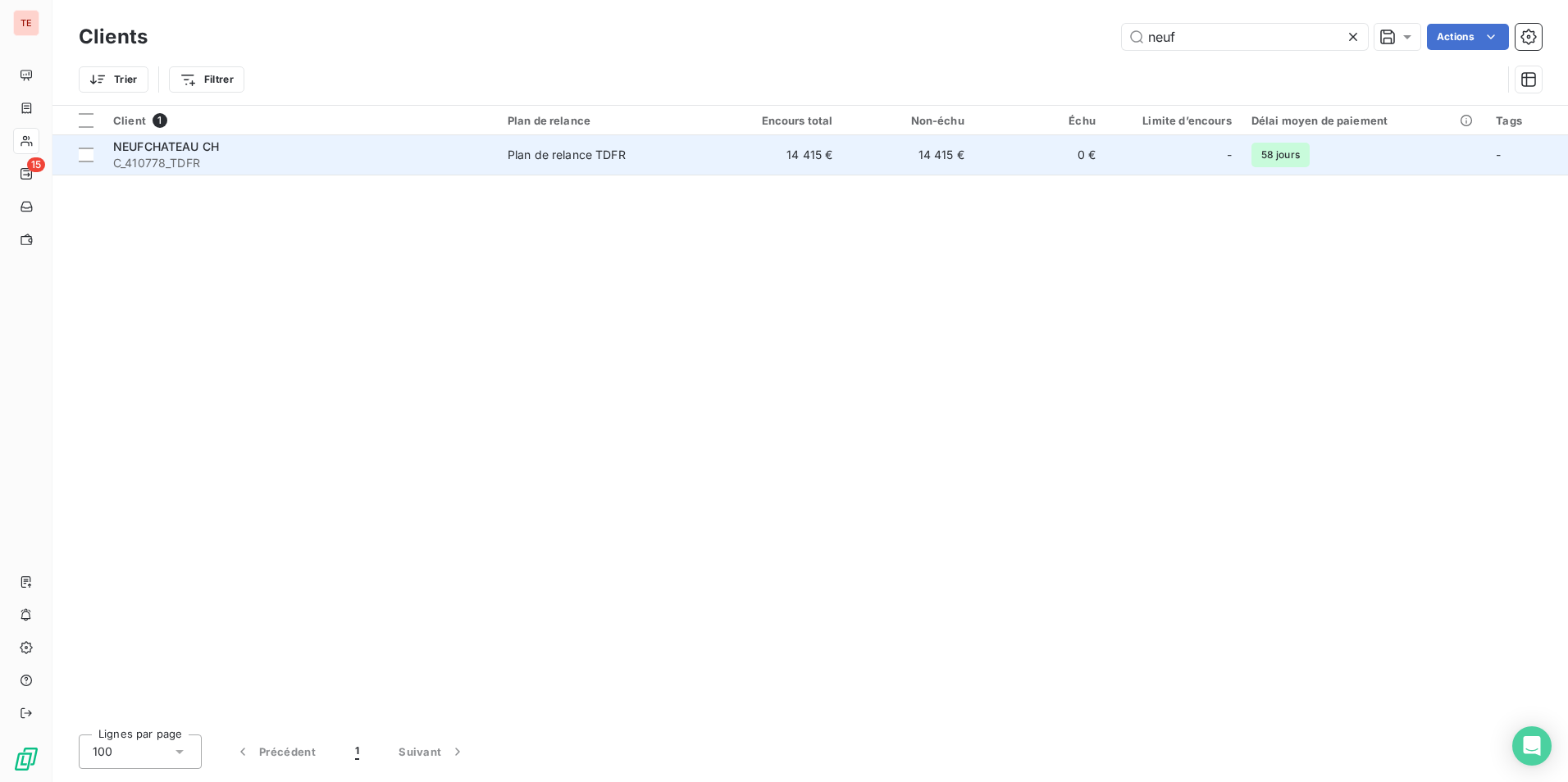 type on "neuf" 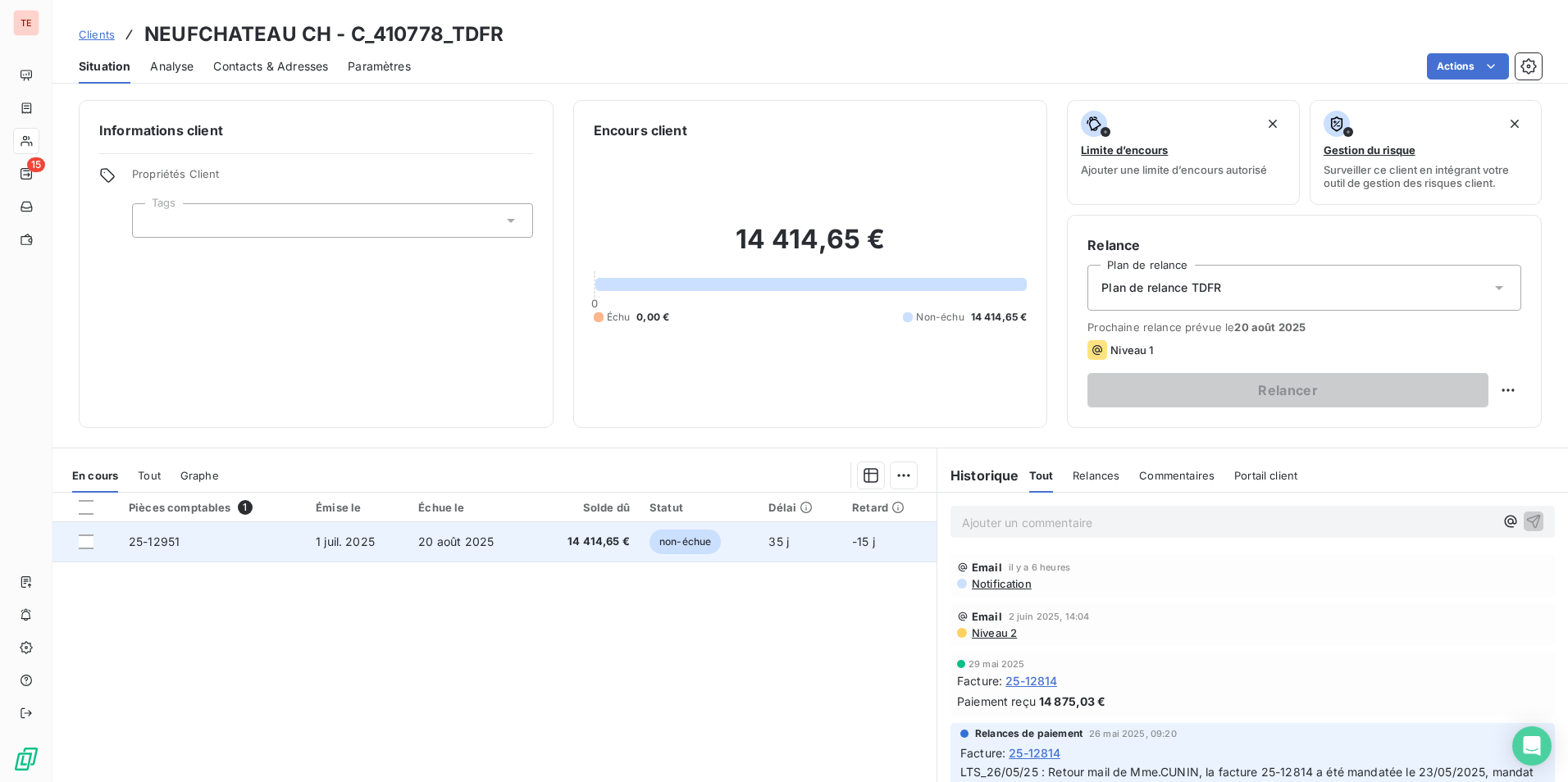 click on "14 414,65 €" at bounding box center (586, 542) 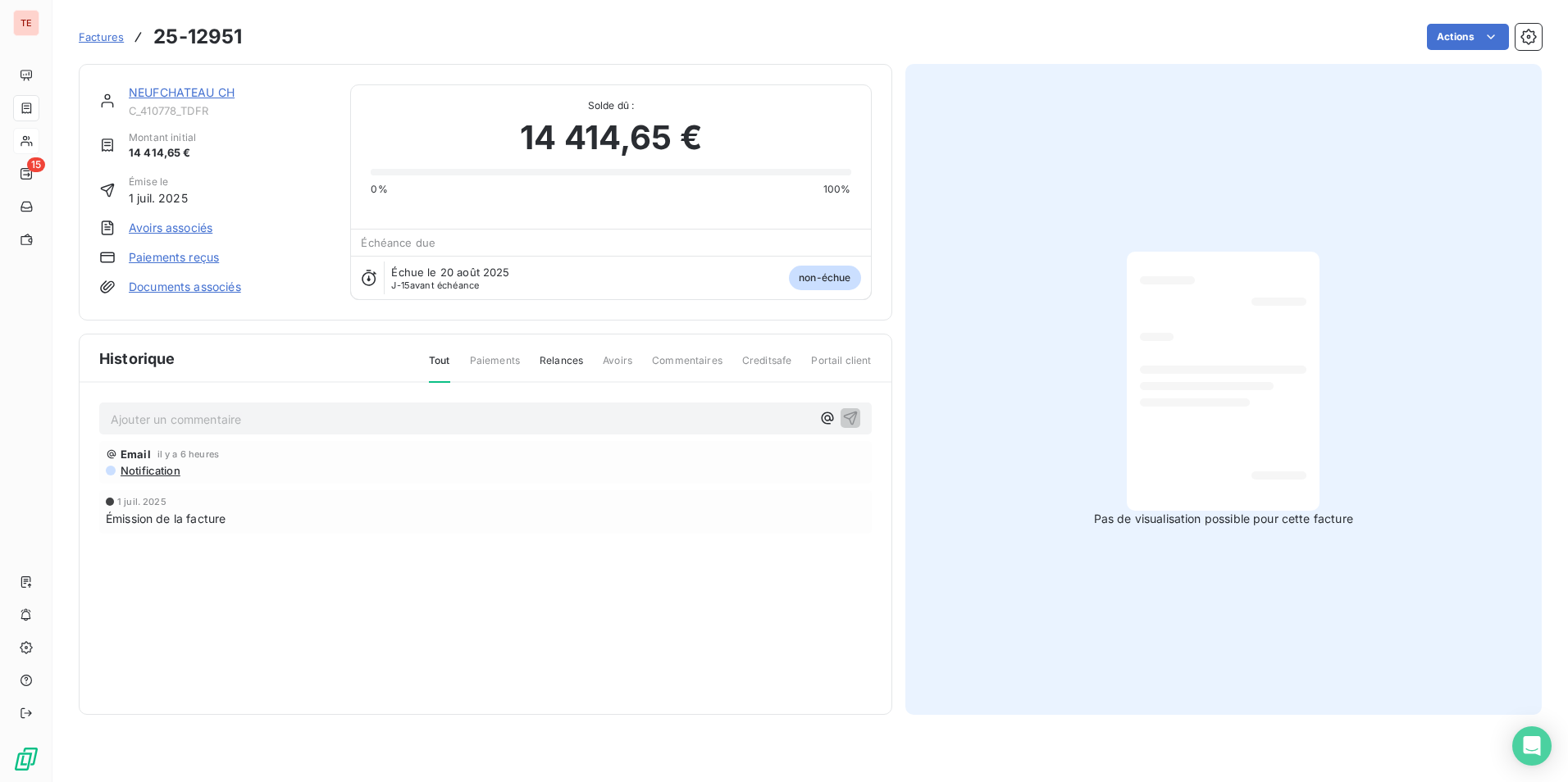 click on "Ajouter un commentaire ﻿" at bounding box center (461, 419) 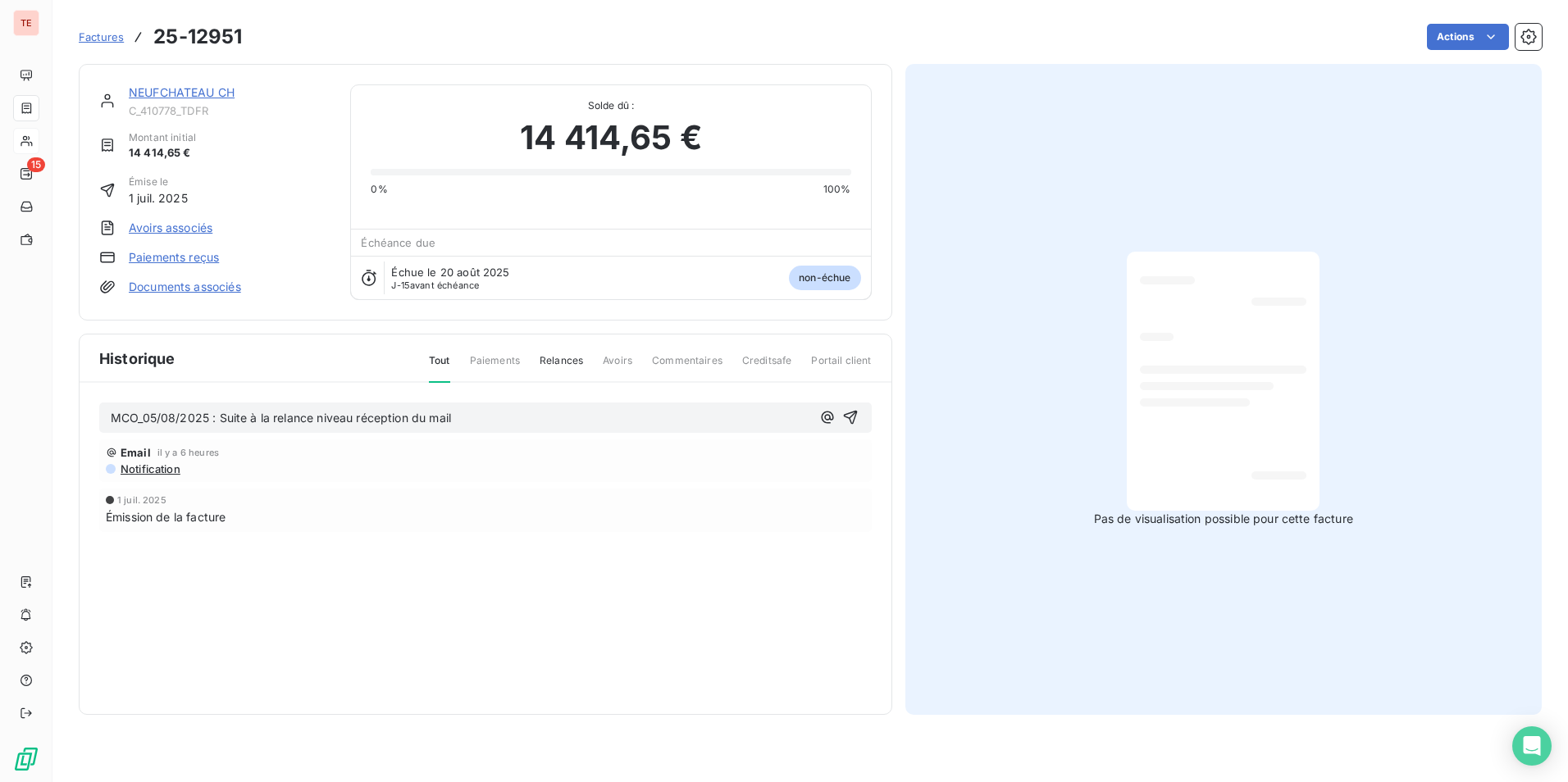 drag, startPoint x: 451, startPoint y: 420, endPoint x: 462, endPoint y: 418, distance: 11.18034 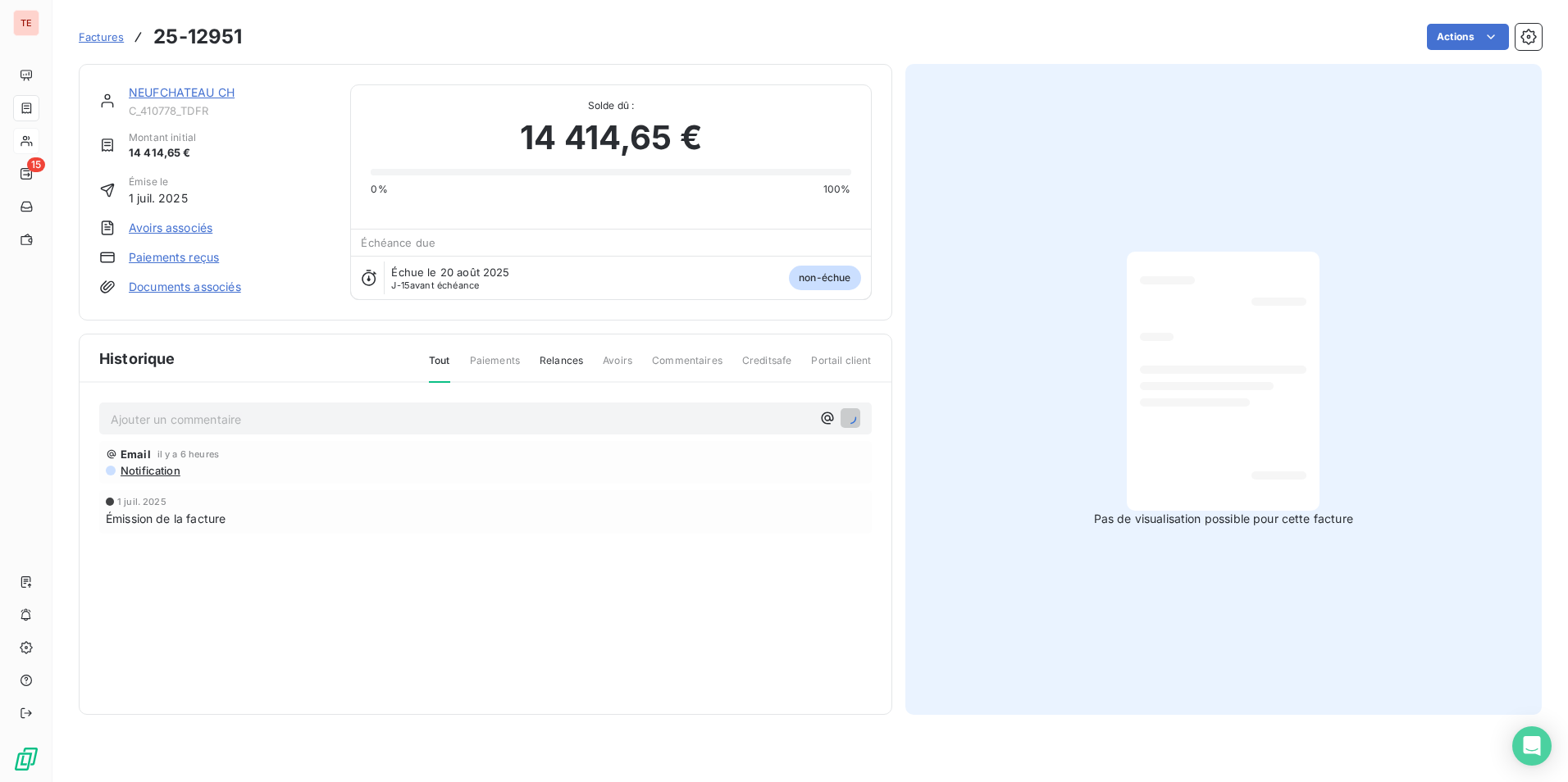 click on "25-12951" at bounding box center [198, 37] 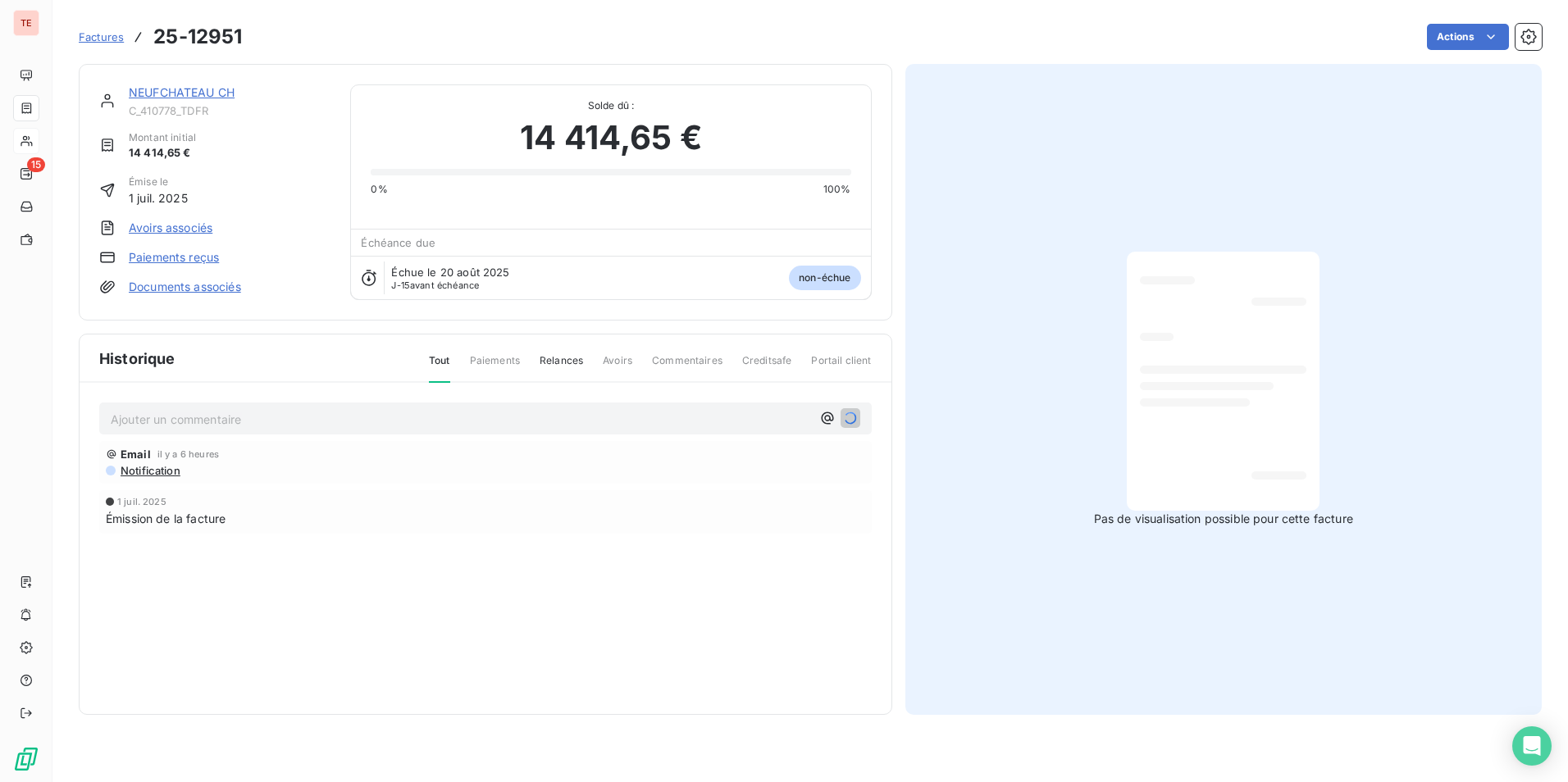 click on "Factures" at bounding box center (101, 37) 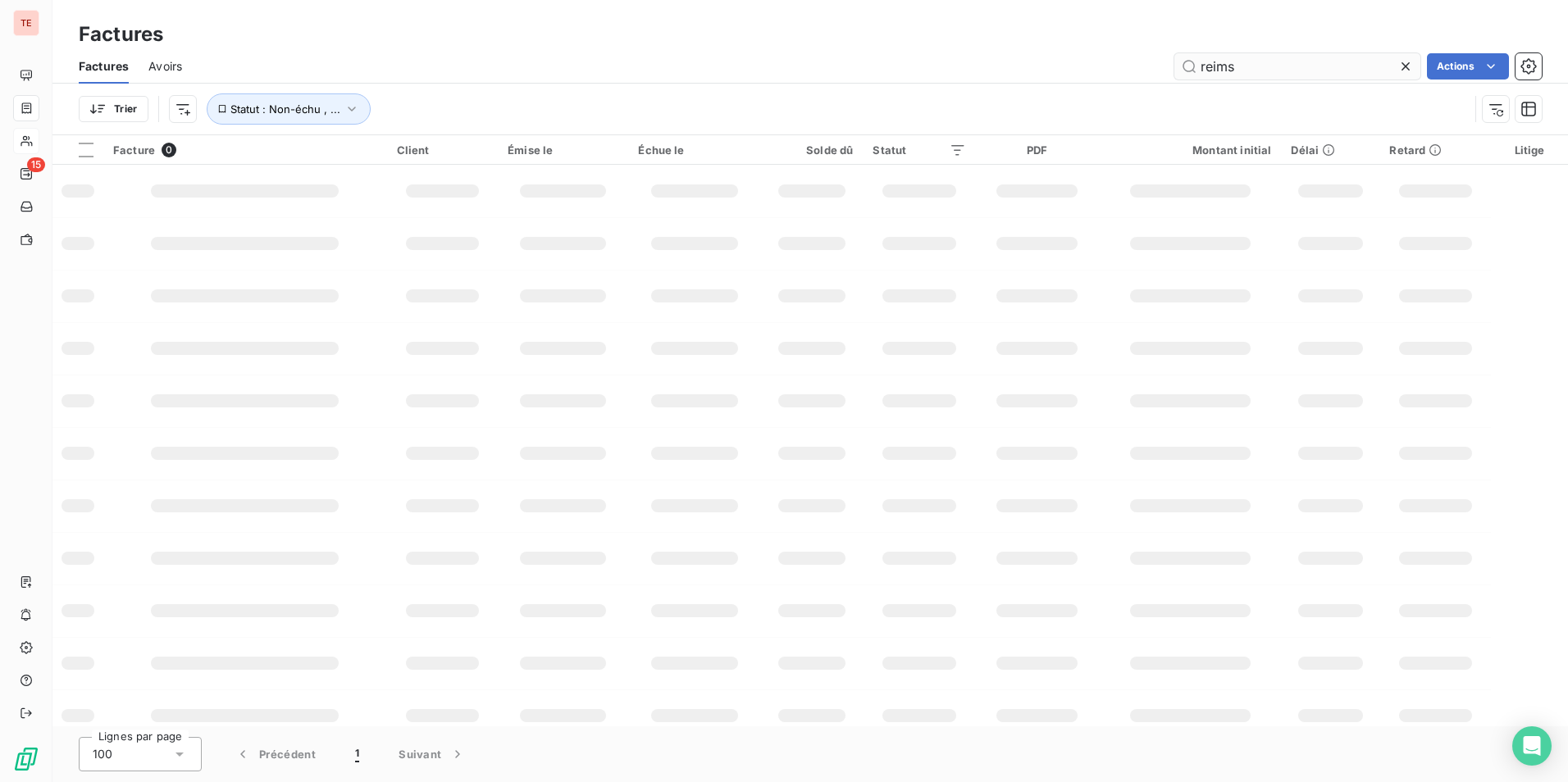 click on "reims" at bounding box center [1297, 66] 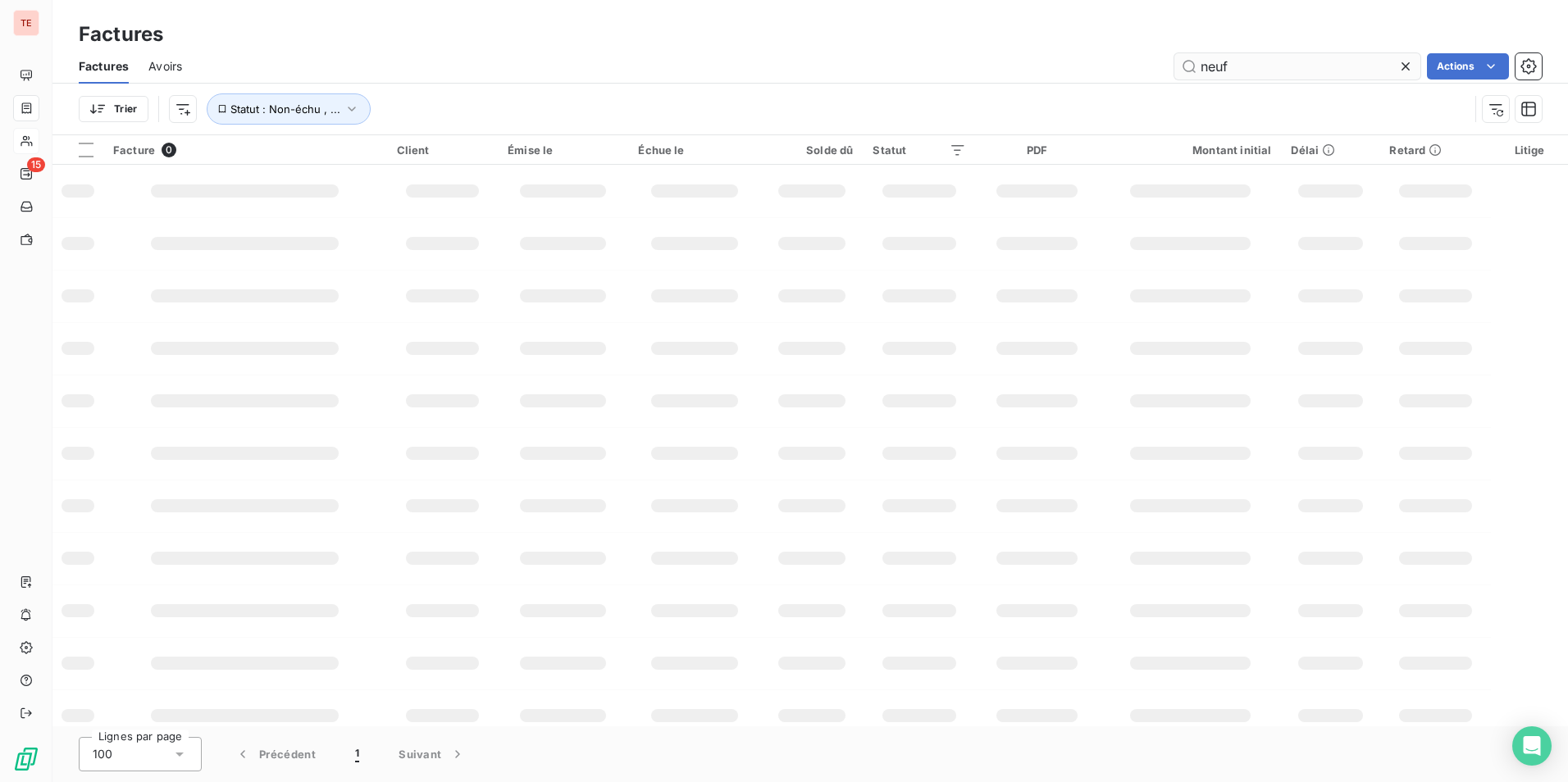 click on "neuf" at bounding box center [1297, 66] 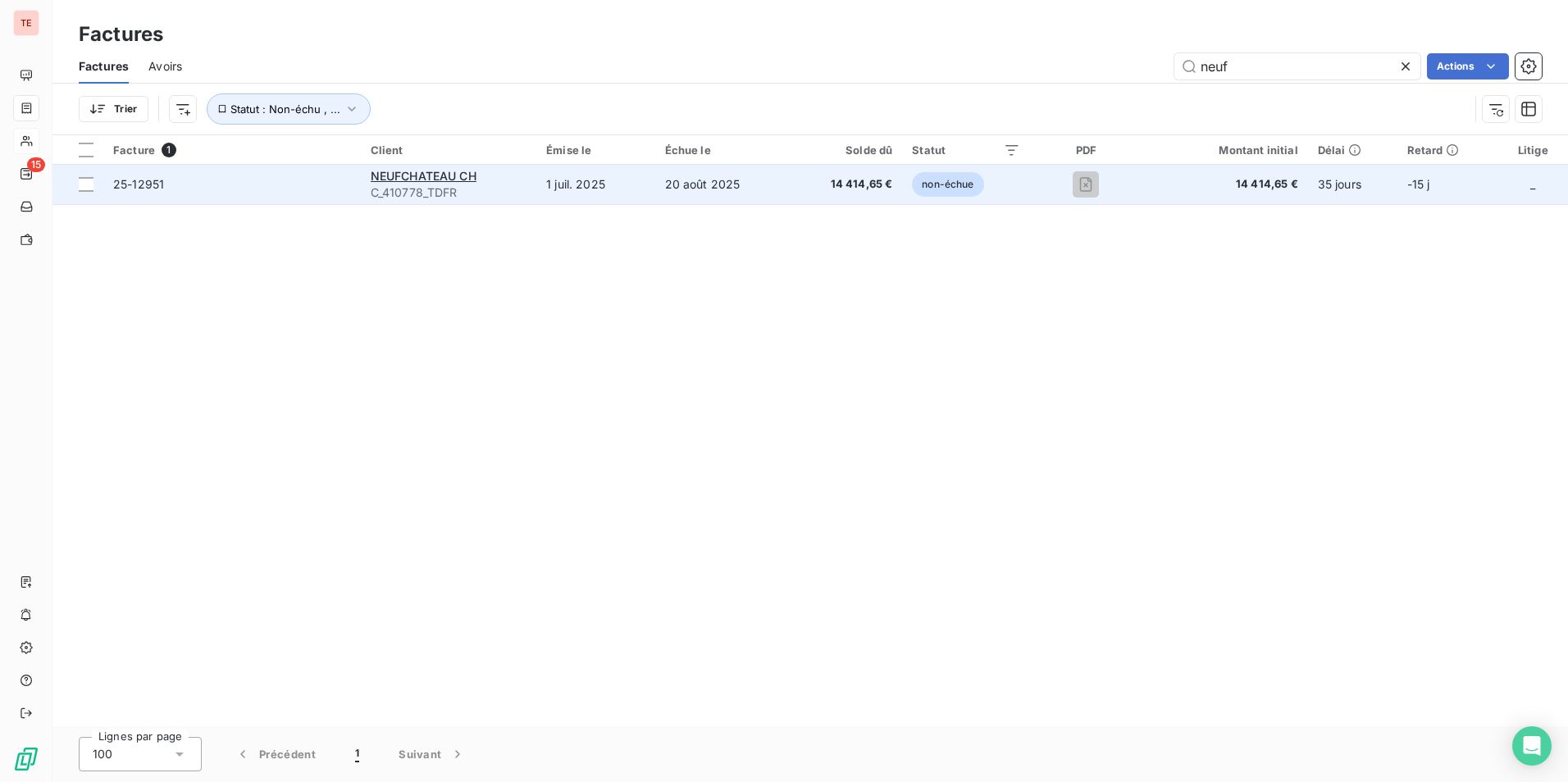 click on "NEUFCHATEAU CH C_410778_TDFR" at bounding box center [449, 184] 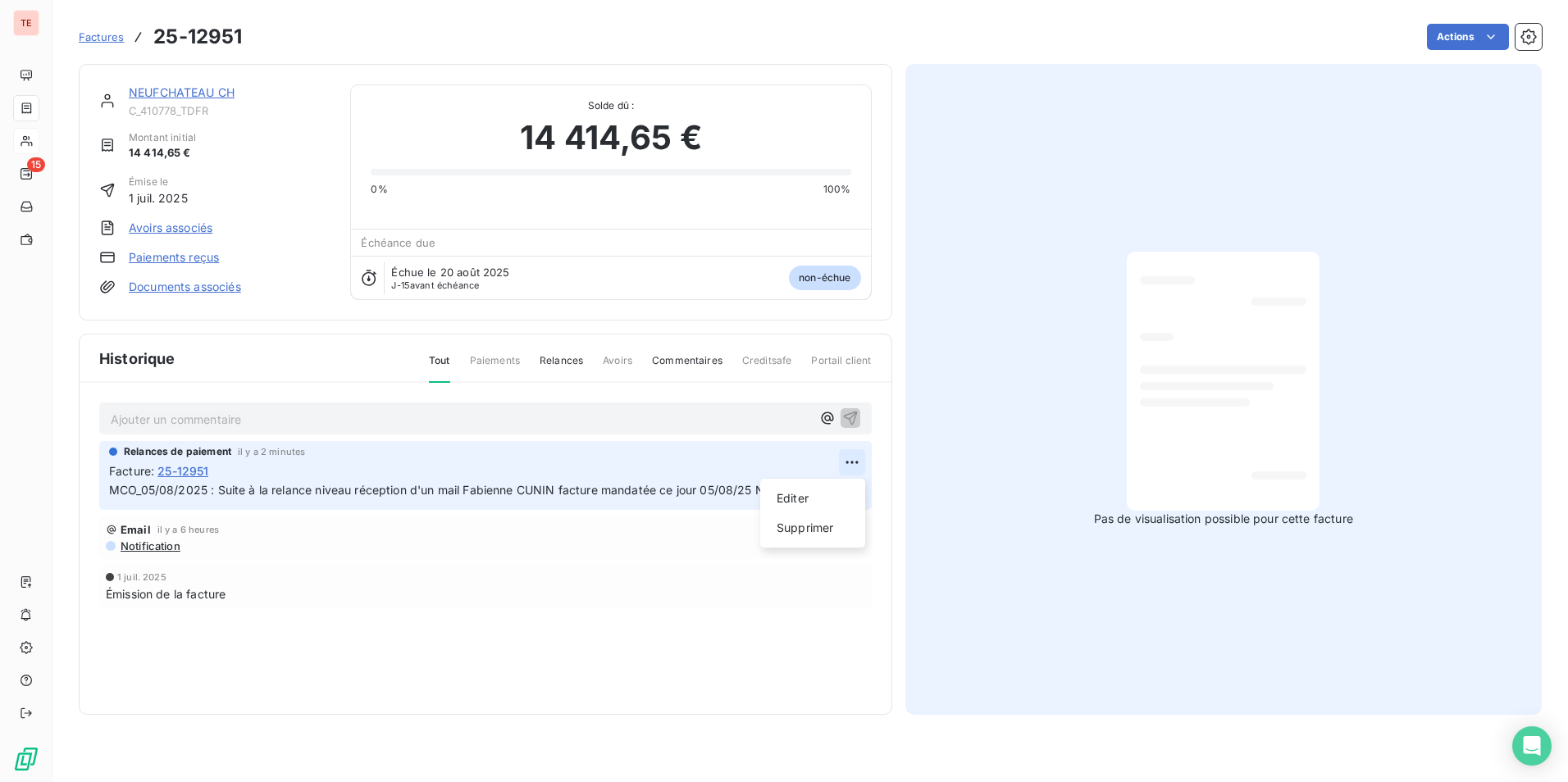 click on "TE 15 Factures 25-12951 Actions NEUFCHATEAU CH C_410778_TDFR Montant initial 14 414,65 € Émise le 1 juil. 2025 Avoirs associés Paiements reçus Documents associés Solde dû : 14 414,65 € 0% 100% Échéance due Échue le 20 août 2025 J-15  avant échéance non-échue Historique Tout Paiements Relances Avoirs Commentaires Creditsafe Portail client Ajouter un commentaire ﻿ Relances de paiement il y a 2 minutes Facture  : 25-12951 MCO_05/08/2025 : Suite à la relance niveau réception d'un mail Fabienne CUNIN facture mandatée ce jour 05/08/25 N°13527  Editer Supprimer Email il y a 6 heures Notification 1 juil. 2025 Émission de la facture Pas de visualisation possible pour cette facture" at bounding box center (784, 391) 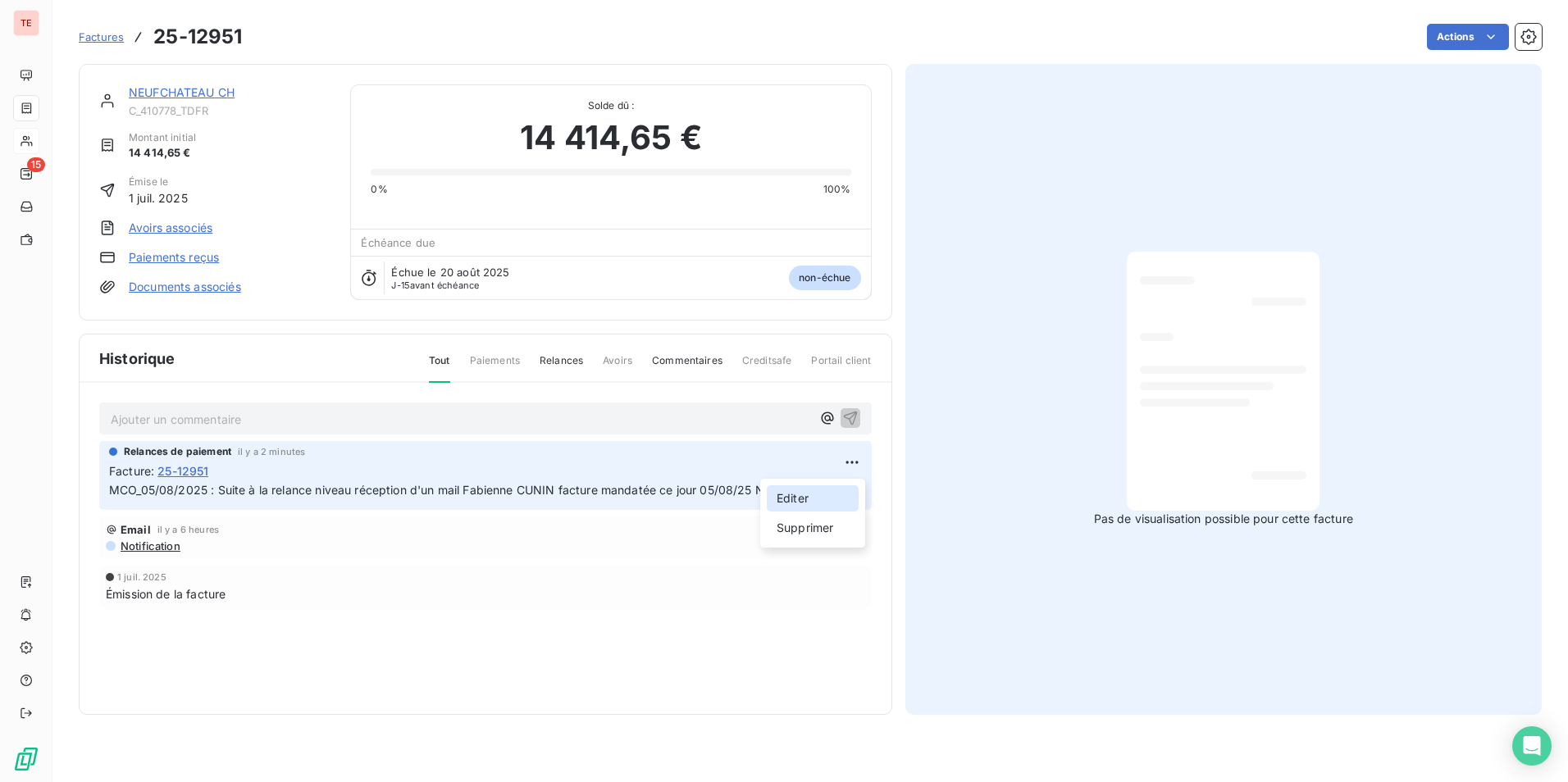 click on "Editer" at bounding box center (813, 498) 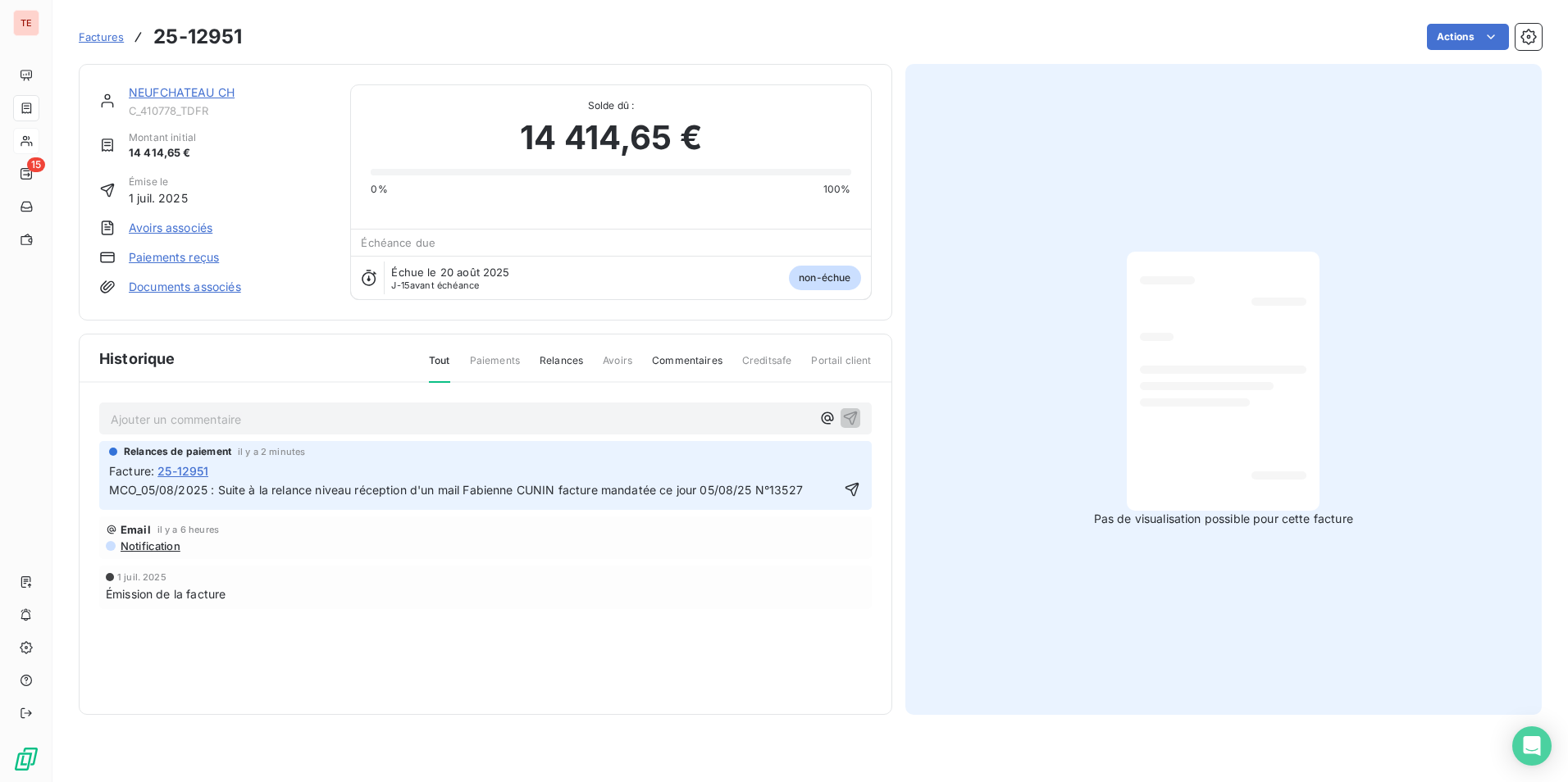click on "MCO_05/08/2025 : Suite à la relance niveau réception d'un mail Fabienne CUNIN facture mandatée ce jour 05/08/25 N°13527" at bounding box center (474, 490) 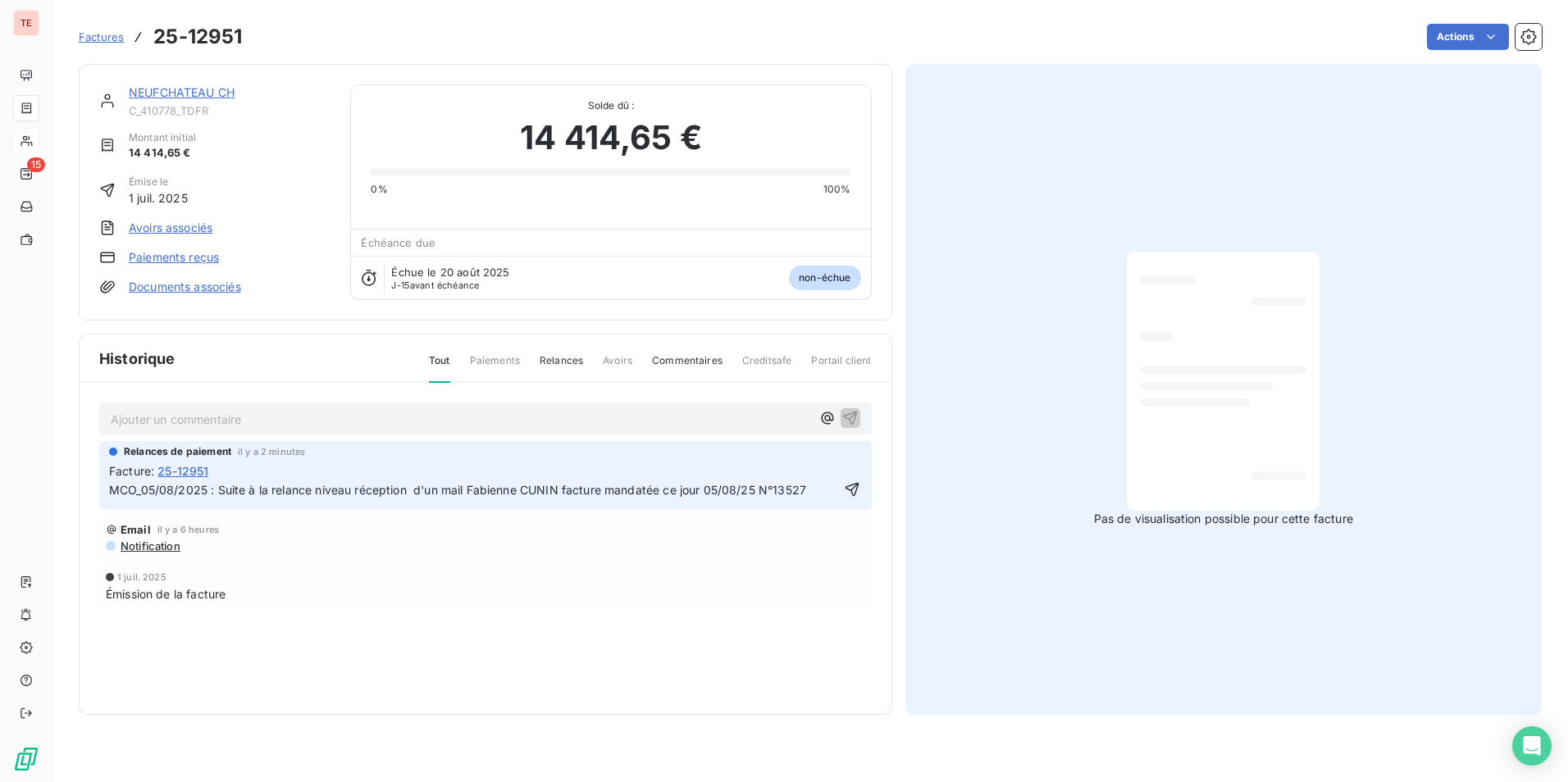 click on "MCO_05/08/2025 : Suite à la relance niveau réception  d'un mail Fabienne CUNIN facture mandatée ce jour 05/08/25 N°13527" at bounding box center (458, 489) 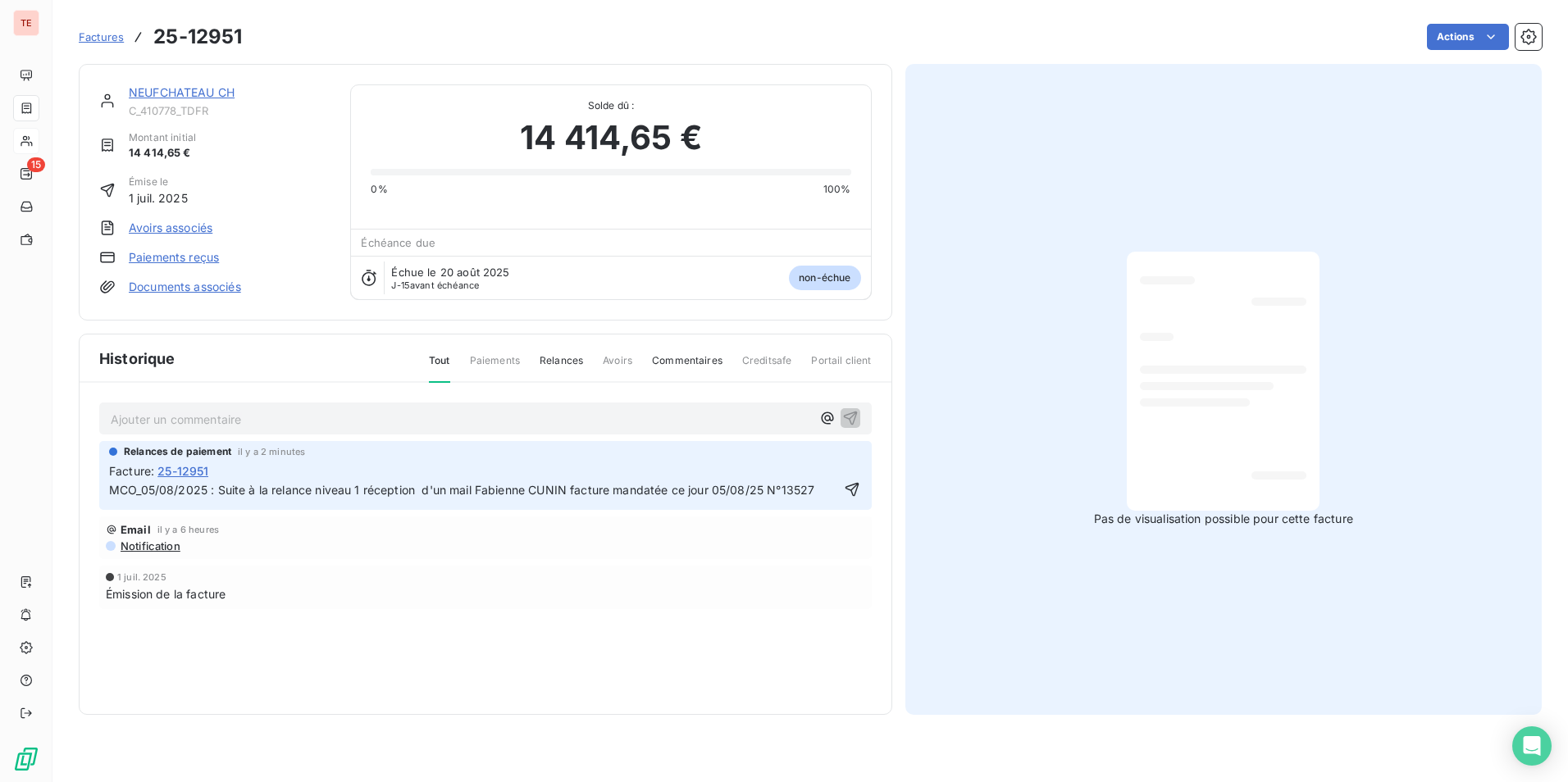 click on "MCO_05/08/2025 : Suite à la relance niveau 1 réception  d'un mail Fabienne CUNIN facture mandatée ce jour 05/08/25 N°13527" at bounding box center [462, 489] 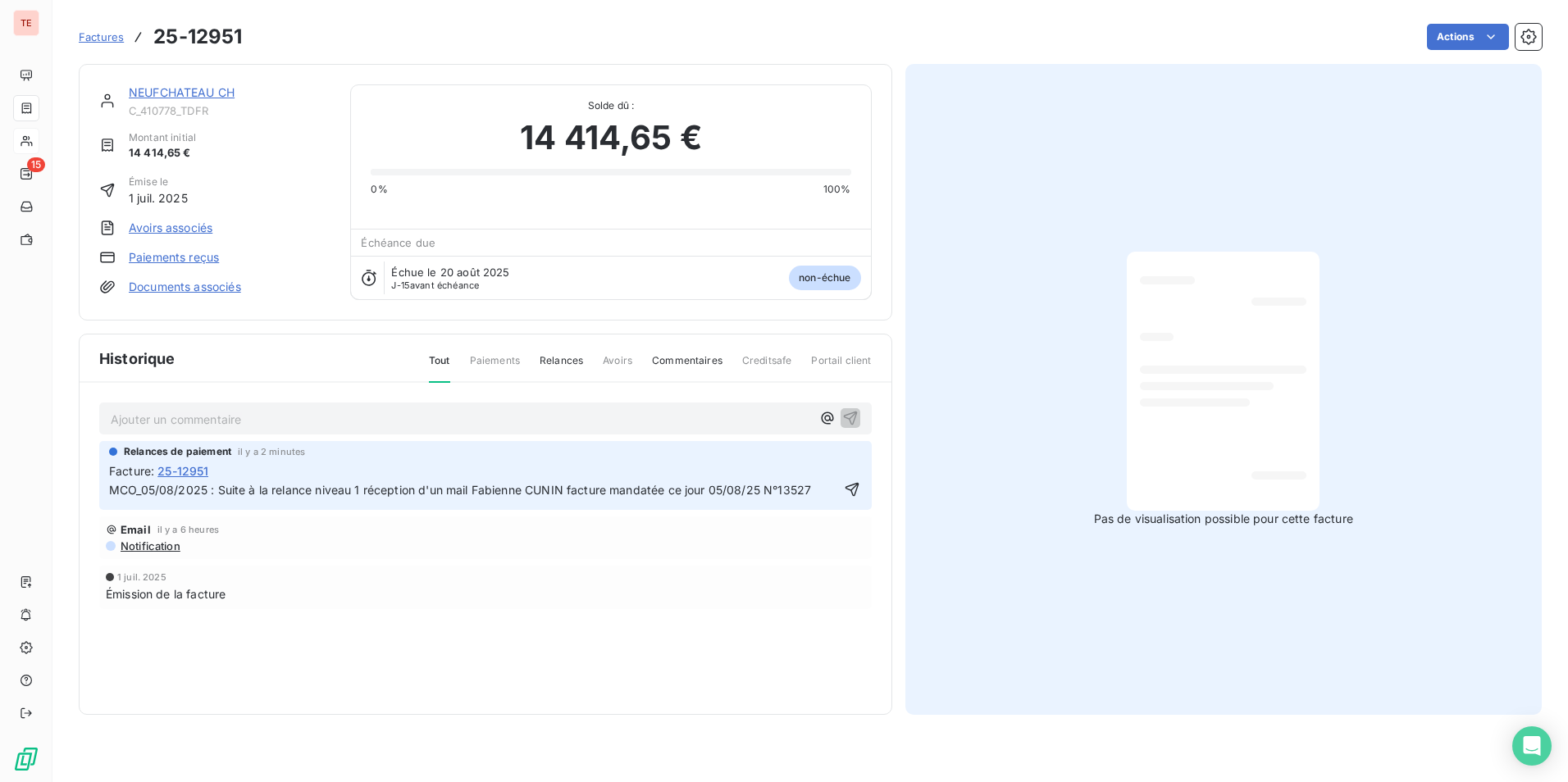 click on "MCO_05/08/2025 : Suite à la relance niveau 1 réception d'un mail Fabienne CUNIN facture mandatée ce jour 05/08/25 N°13527" at bounding box center (460, 489) 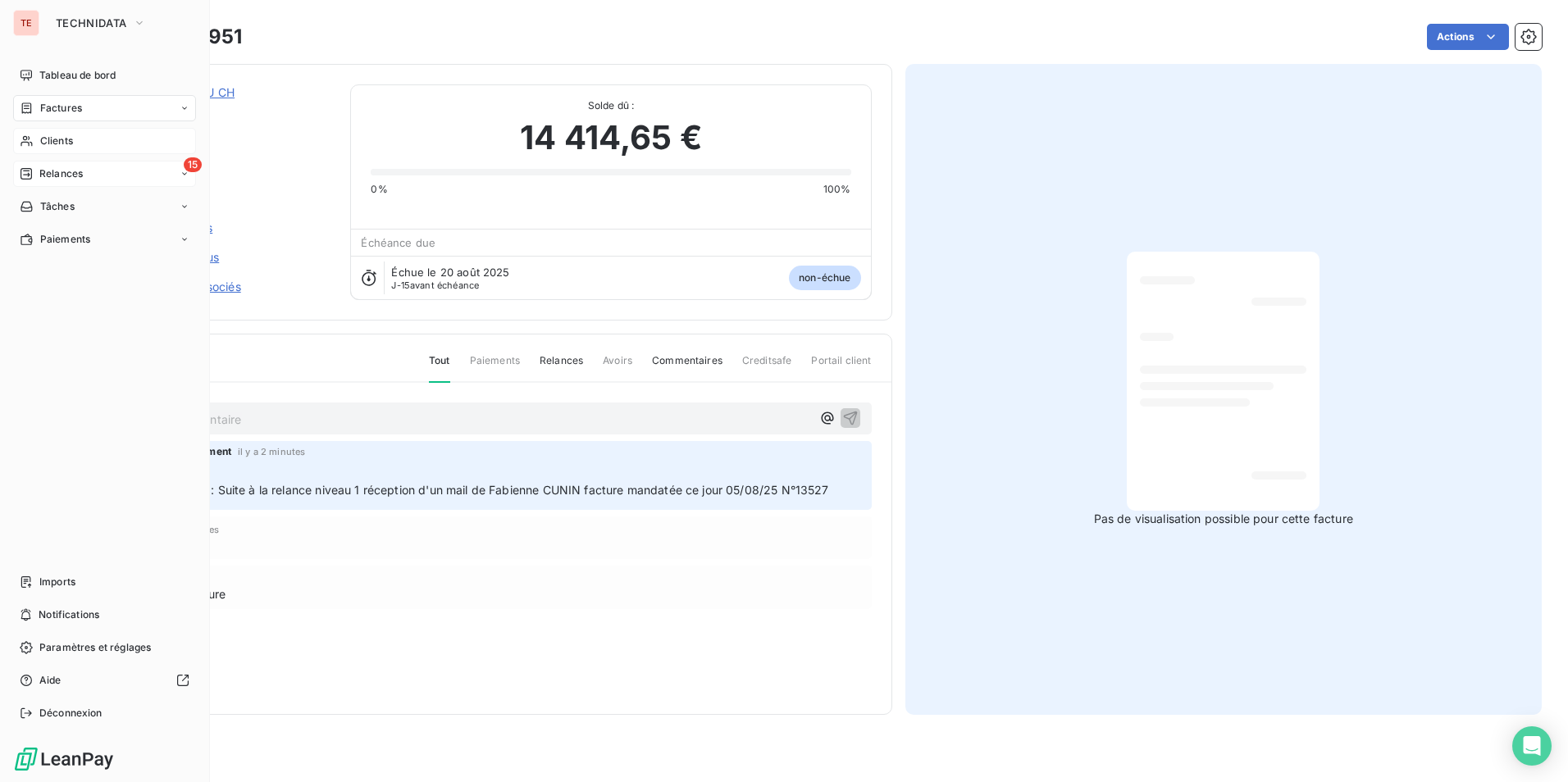 click on "15 Relances" at bounding box center [104, 174] 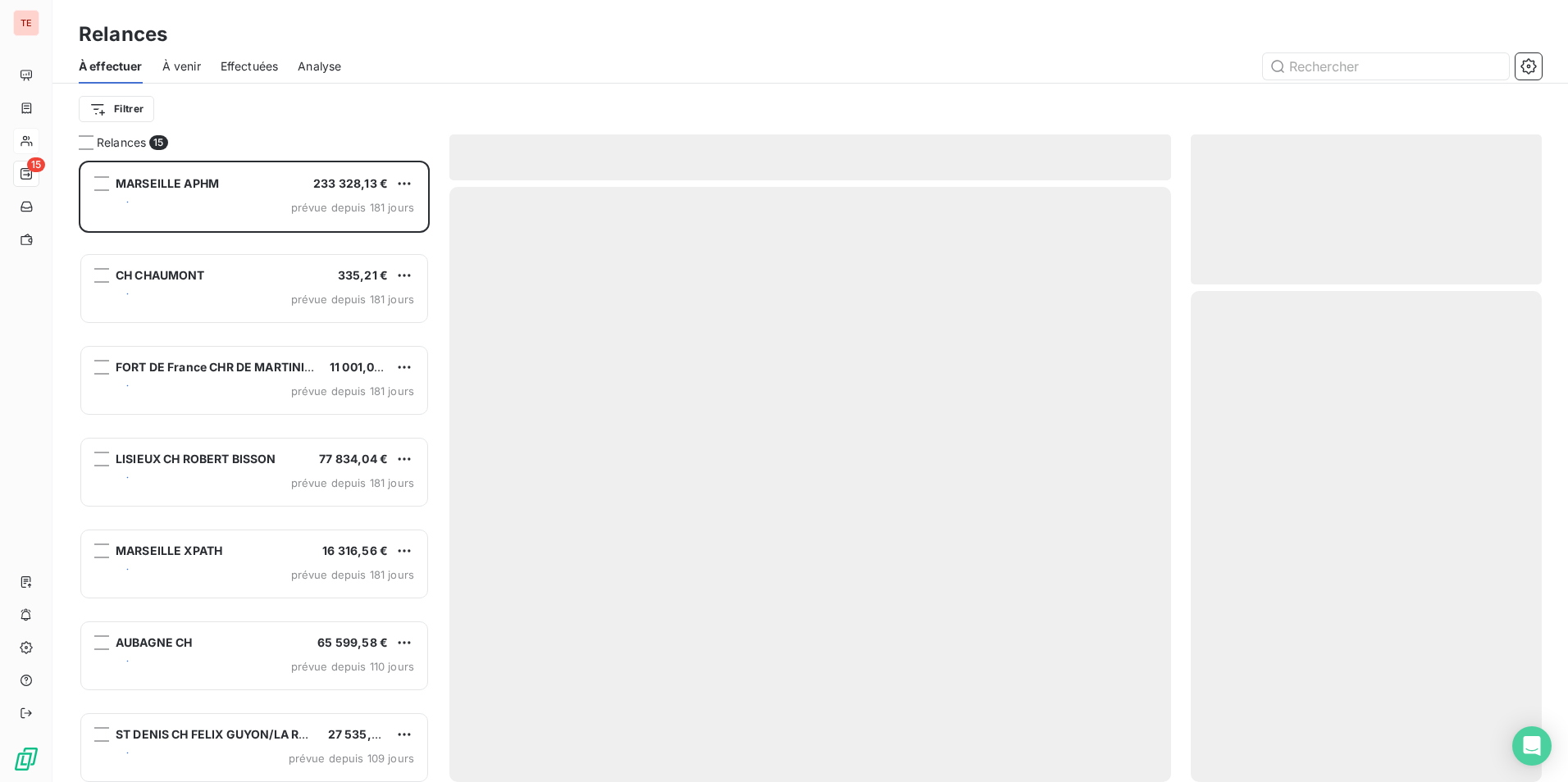 scroll, scrollTop: 13, scrollLeft: 13, axis: both 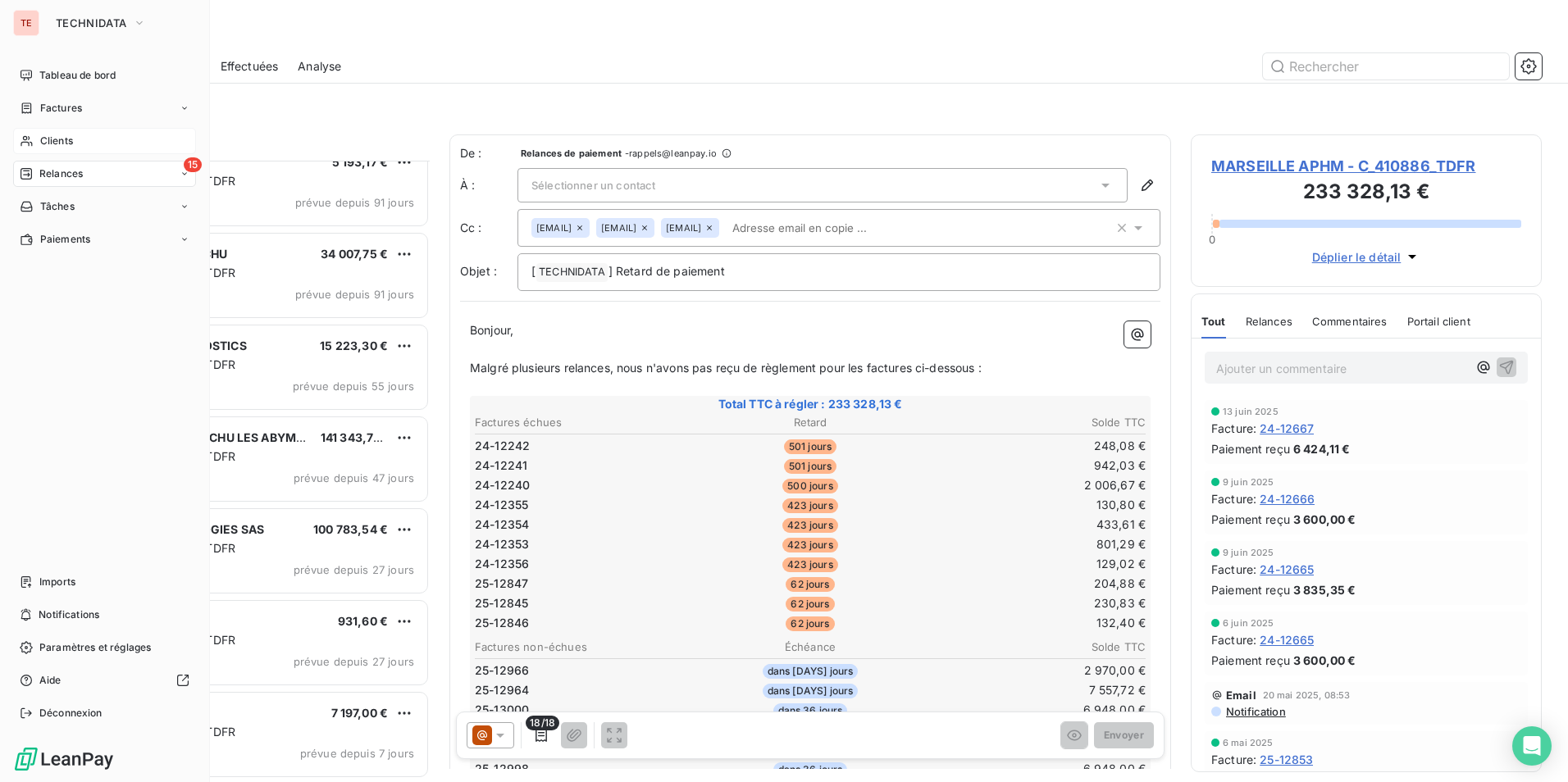 drag, startPoint x: 50, startPoint y: 148, endPoint x: 89, endPoint y: 152, distance: 39.204592 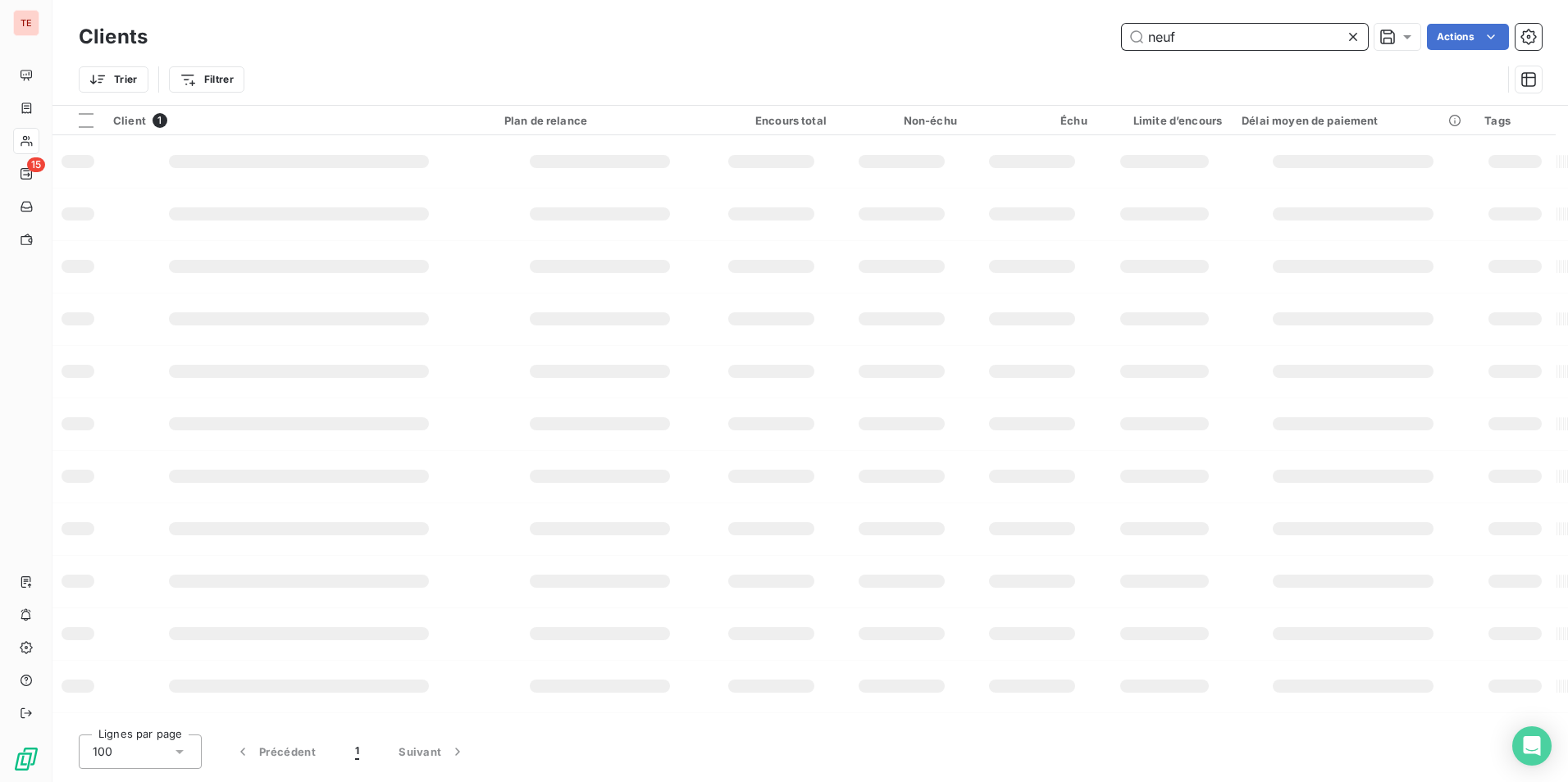 click on "neuf" at bounding box center (1245, 37) 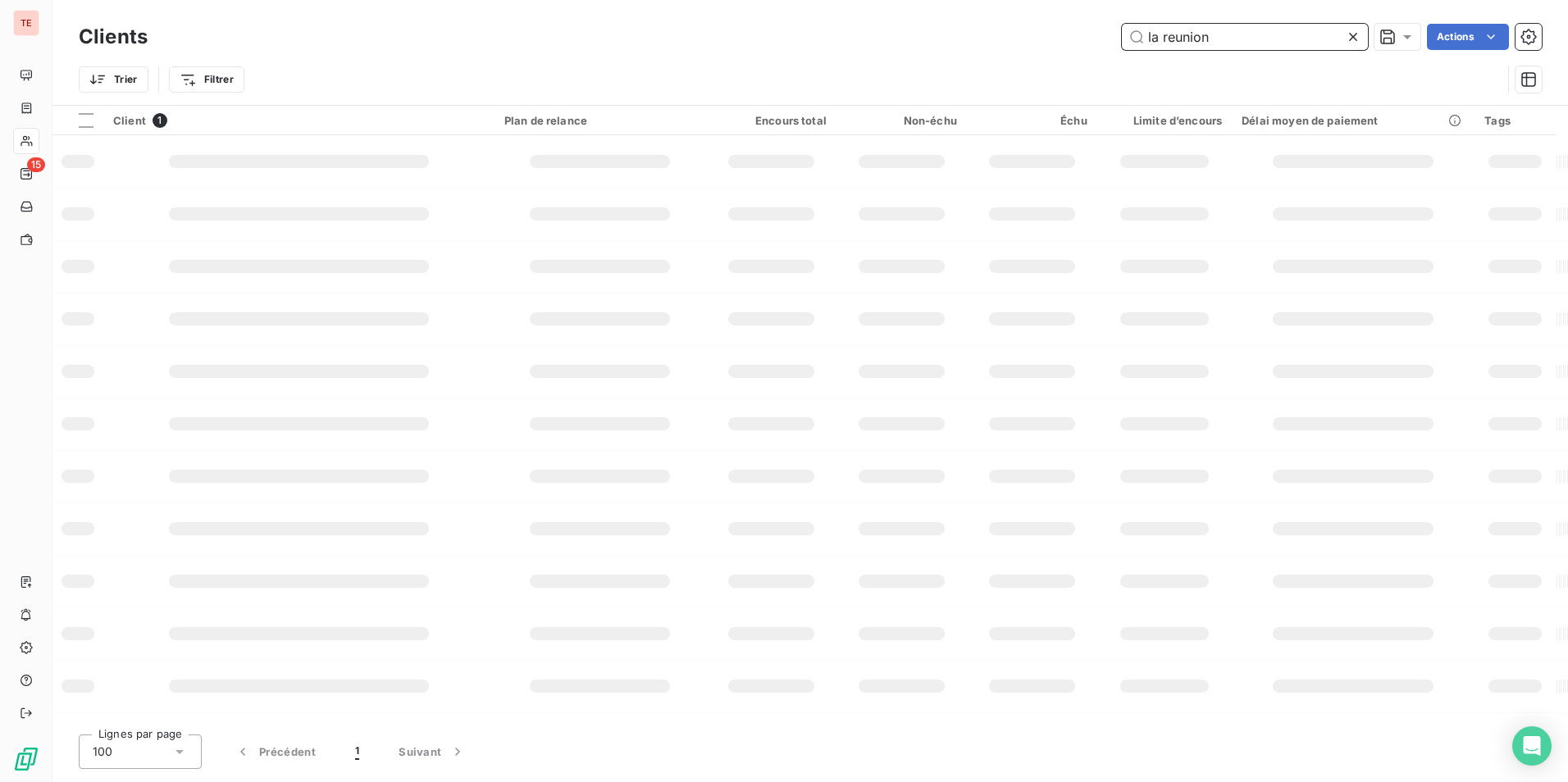 type on "la reunion" 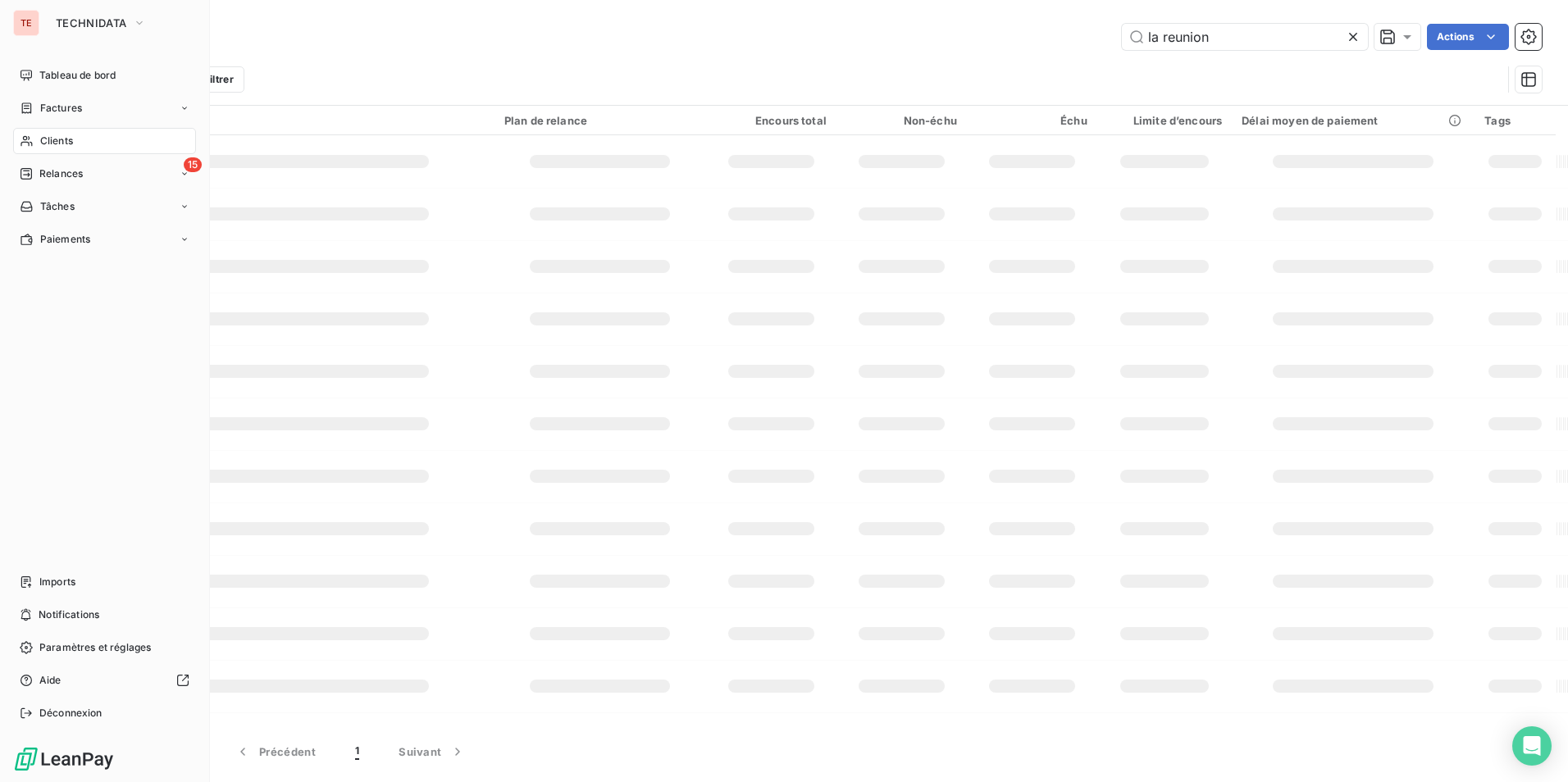 click on "Clients" at bounding box center (104, 141) 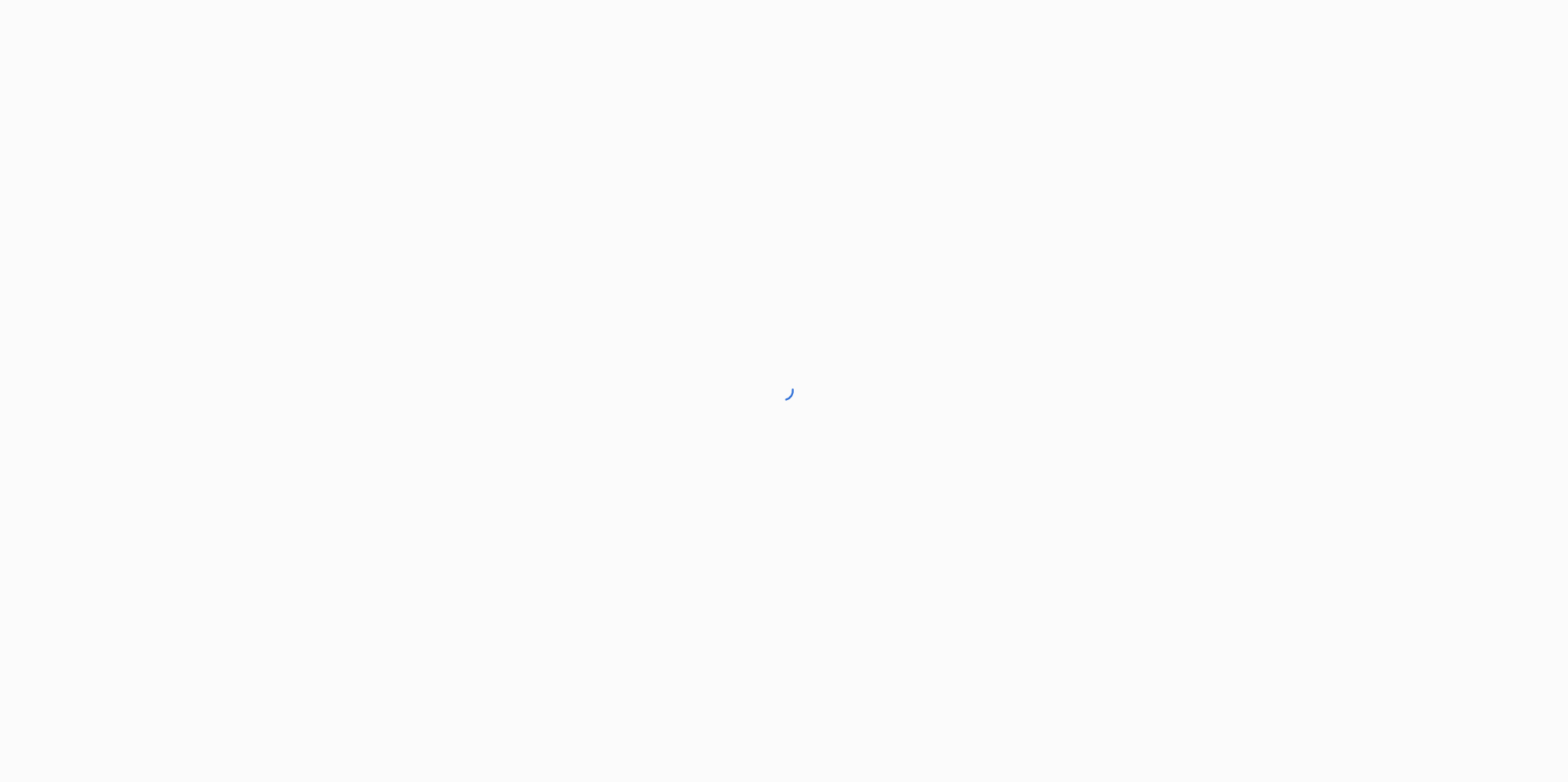 scroll, scrollTop: 0, scrollLeft: 0, axis: both 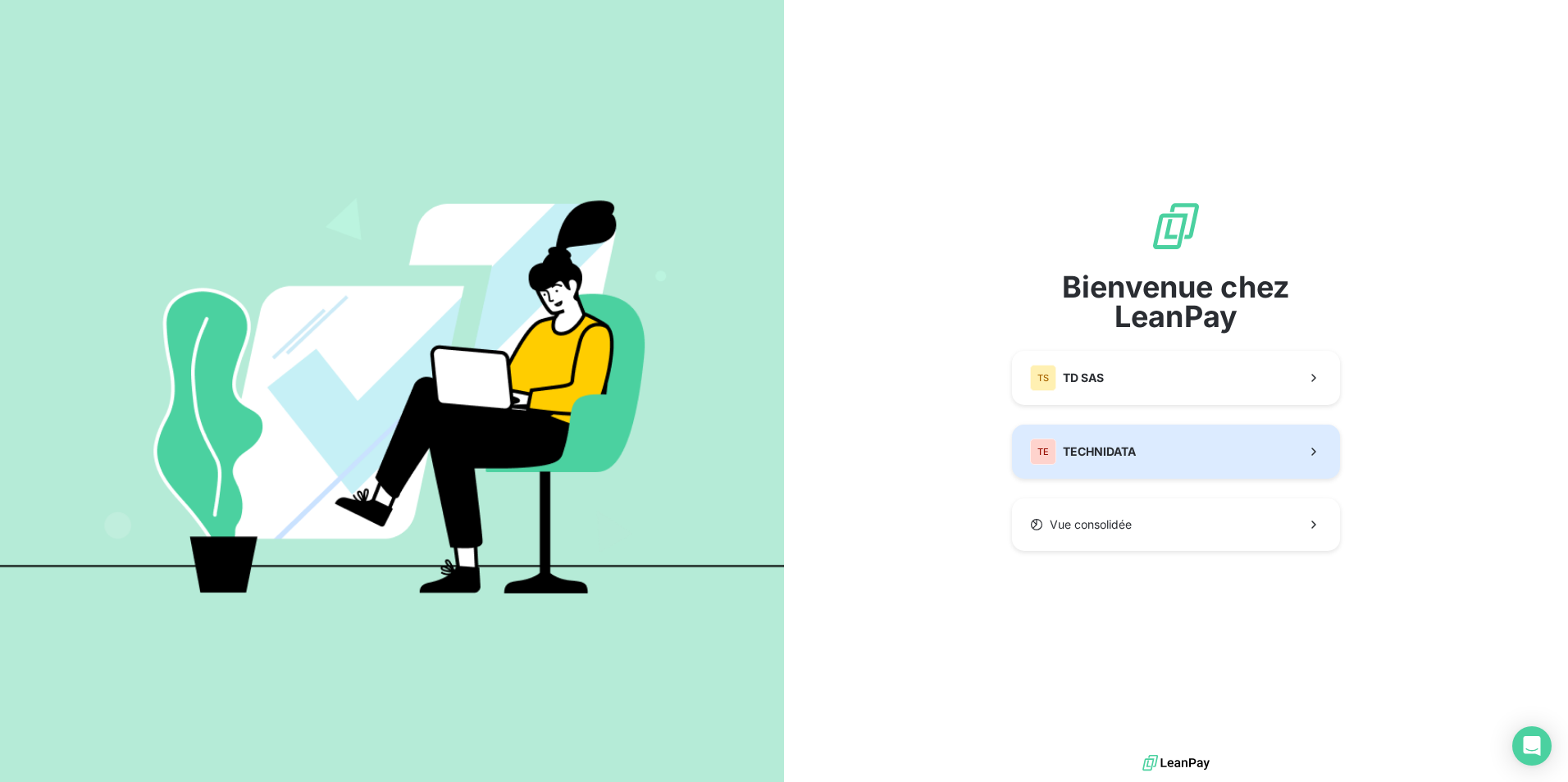 click on "TE TECHNIDATA" at bounding box center (1176, 452) 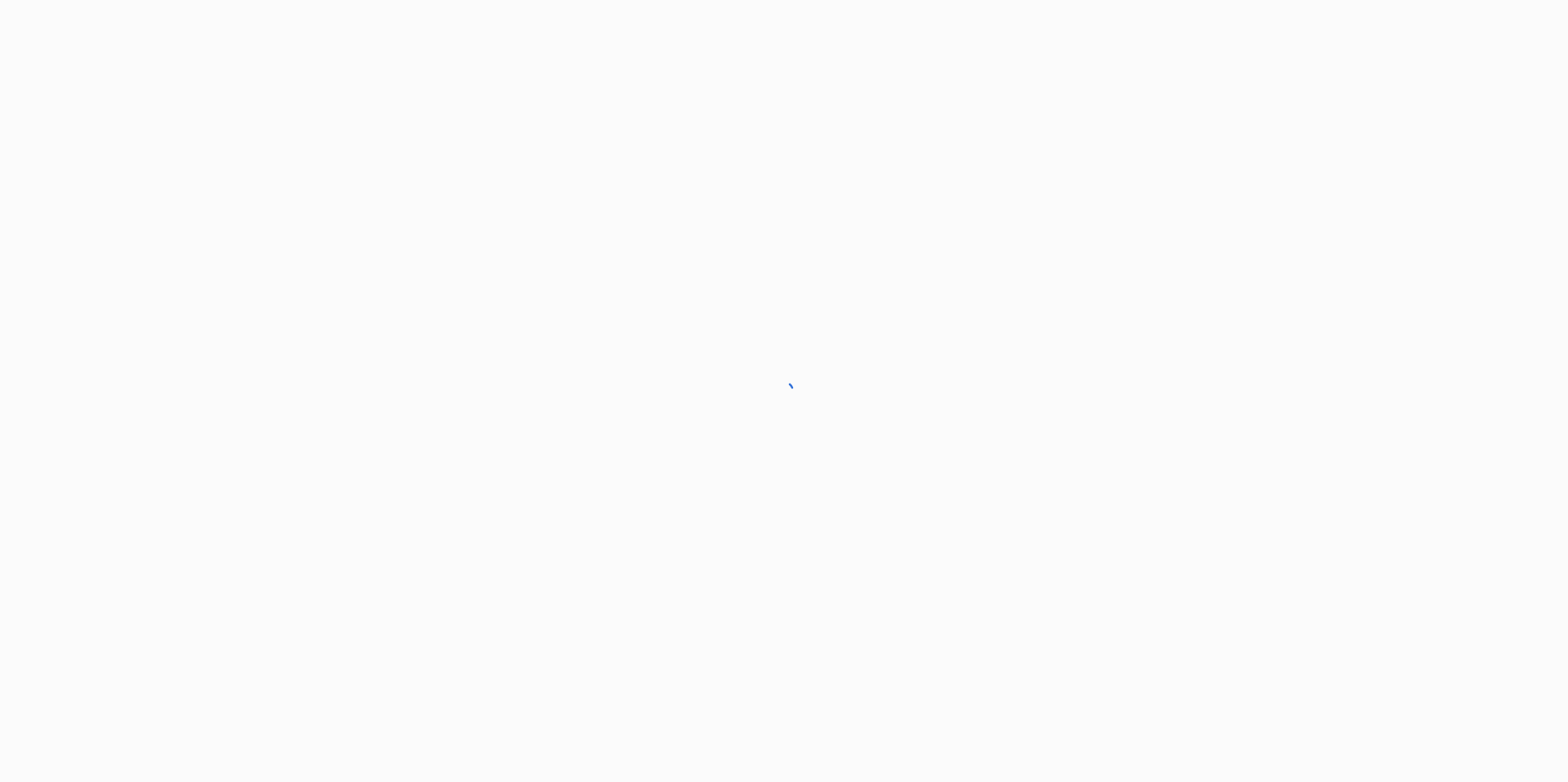 scroll, scrollTop: 0, scrollLeft: 0, axis: both 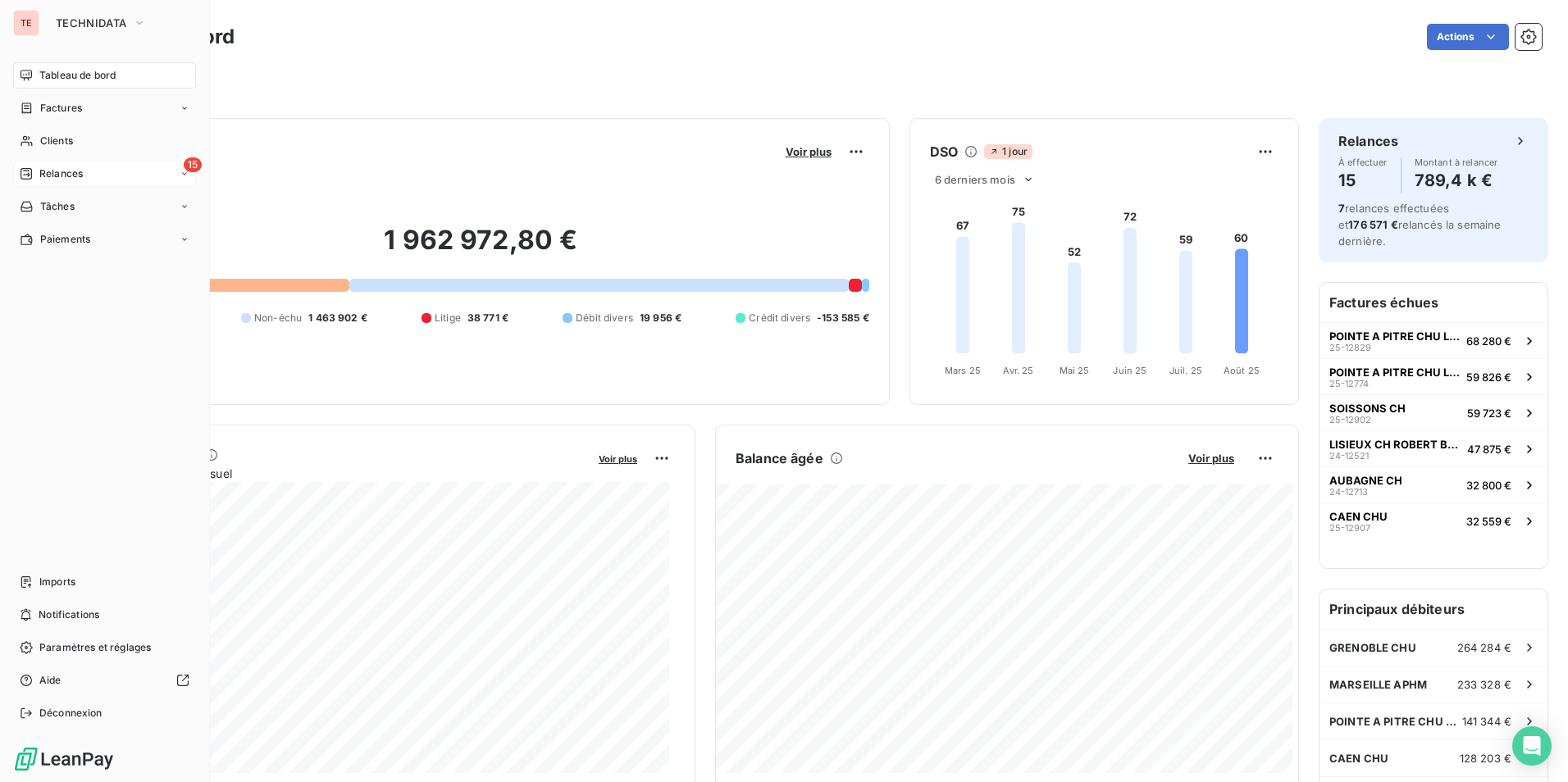 click on "15 Relances" at bounding box center [104, 174] 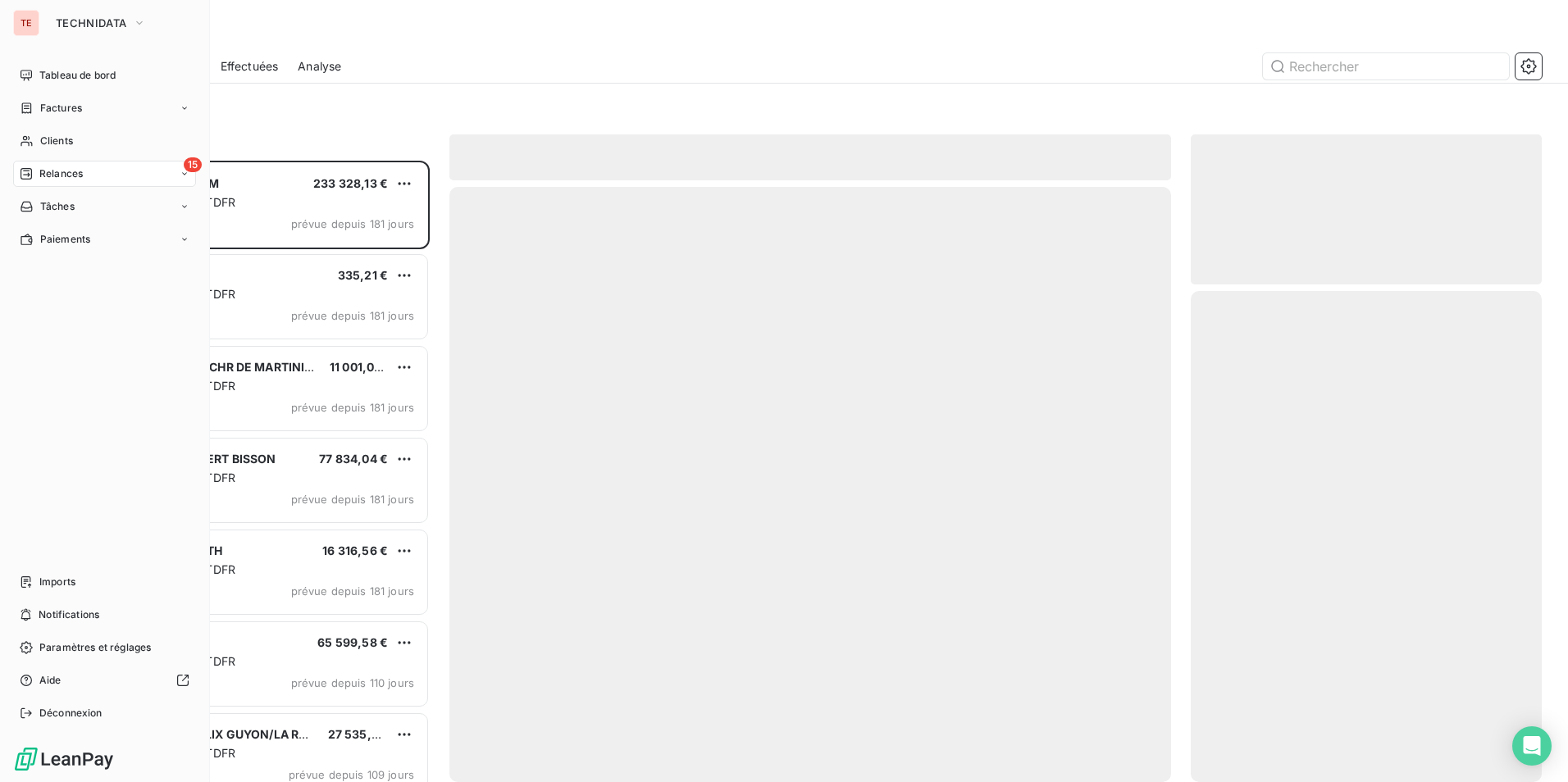 scroll, scrollTop: 13, scrollLeft: 13, axis: both 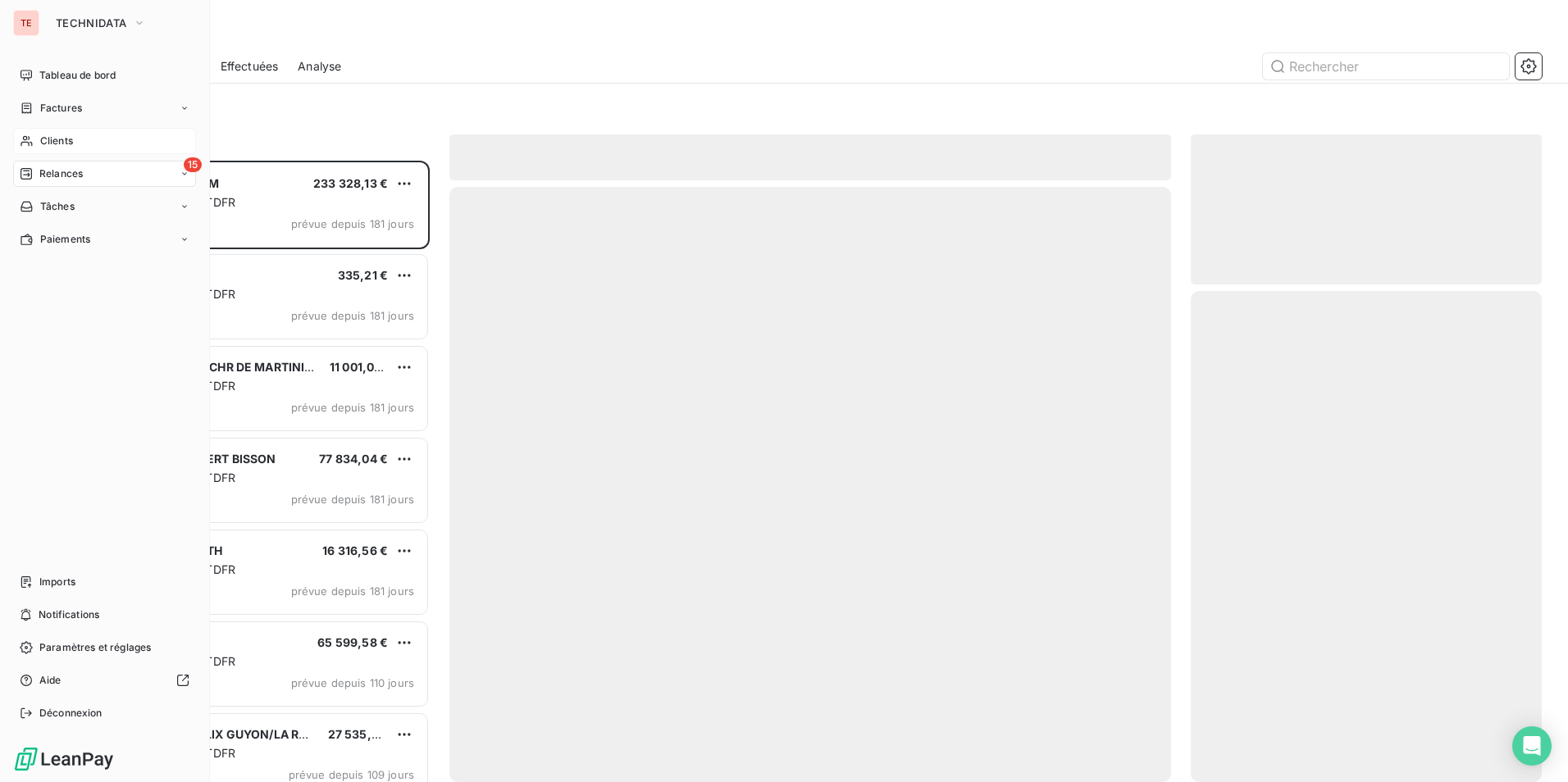 click on "Clients" at bounding box center (57, 141) 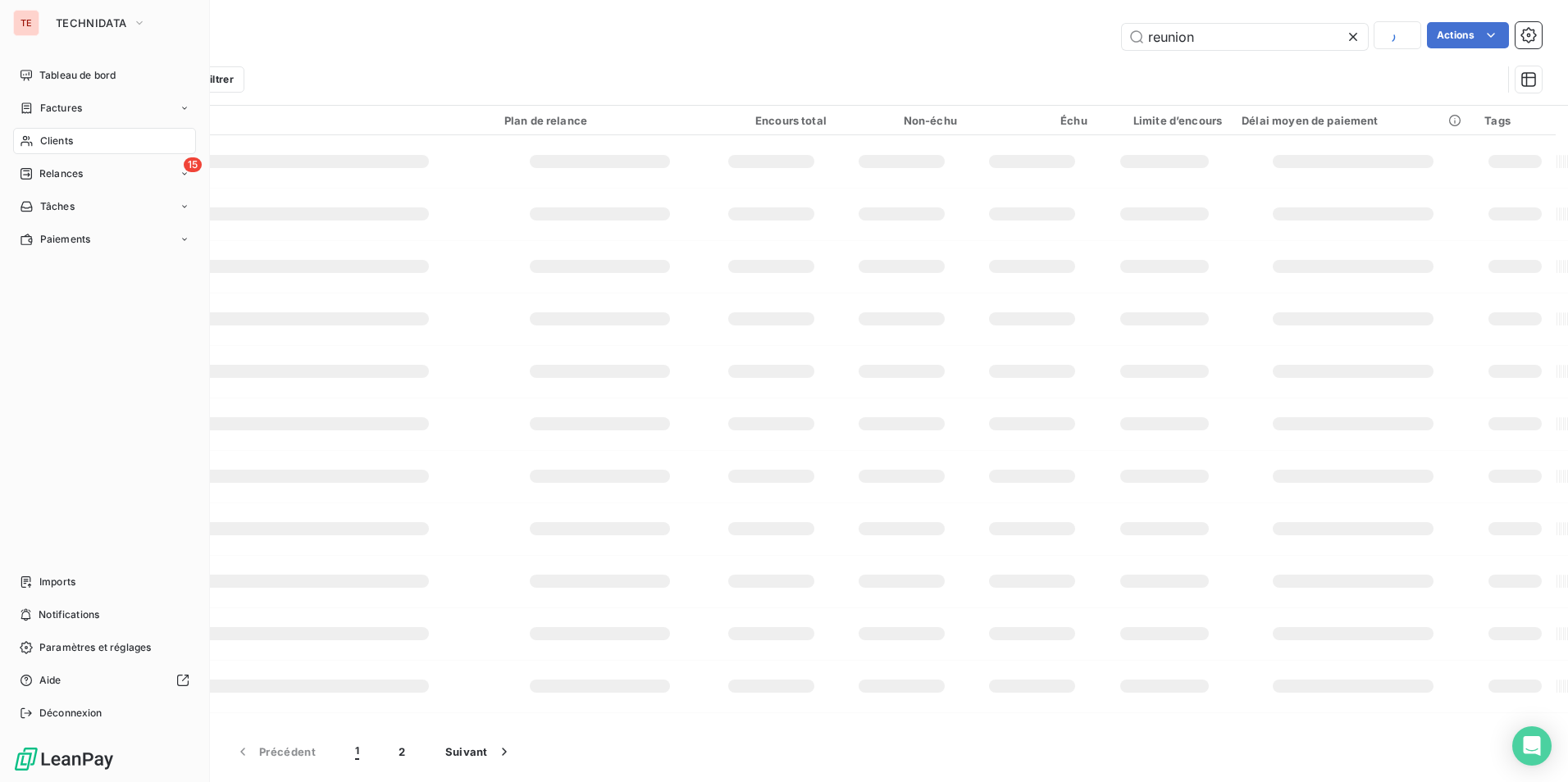 type on "reunion" 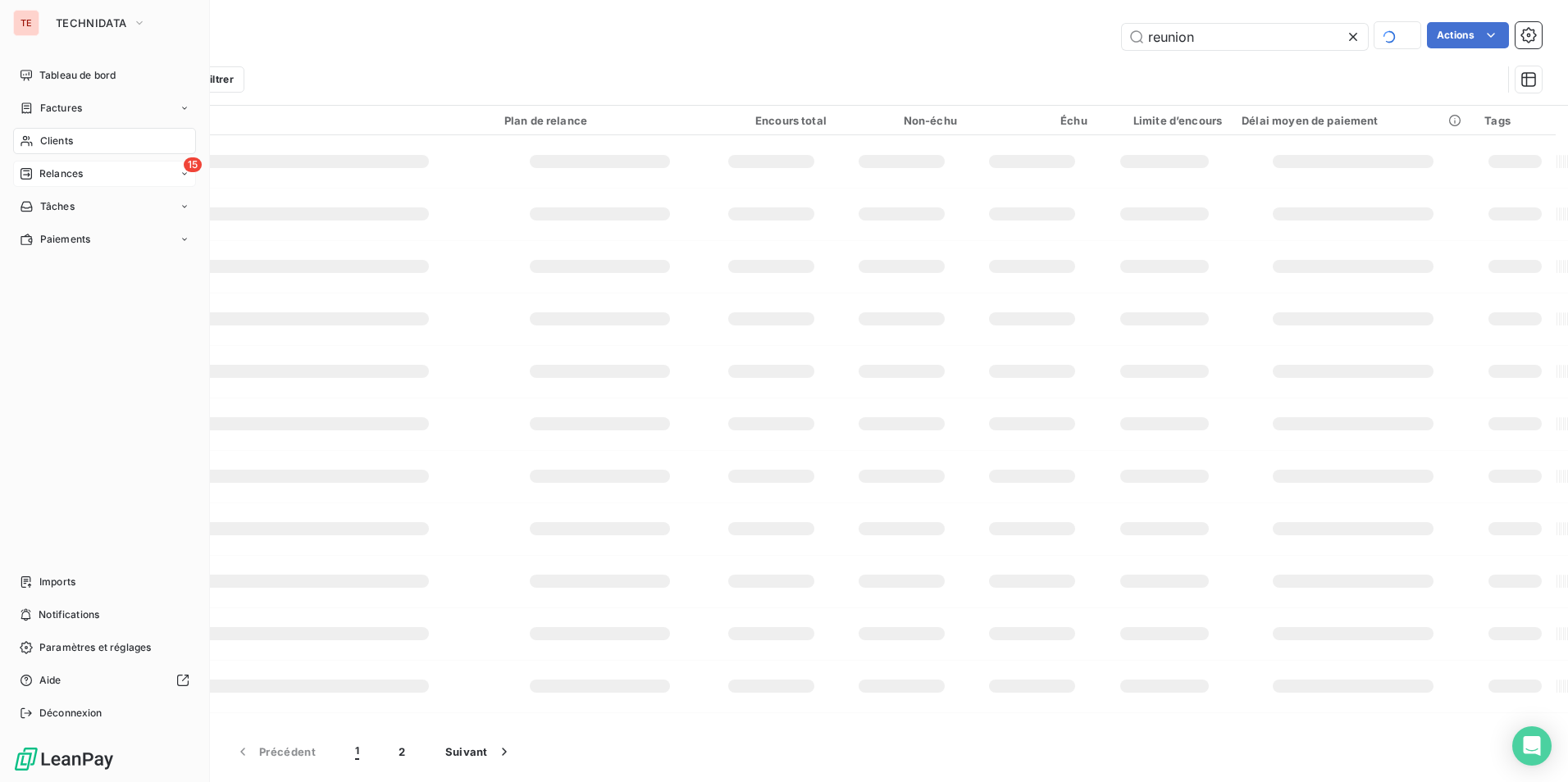click on "15 Relances" at bounding box center (104, 174) 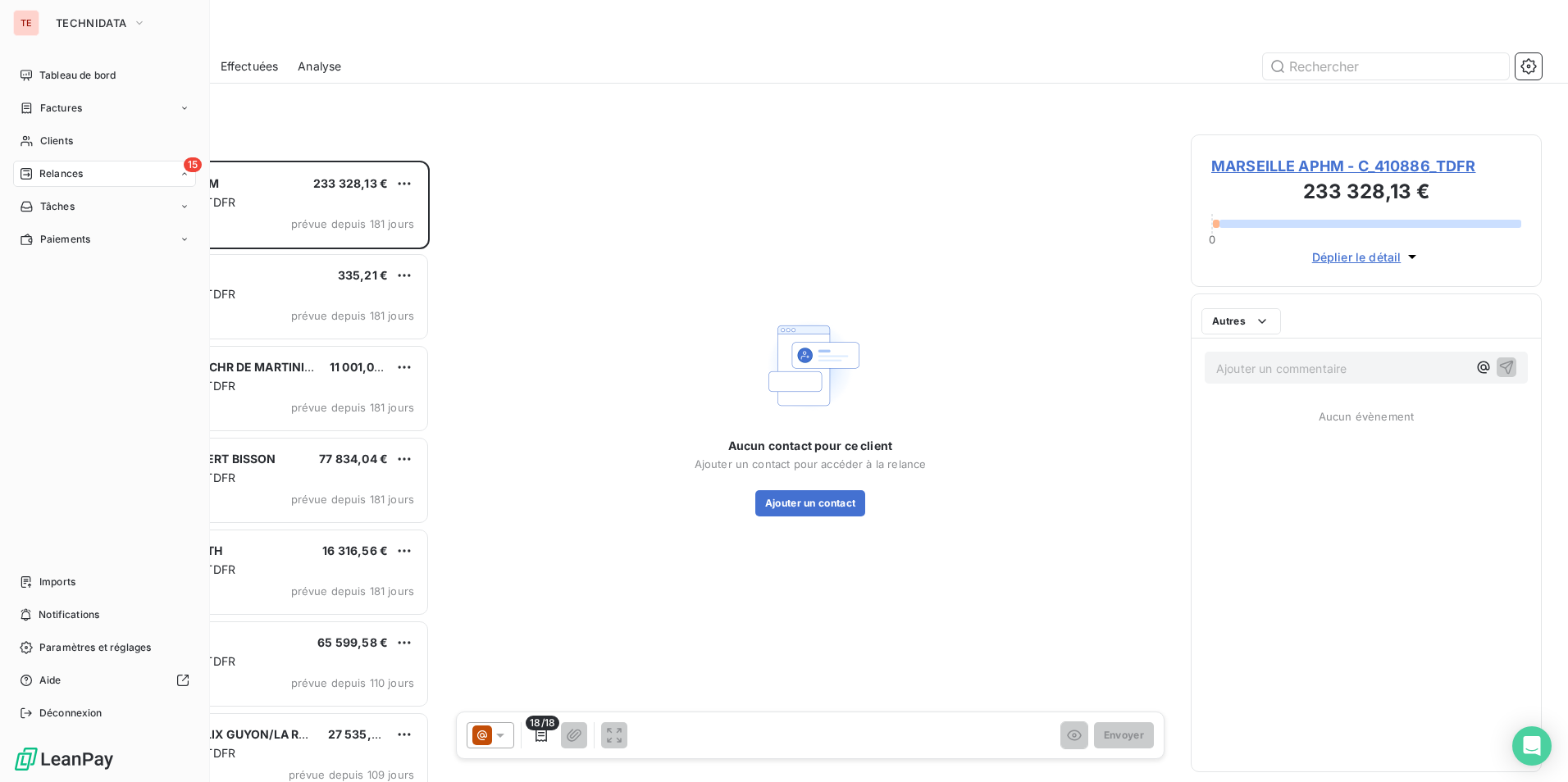 scroll, scrollTop: 13, scrollLeft: 13, axis: both 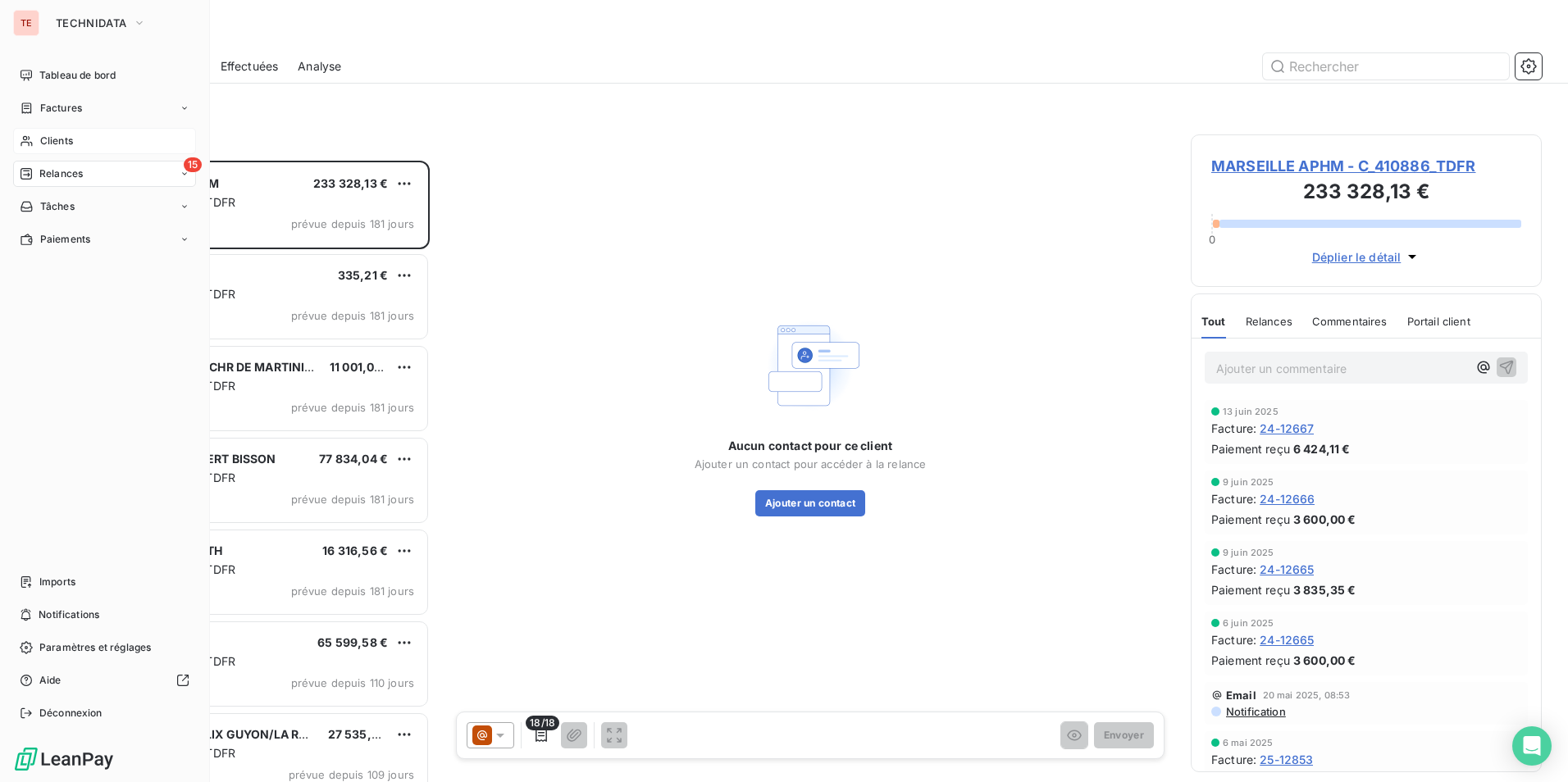 click on "Clients" at bounding box center (104, 141) 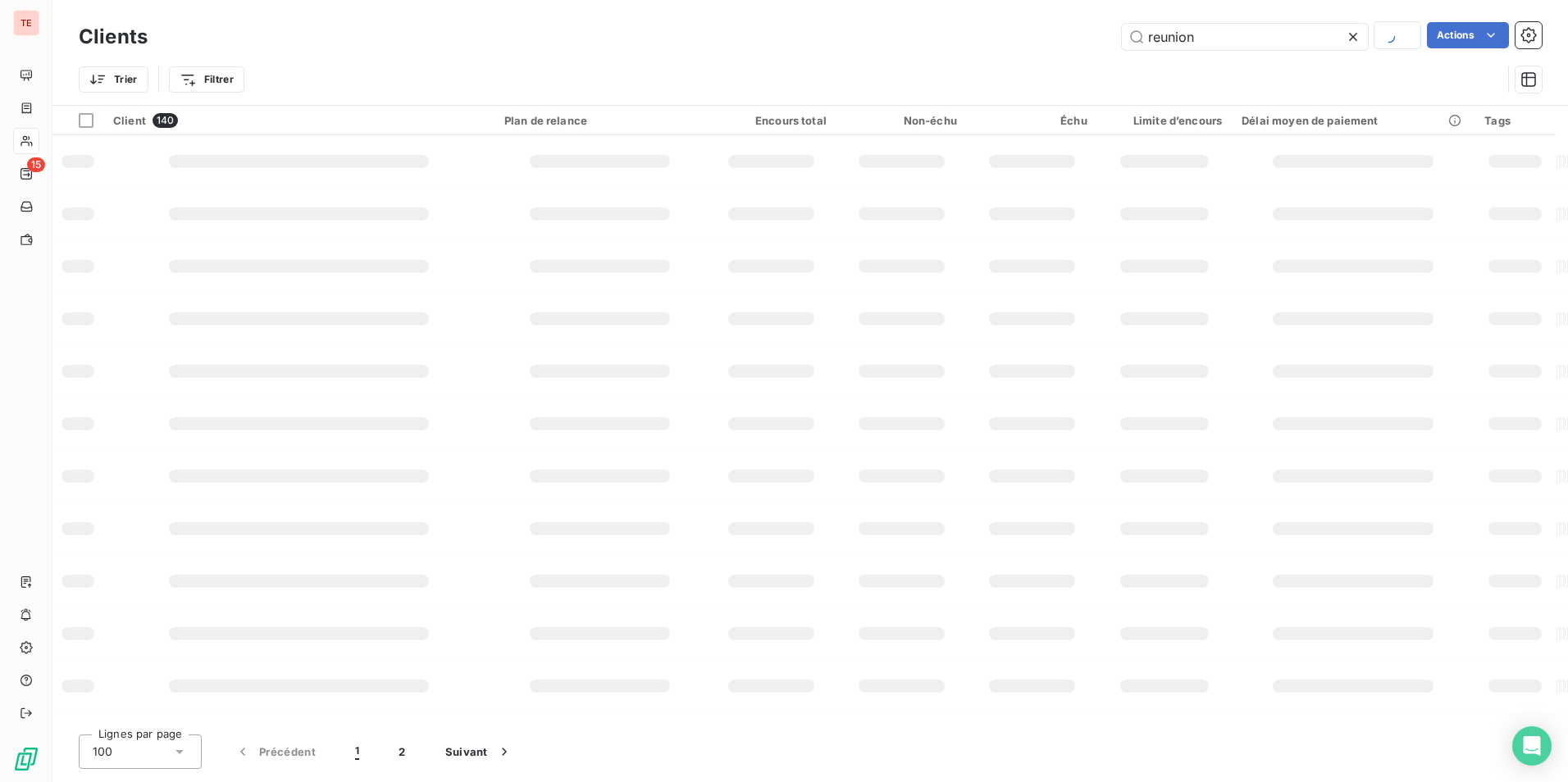 click 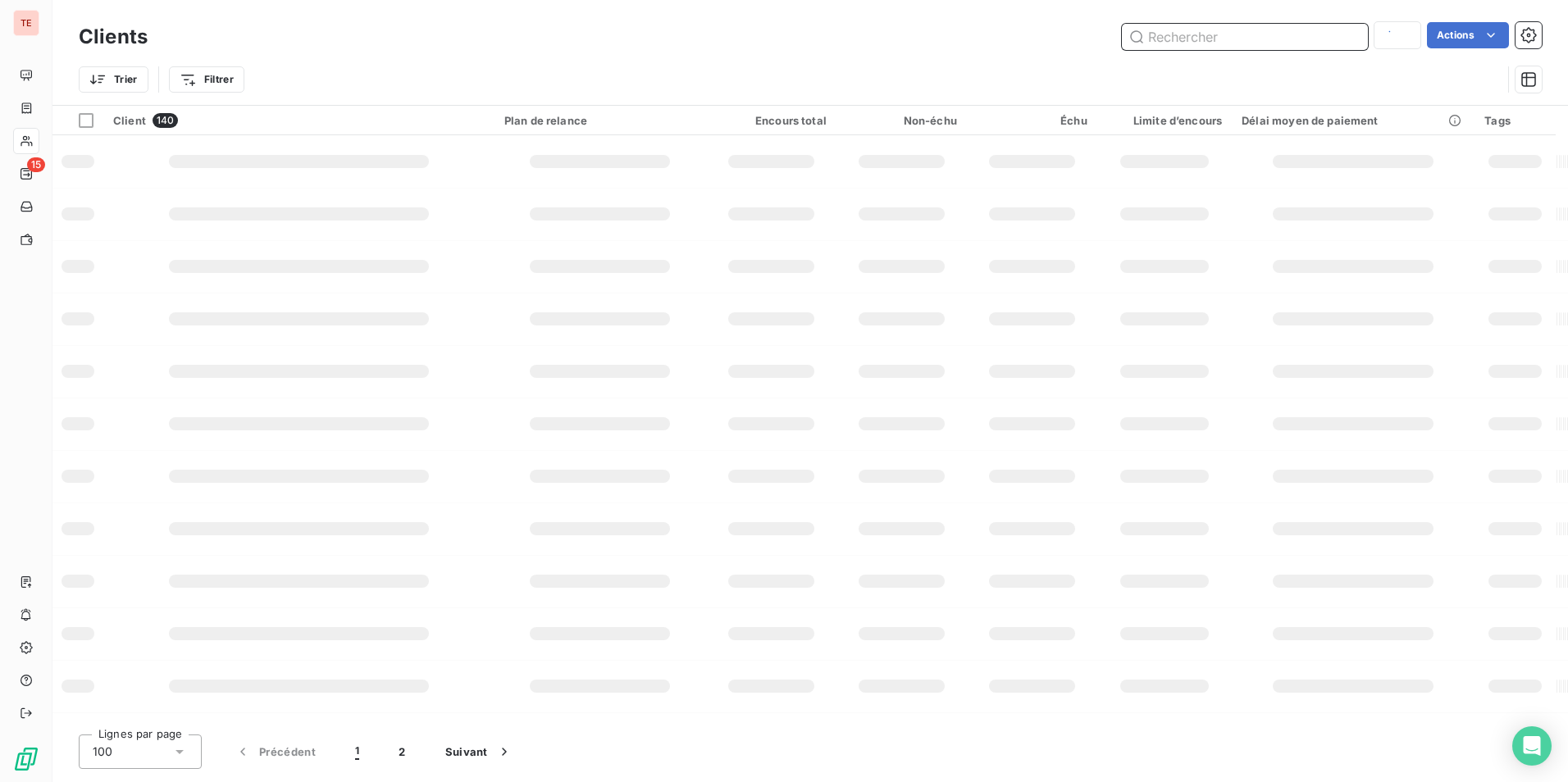click at bounding box center (1245, 37) 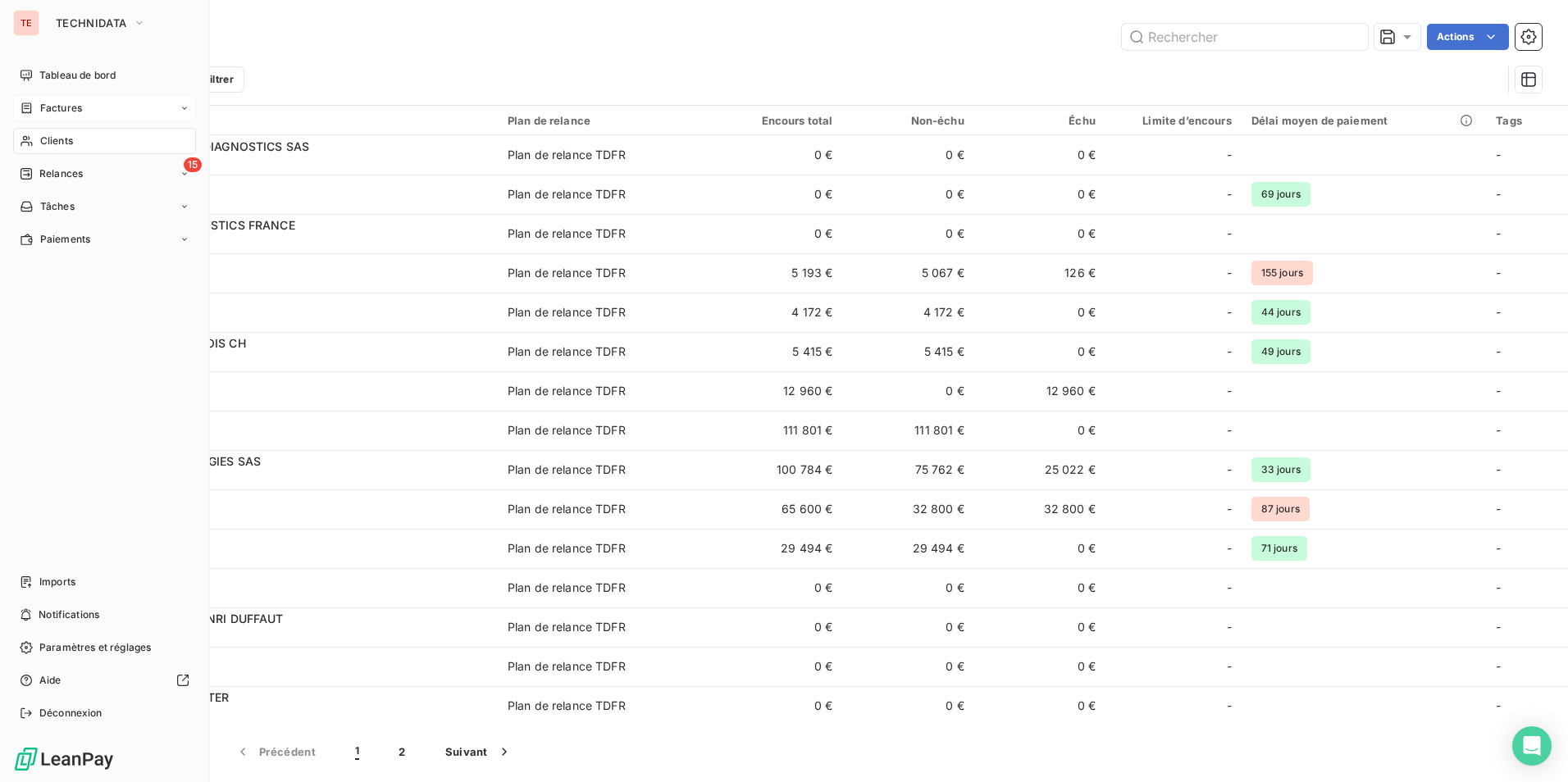 click on "Factures" at bounding box center (61, 108) 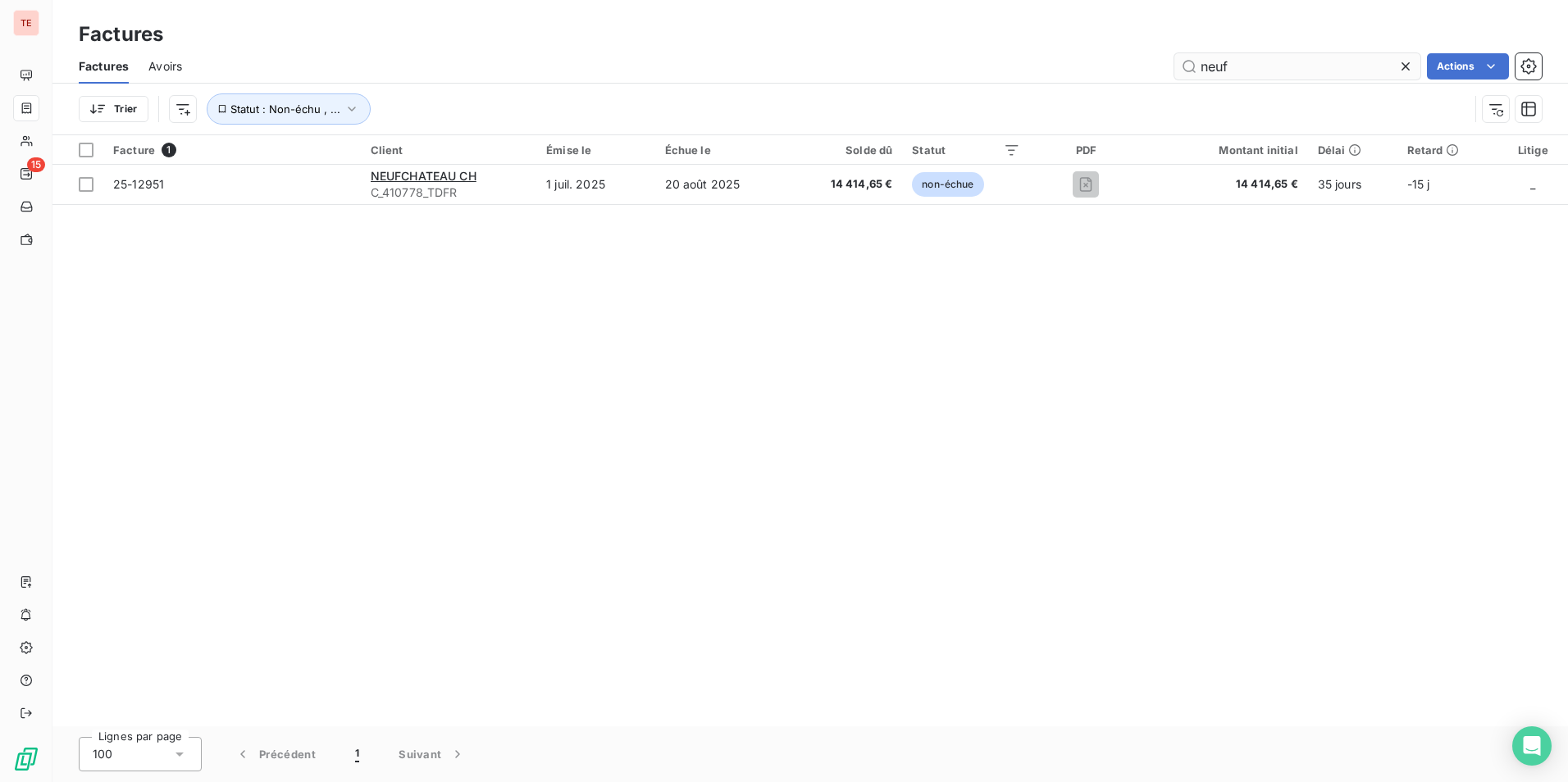 click on "neuf" at bounding box center [1297, 66] 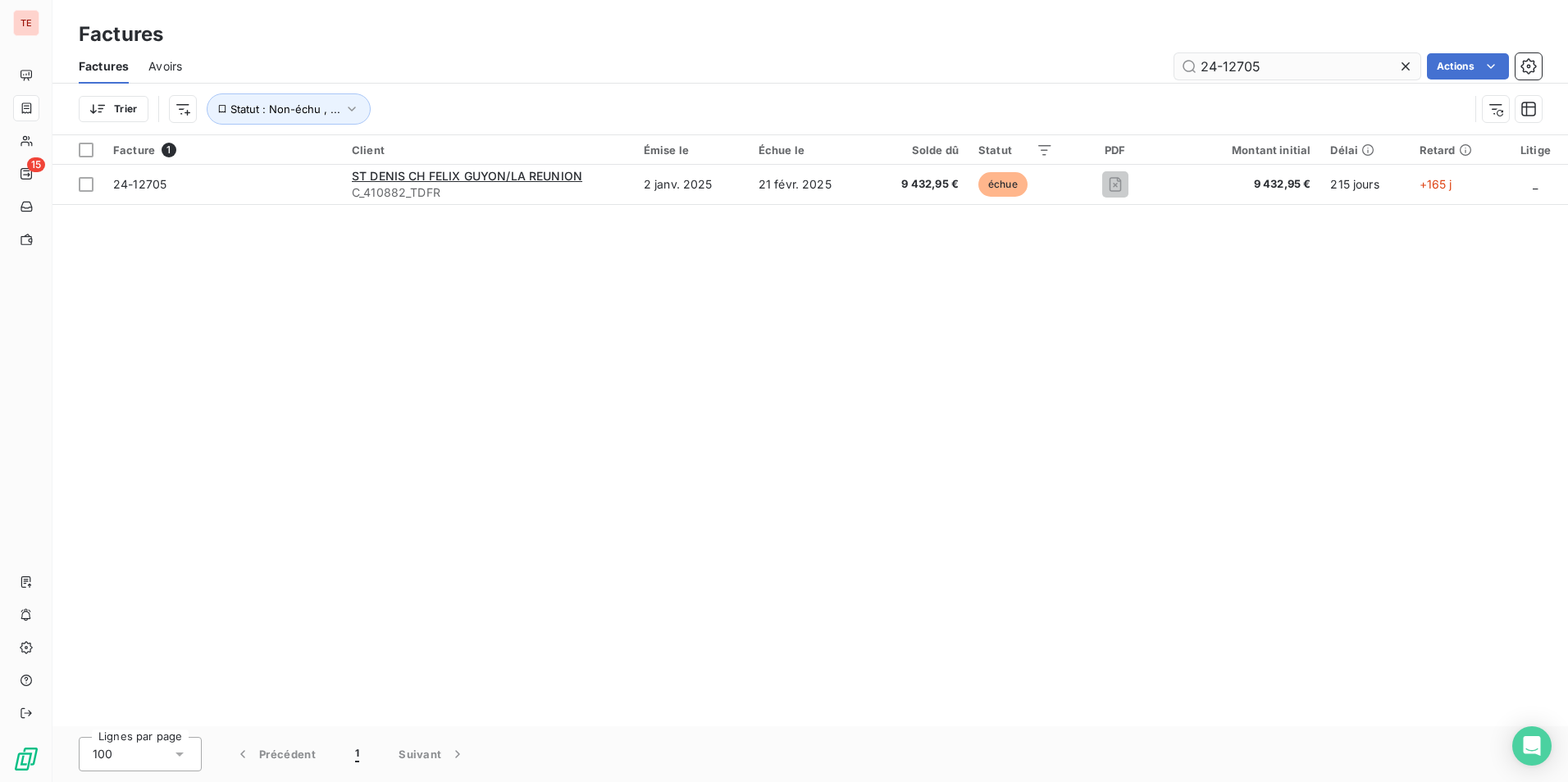 click on "24-12705" at bounding box center (1297, 66) 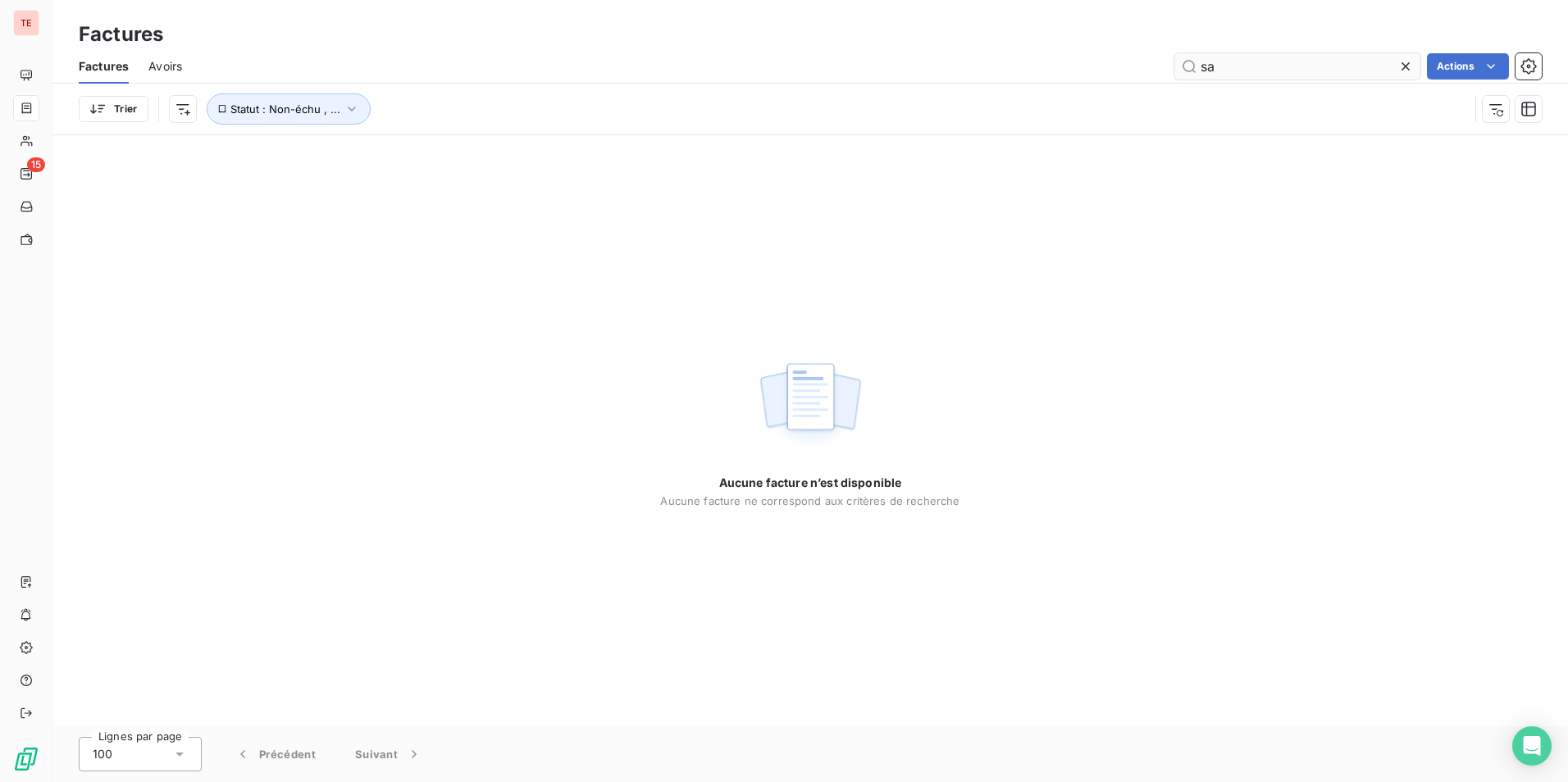 type on "s" 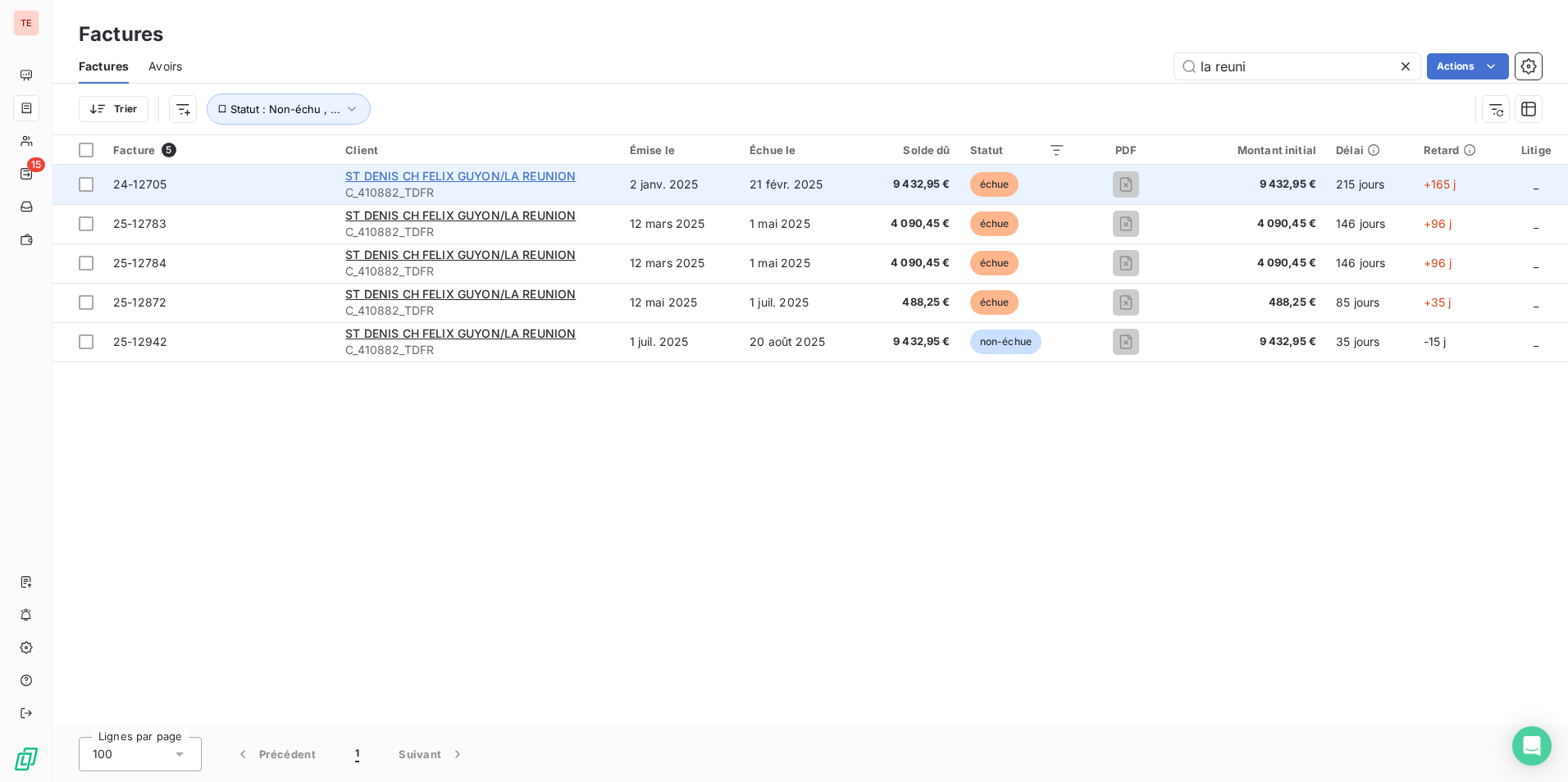 type on "la reuni" 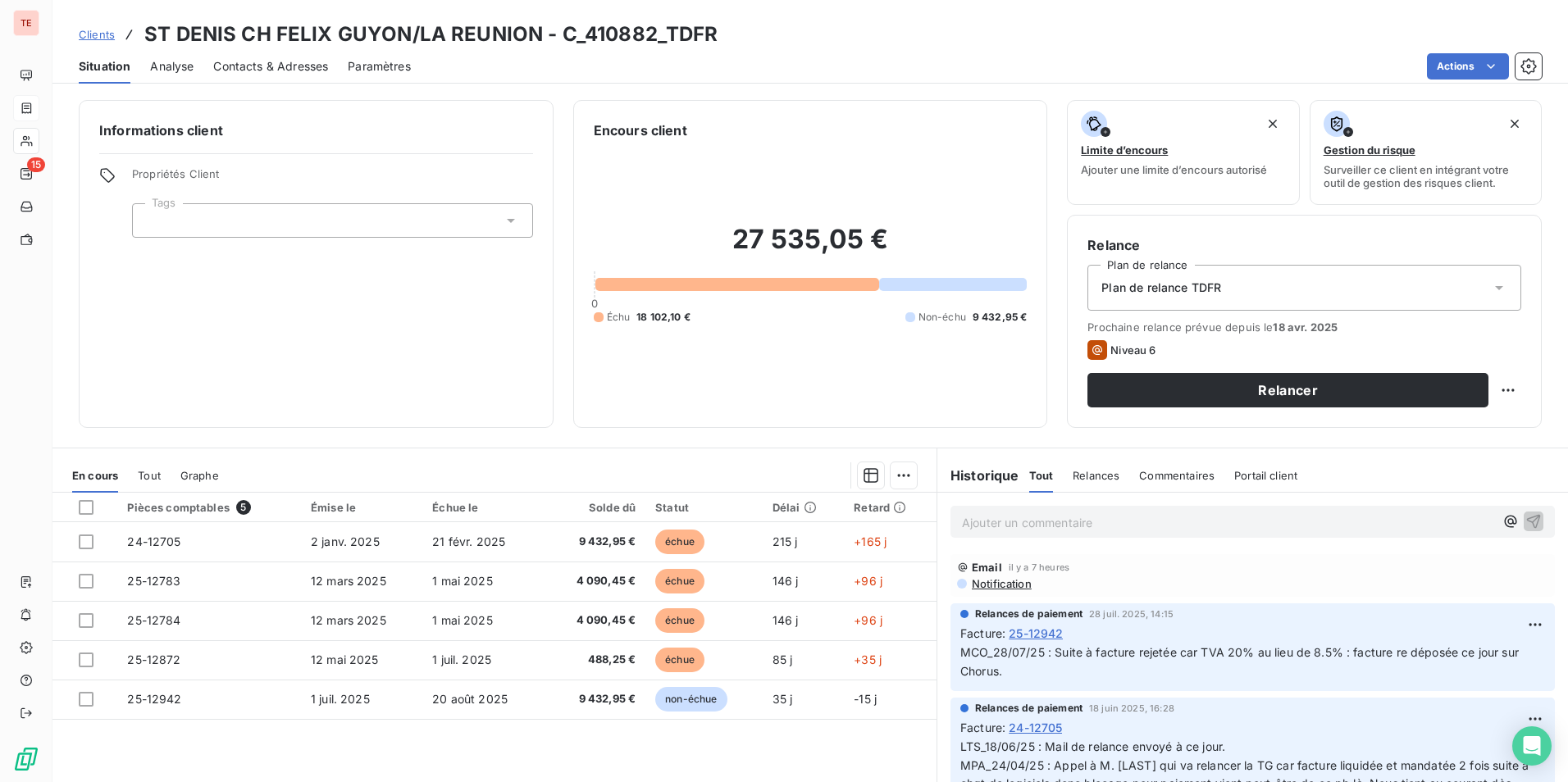 click on "Ajouter un commentaire ﻿" at bounding box center [1228, 522] 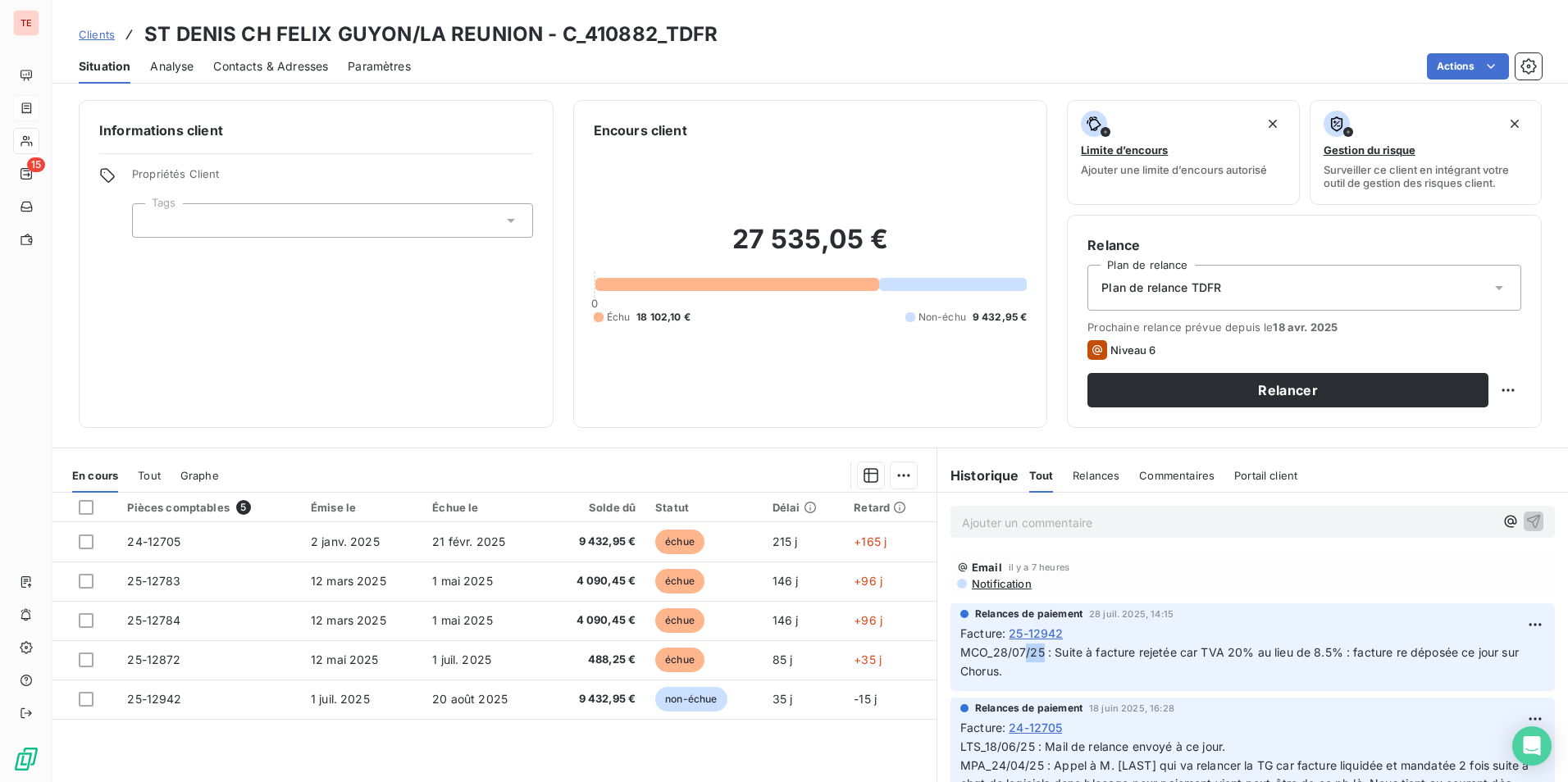 drag, startPoint x: 1037, startPoint y: 653, endPoint x: 1019, endPoint y: 653, distance: 18 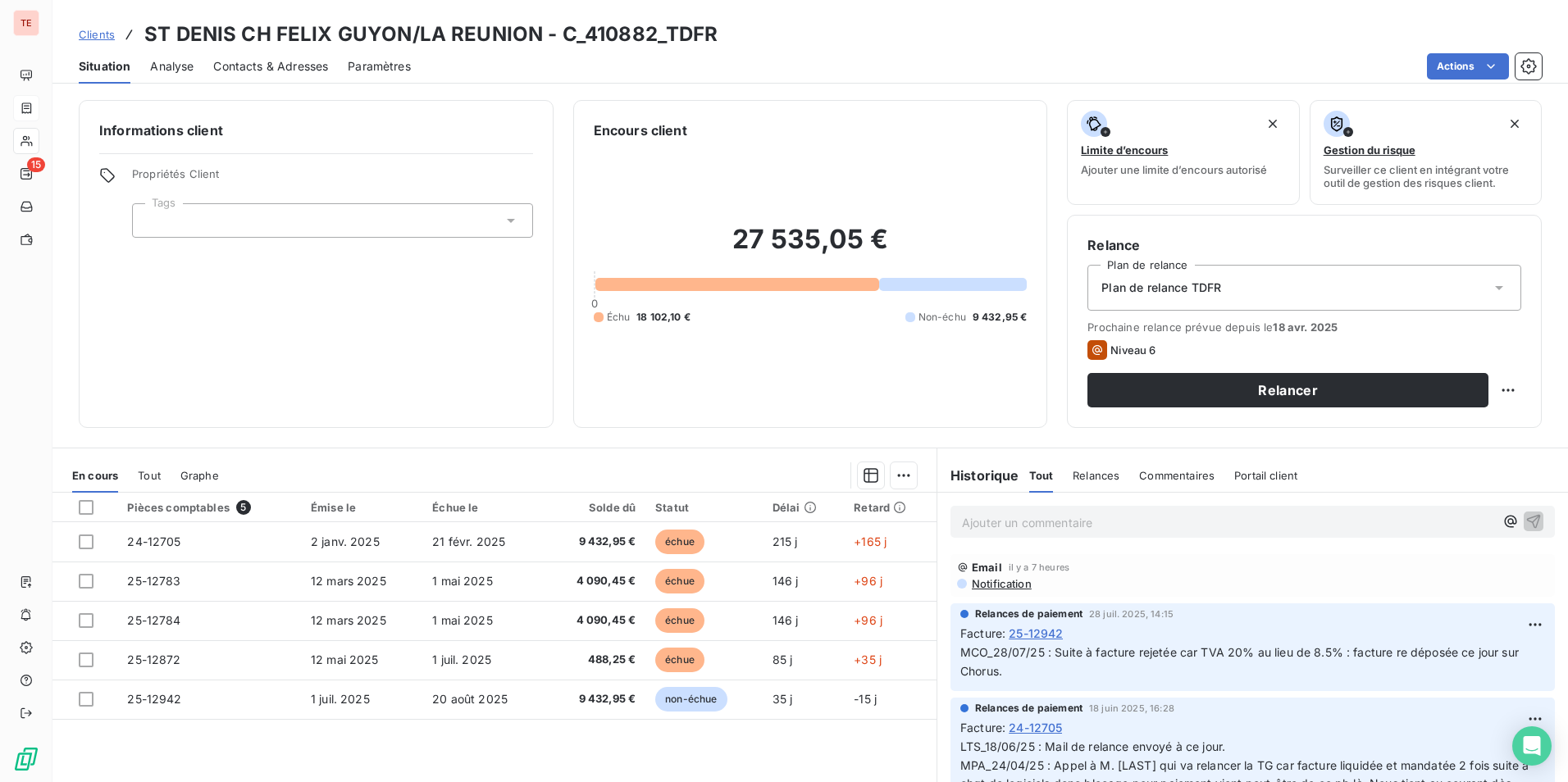 drag, startPoint x: 1019, startPoint y: 653, endPoint x: 1045, endPoint y: 651, distance: 26.07681 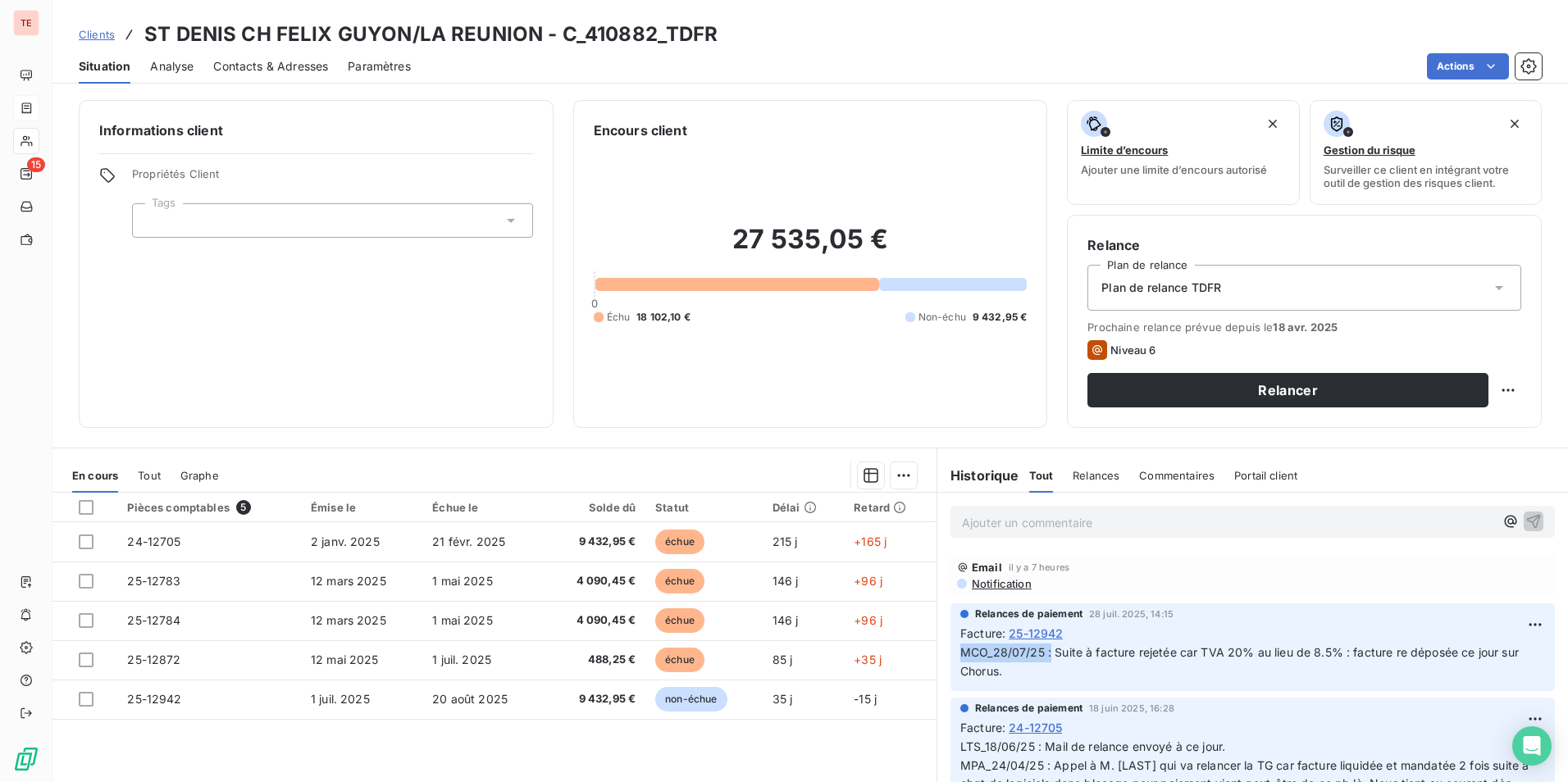 drag, startPoint x: 1042, startPoint y: 652, endPoint x: 956, endPoint y: 654, distance: 86.02325 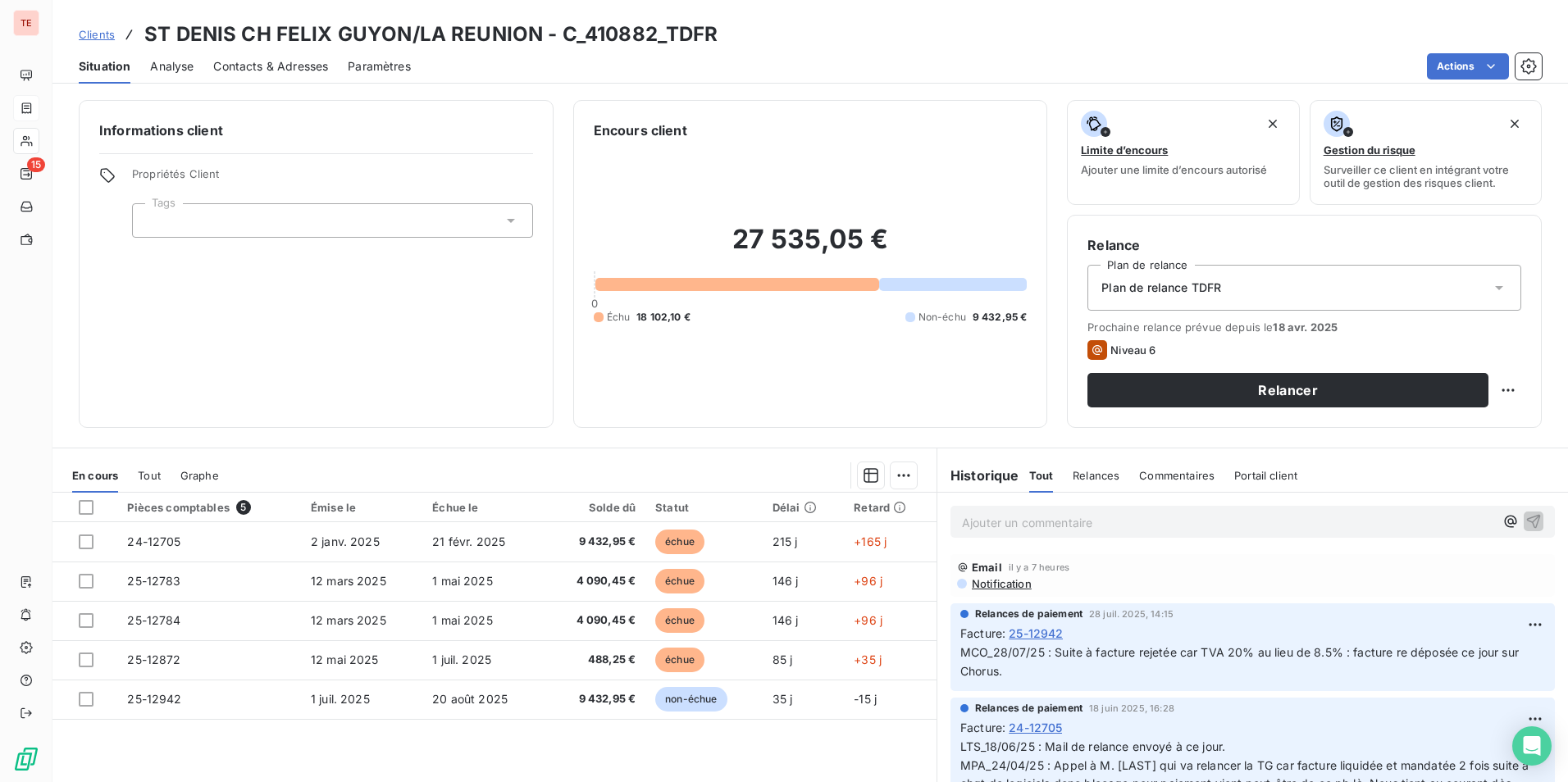 click on "Ajouter un commentaire ﻿" at bounding box center [1228, 522] 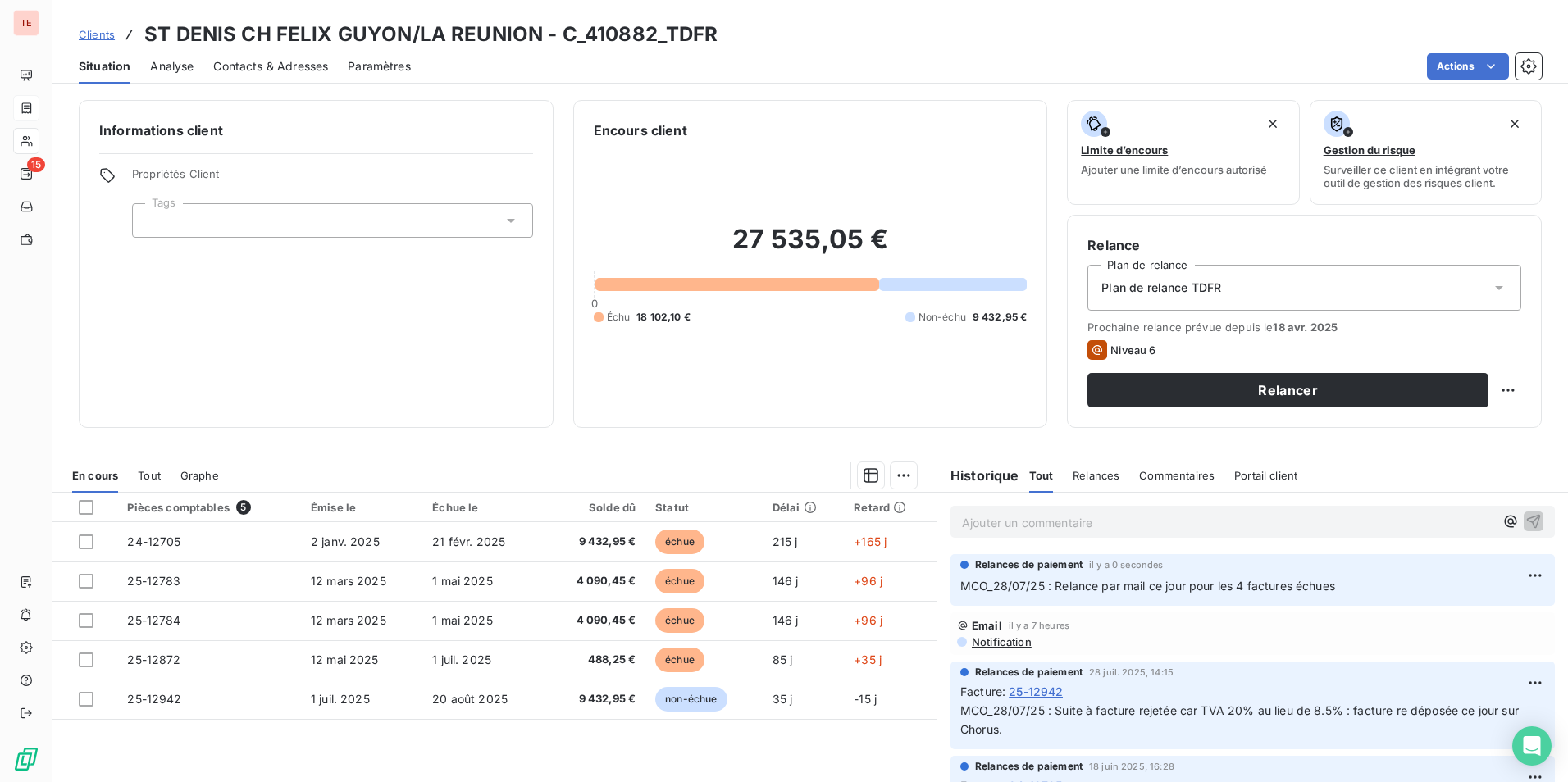 click on "Clients" at bounding box center (97, 34) 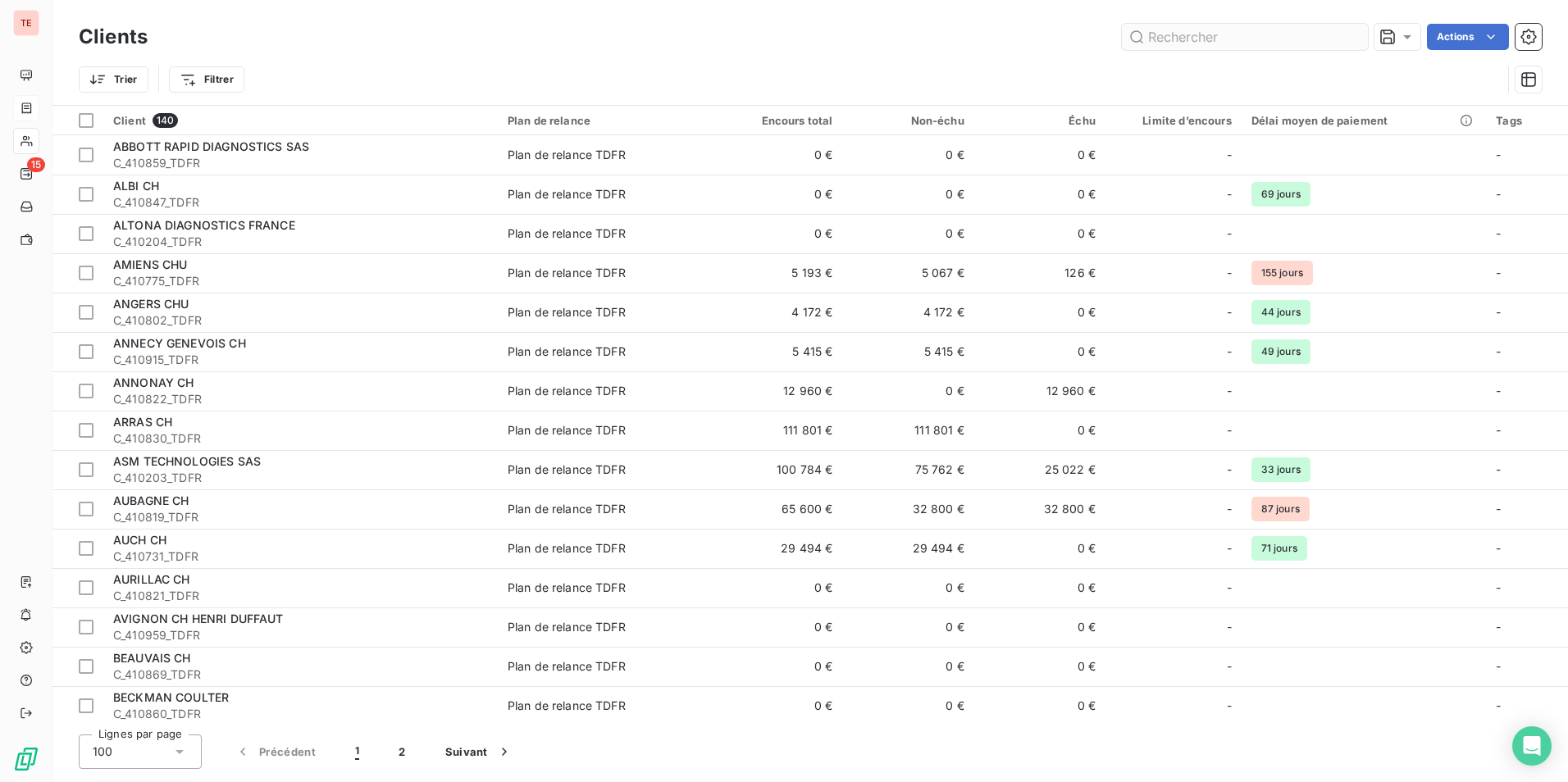 click at bounding box center (1245, 37) 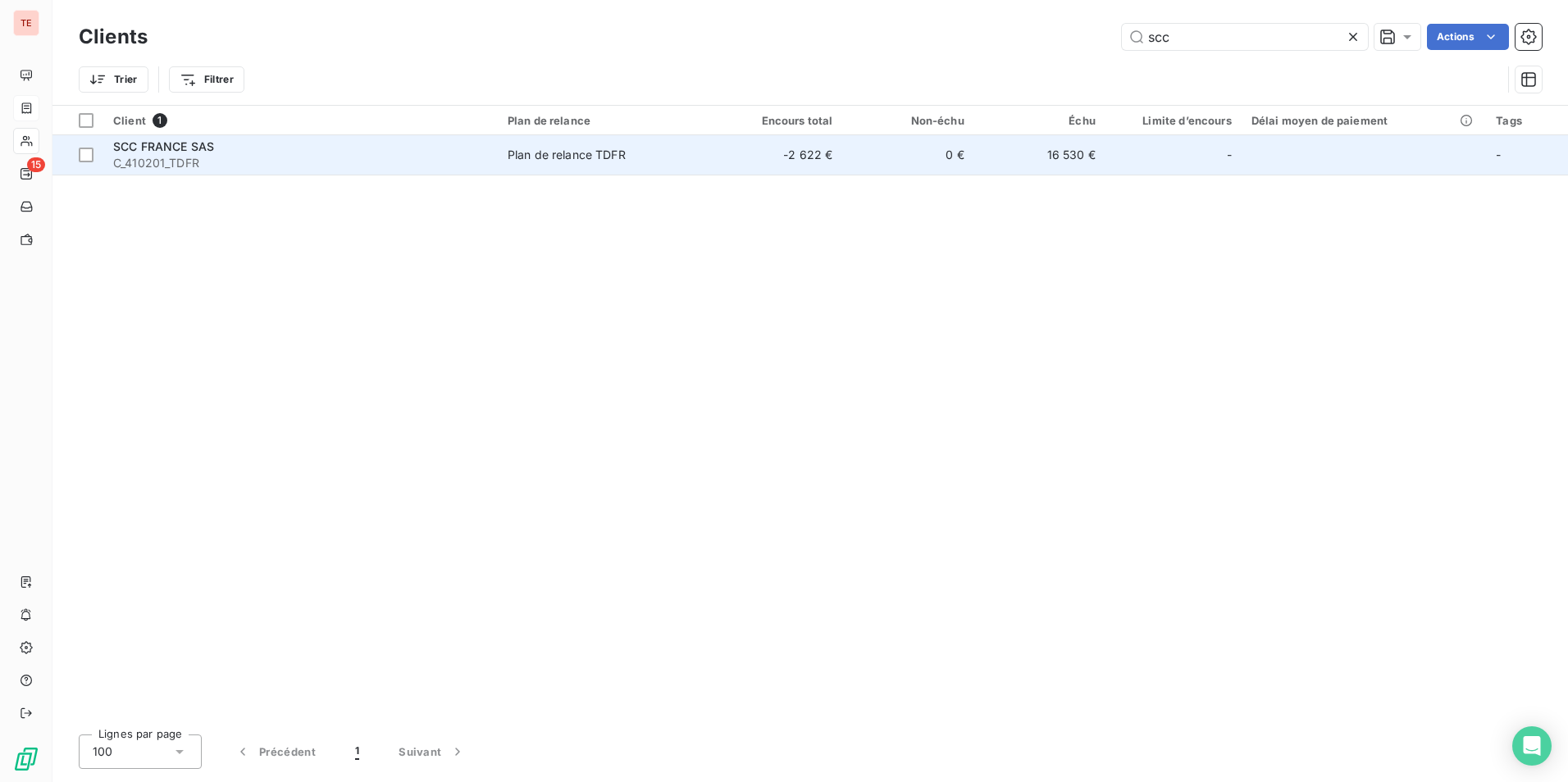 type on "scc" 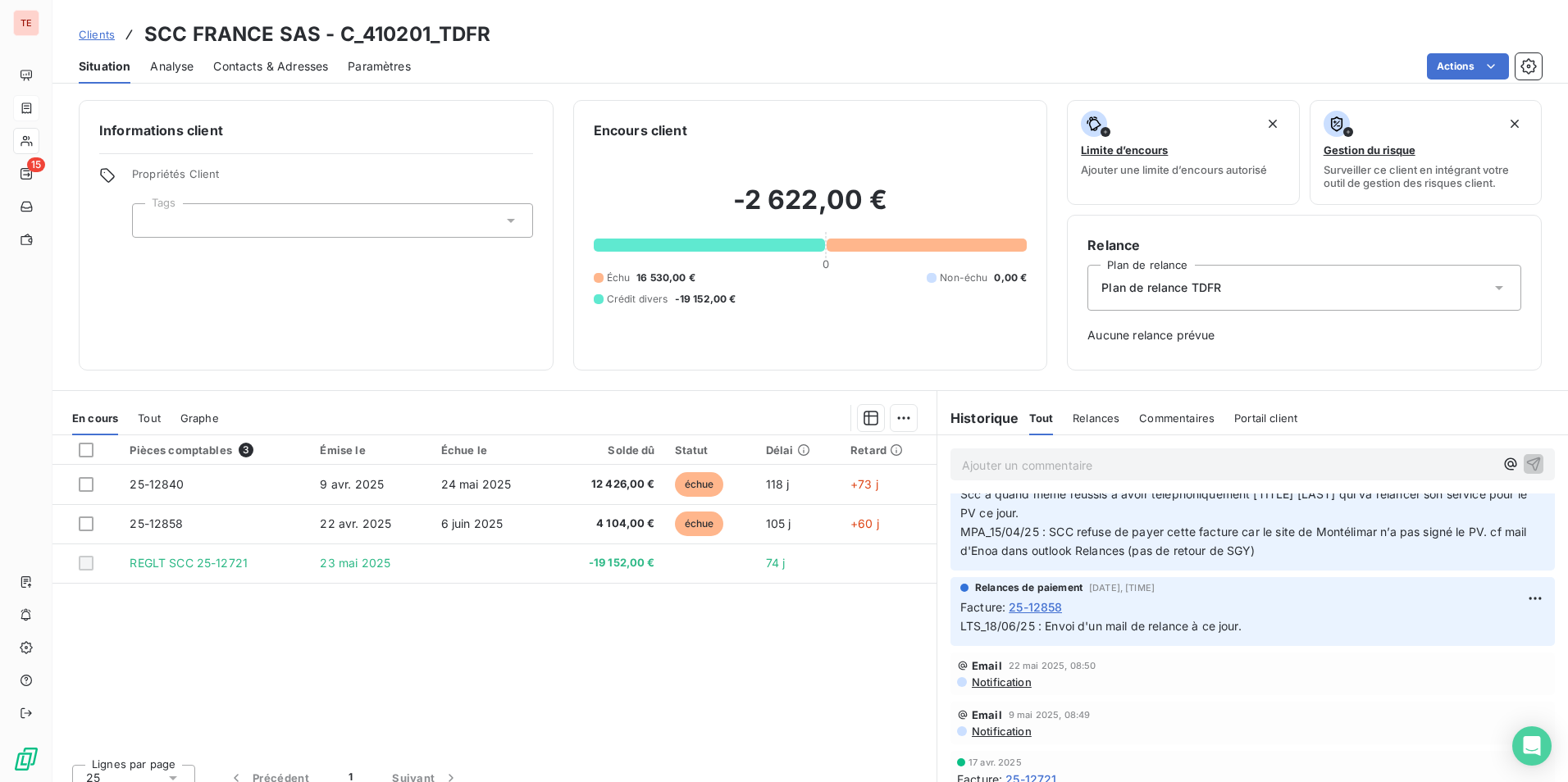 scroll, scrollTop: 0, scrollLeft: 0, axis: both 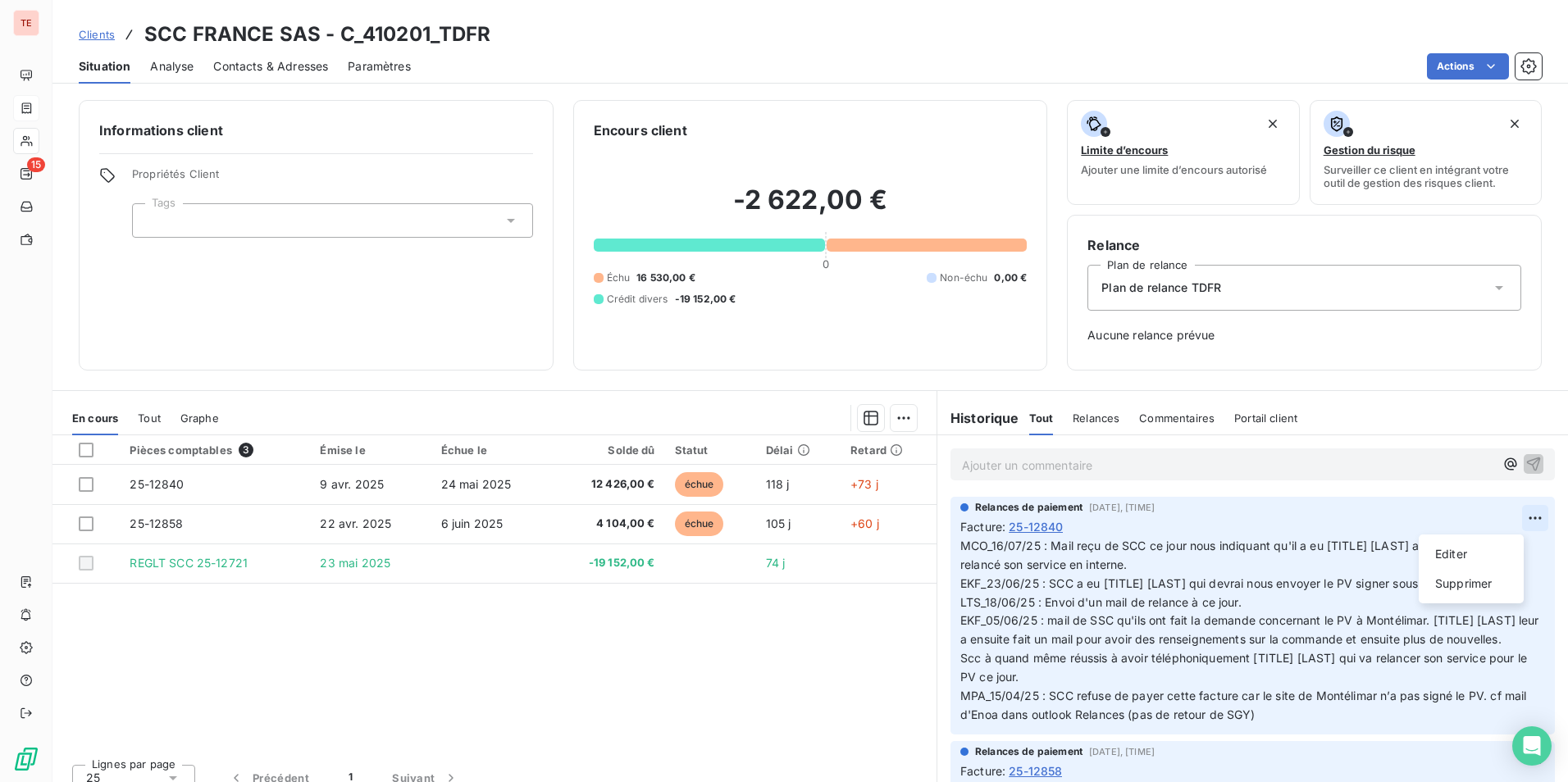 click on "TE 15 Clients SCC FRANCE SAS - C_410201_TDFR Situation Analyse Contacts & Adresses Paramètres Actions Informations client Propriétés Client Tags Encours client   -2 622,00 € 0 Échu 16 530,00 € Non-échu 0,00 €   Crédit divers -19 152,00 €   Limite d’encours Ajouter une limite d’encours autorisé Gestion du risque Surveiller ce client en intégrant votre outil de gestion des risques client. Relance Plan de relance Plan de relance TDFR Aucune relance prévue En cours Tout Graphe Pièces comptables 3 Émise le Échue le Solde dû Statut Délai   Retard   25-12840 9 avr. 2025 24 mai 2025 12 426,00 € échue 118 j +73 j 25-12858 22 avr. 2025 6 juin 2025 4 104,00 € échue 105 j +60 j REGLT SCC 25-12721 23 mai 2025 -19 152,00 € 74 j Lignes par page 25 Précédent 1 Suivant Historique Tout Relances Commentaires Portail client Tout Relances Commentaires Portail client Ajouter un commentaire ﻿ Relances de paiement 16 juil. 2025, 14:48 Facture  : 25-12840 Editer  :" at bounding box center [784, 391] 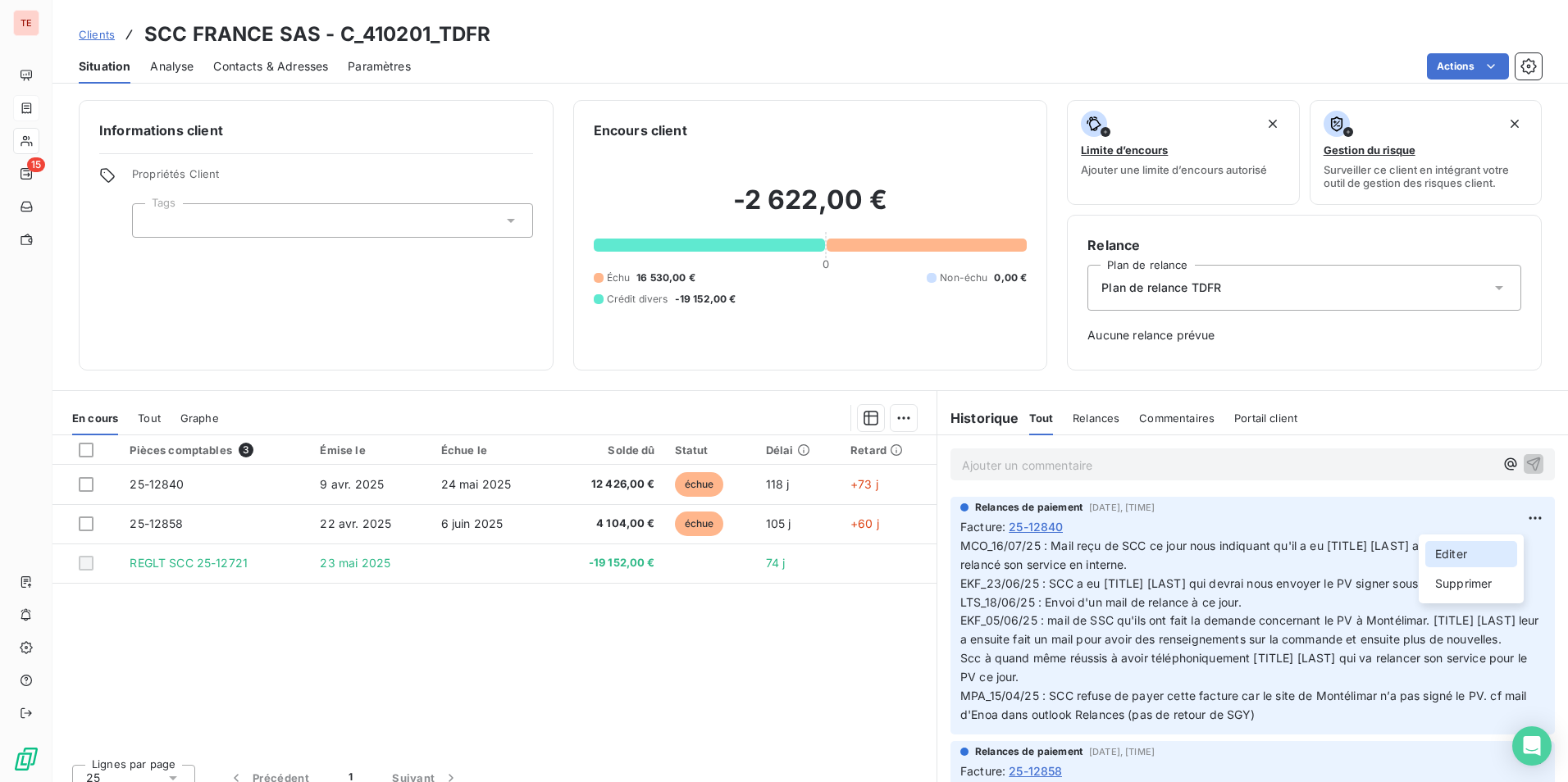 click on "Editer" at bounding box center (1471, 554) 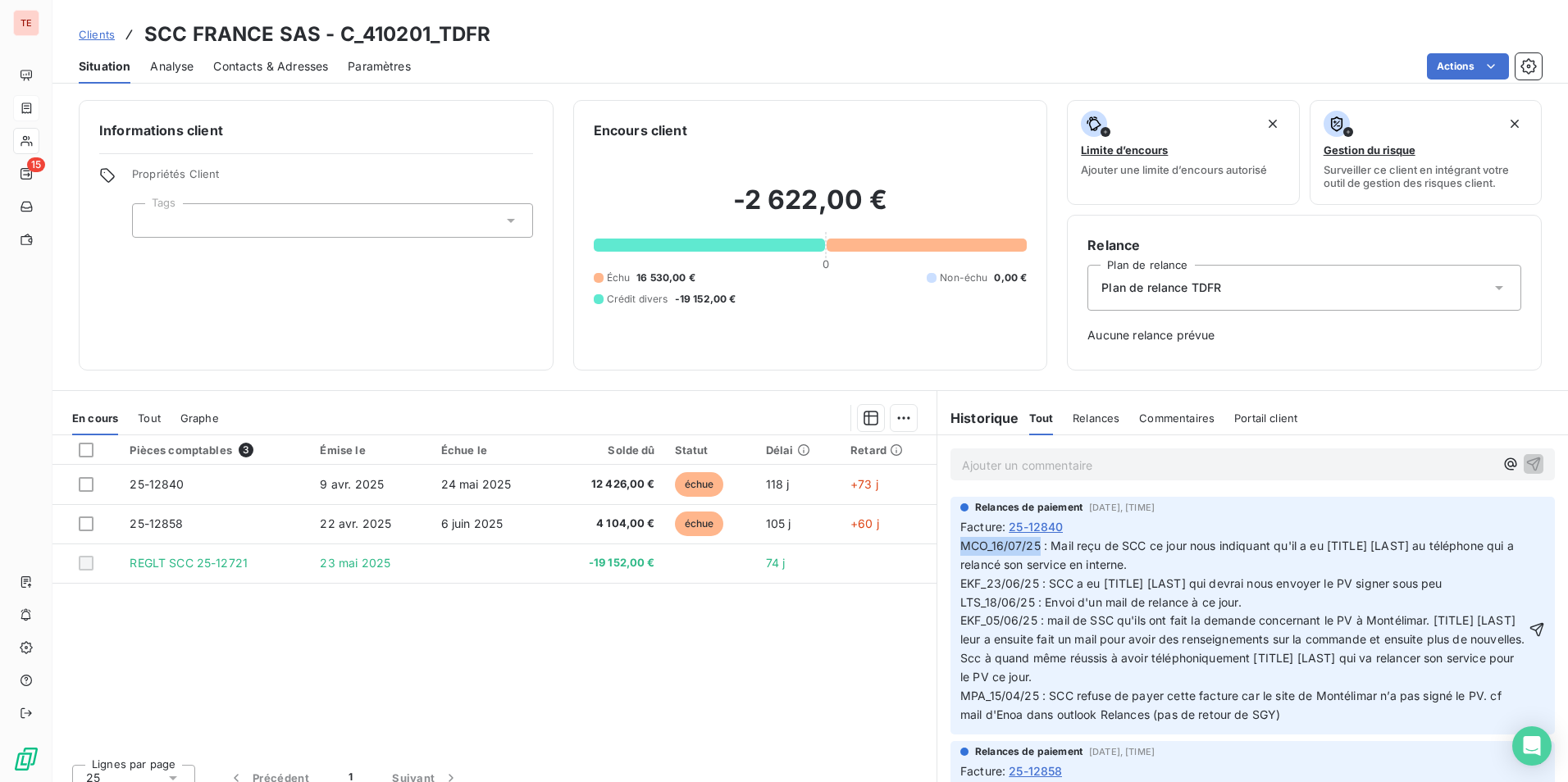 drag, startPoint x: 1033, startPoint y: 547, endPoint x: 942, endPoint y: 551, distance: 91.08787 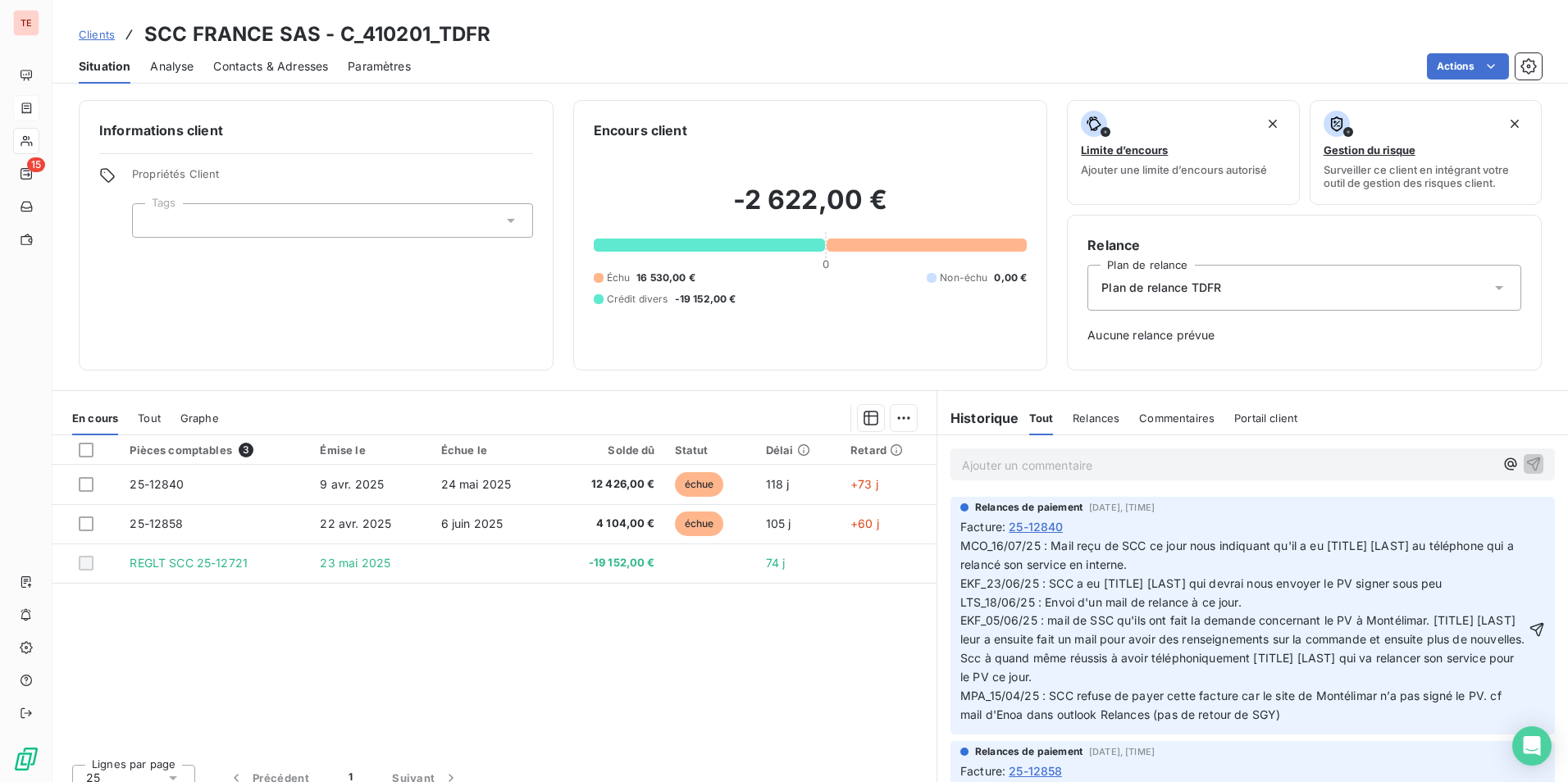 click on "Facture  : 25-12840" at bounding box center [1252, 526] 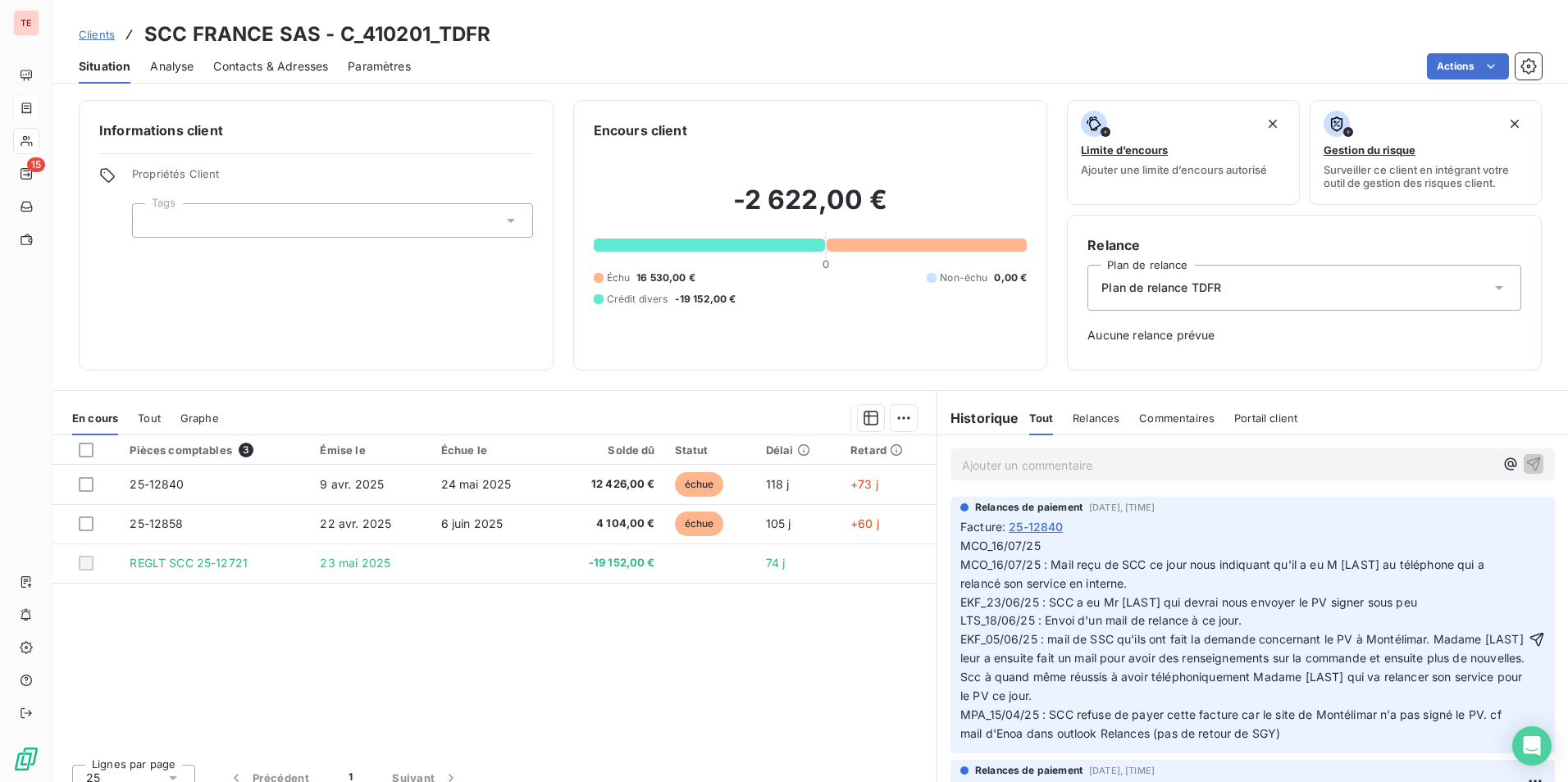click on "MCO_16/07/25
MCO_16/07/25 : Mail reçu de SCC ce jour nous indiquant qu'il a eu M [LAST] au téléphone qui a relancé son service en interne.
EKF_23/06/25 : SCC a eu Mr [LAST] qui devrai nous envoyer le PV signer sous peu
LTS_18/06/25 : Envoi d'un mail de relance à ce jour.
EKF_05/06/25 : mail de SSC qu'ils ont fait la demande concernant le PV à Montélimar. Madame [LAST] leur a ensuite fait un mail pour avoir des renseignements sur la commande et ensuite plus de nouvelles.
Scc à quand même réussis à avoir téléphoniquement Madame [LAST] qui va relancer son service pour le PV ce jour.
MPA_15/04/25 : SCC refuse de payer cette facture car le site de Montélimar n’a pas signé le PV. cf mail d'Enoa dans outlook Relances (pas de retour de SGY)" at bounding box center (1243, 639) 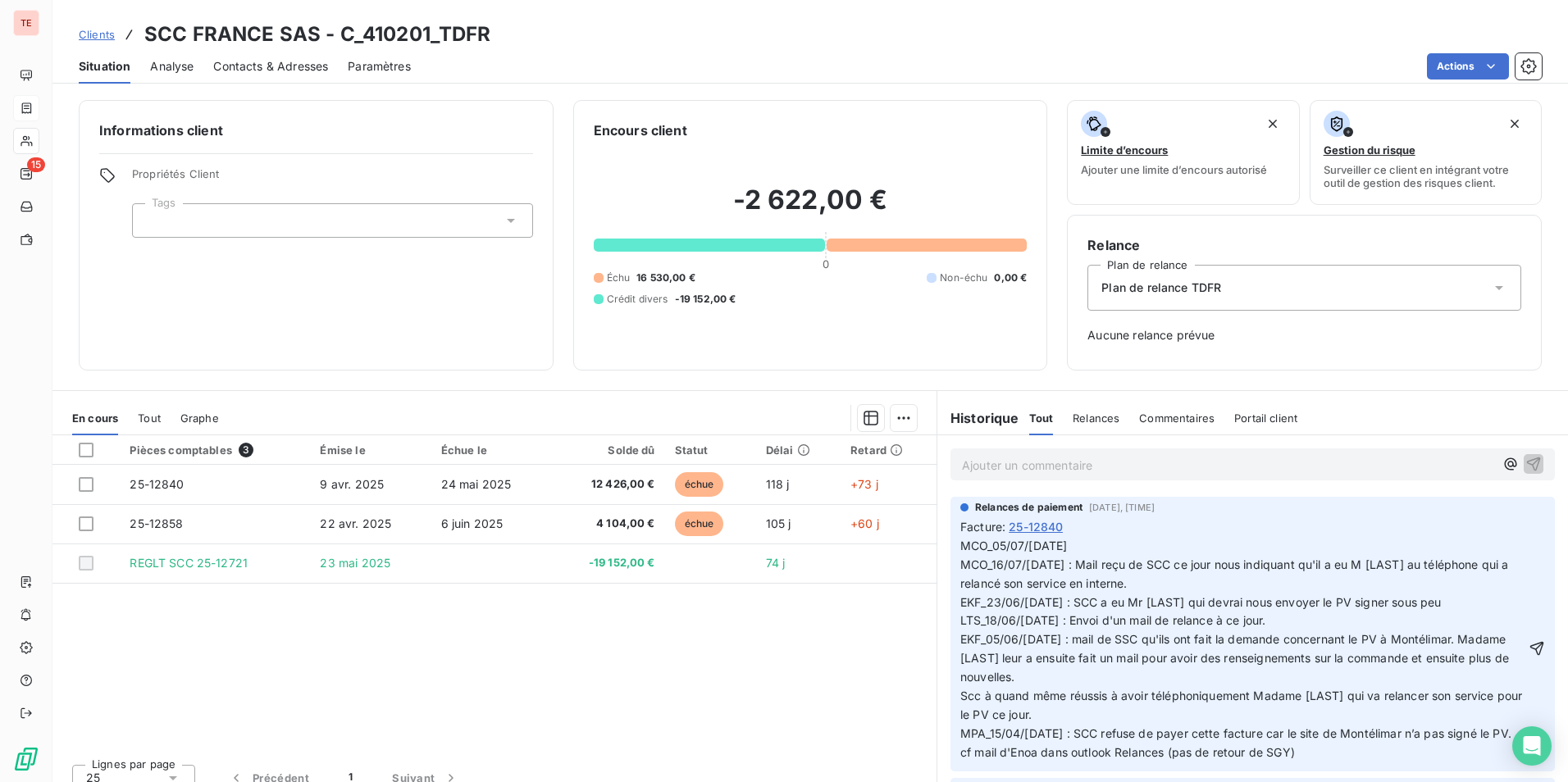 click on "MCO_05/07/[DATE]
MCO_16/07/[DATE] : Mail reçu de SCC ce jour nous indiquant qu'il a eu M [LAST] au téléphone qui a relancé son service en interne.
EKF_23/06/[DATE] : SCC a eu Mr [LAST] qui devrai nous envoyer le PV signer sous peu
LTS_18/06/[DATE] : Envoi d'un mail de relance à ce jour.
EKF_05/06/[DATE] : mail de SSC qu'ils ont fait la demande concernant le PV à Montélimar. Madame [LAST] leur a ensuite fait un mail pour avoir des renseignements sur la commande et ensuite plus de nouvelles.
Scc à quand même réussis à avoir téléphoniquement Madame [LAST] qui va relancer son service pour le PV ce jour.
MPA_15/04/[DATE] : SCC refuse de payer cette facture car le site de Montélimar n’a pas signé le PV. cf mail d'Enoa dans outlook Relances (pas de retour de SGY)" at bounding box center (1243, 648) 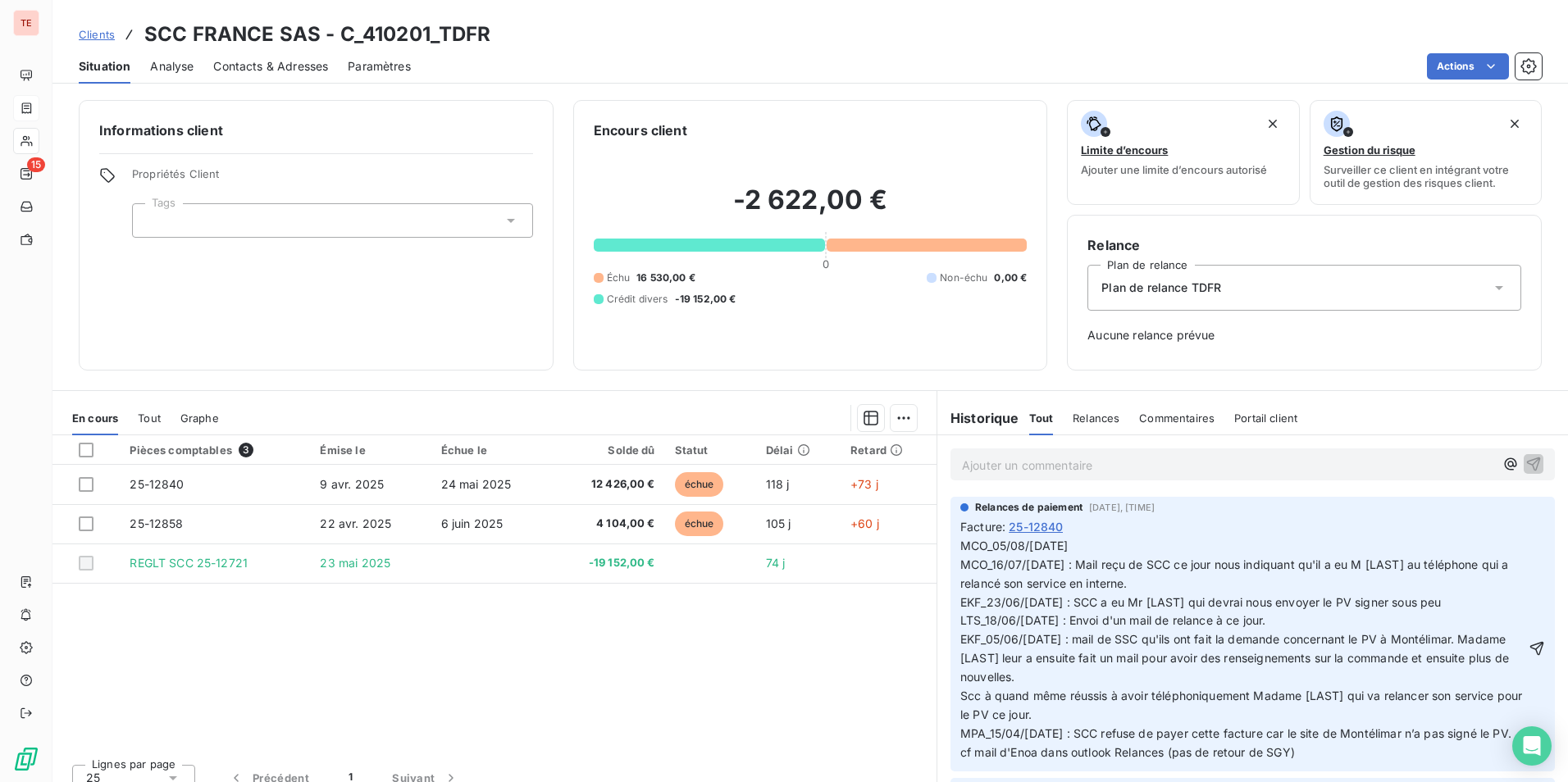 click on "MCO_05/08/[DATE]
MCO_16/07/[DATE] : Mail reçu de SCC ce jour nous indiquant qu'il a eu M [LAST] au téléphone qui a relancé son service en interne.
EKF_23/06/[DATE] : SCC a eu Mr [LAST] qui devrai nous envoyer le PV signer sous peu
LTS_18/06/[DATE] : Envoi d'un mail de relance à ce jour.
EKF_05/06/[DATE] : mail de SSC qu'ils ont fait la demande concernant le PV à Montélimar. Madame [LAST] leur a ensuite fait un mail pour avoir des renseignements sur la commande et ensuite plus de nouvelles.
Scc à quand même réussis à avoir téléphoniquement Madame [LAST] qui va relancer son service pour le PV ce jour.
MPA_15/04/[DATE] : SCC refuse de payer cette facture car le site de Montélimar n’a pas signé le PV. cf mail d'Enoa dans outlook Relances (pas de retour de SGY)" at bounding box center [1242, 649] 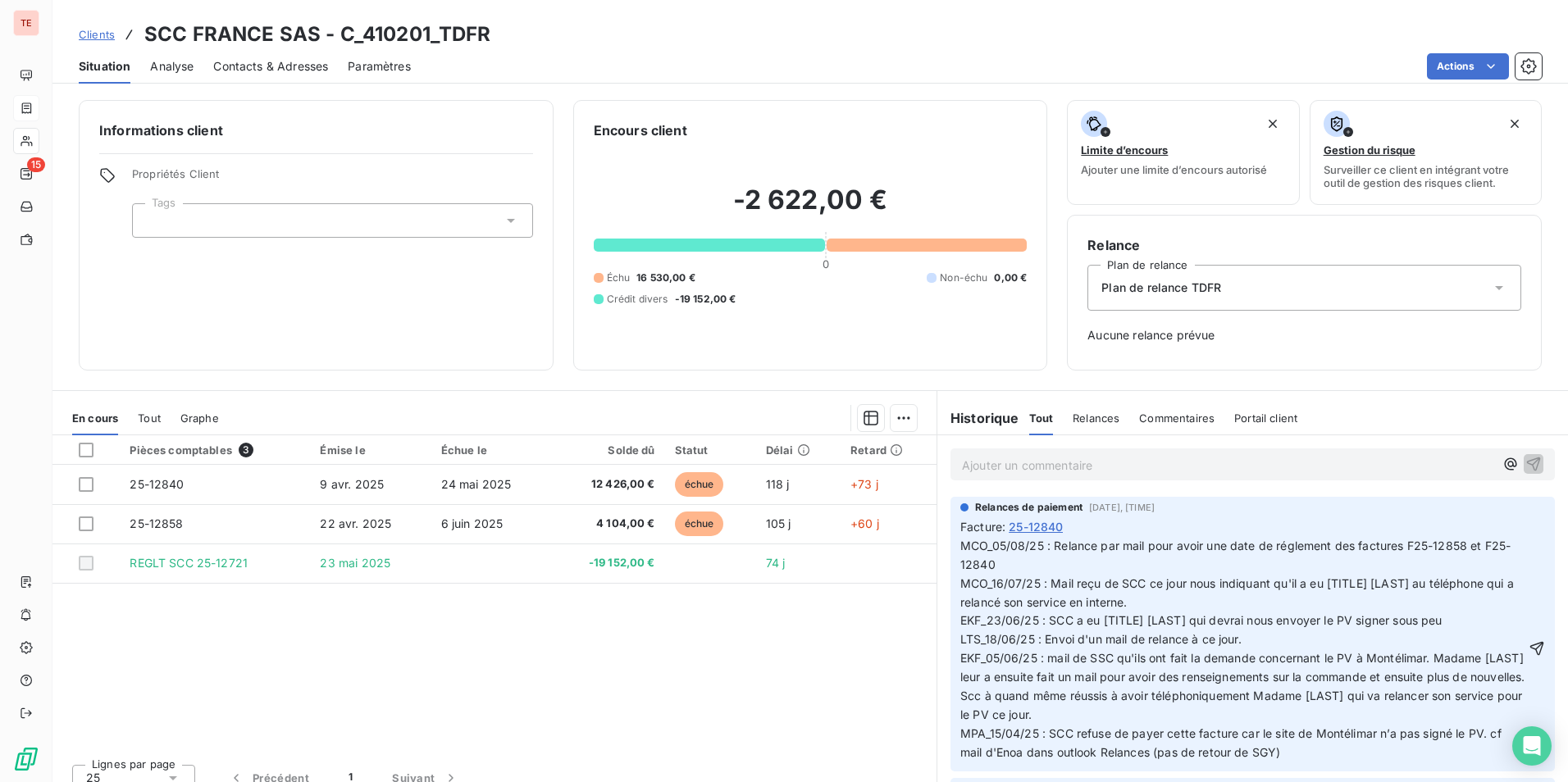 click on "MCO_05/08/25 : Relance par mail pour avoir une date de réglement des factures F25-12858 et F25-12840
MCO_16/07/25 : Mail reçu de SCC ce jour nous indiquant qu'il a eu [TITLE] [LAST] au téléphone qui a relancé son service en interne.
EKF_23/06/25 : SCC a eu [TITLE] [LAST] qui devrai nous envoyer le PV signer sous peu
LTS_18/06/25 : Envoi d'un mail de relance à ce jour.
EKF_05/06/25 : mail de SSC qu'ils ont fait la demande concernant le PV à Montélimar. Madame [LAST] leur a ensuite fait un mail pour avoir des renseignements sur la commande et ensuite plus de nouvelles.
Scc à quand même réussis à avoir téléphoniquement Madame [LAST] qui va relancer son service pour le PV ce jour.
MPA_15/04/25 : SCC refuse de payer cette facture car le site de Montélimar n’a pas signé le PV. cf mail d'Enoa dans outlook Relances (pas de retour de SGY)" at bounding box center [1243, 648] 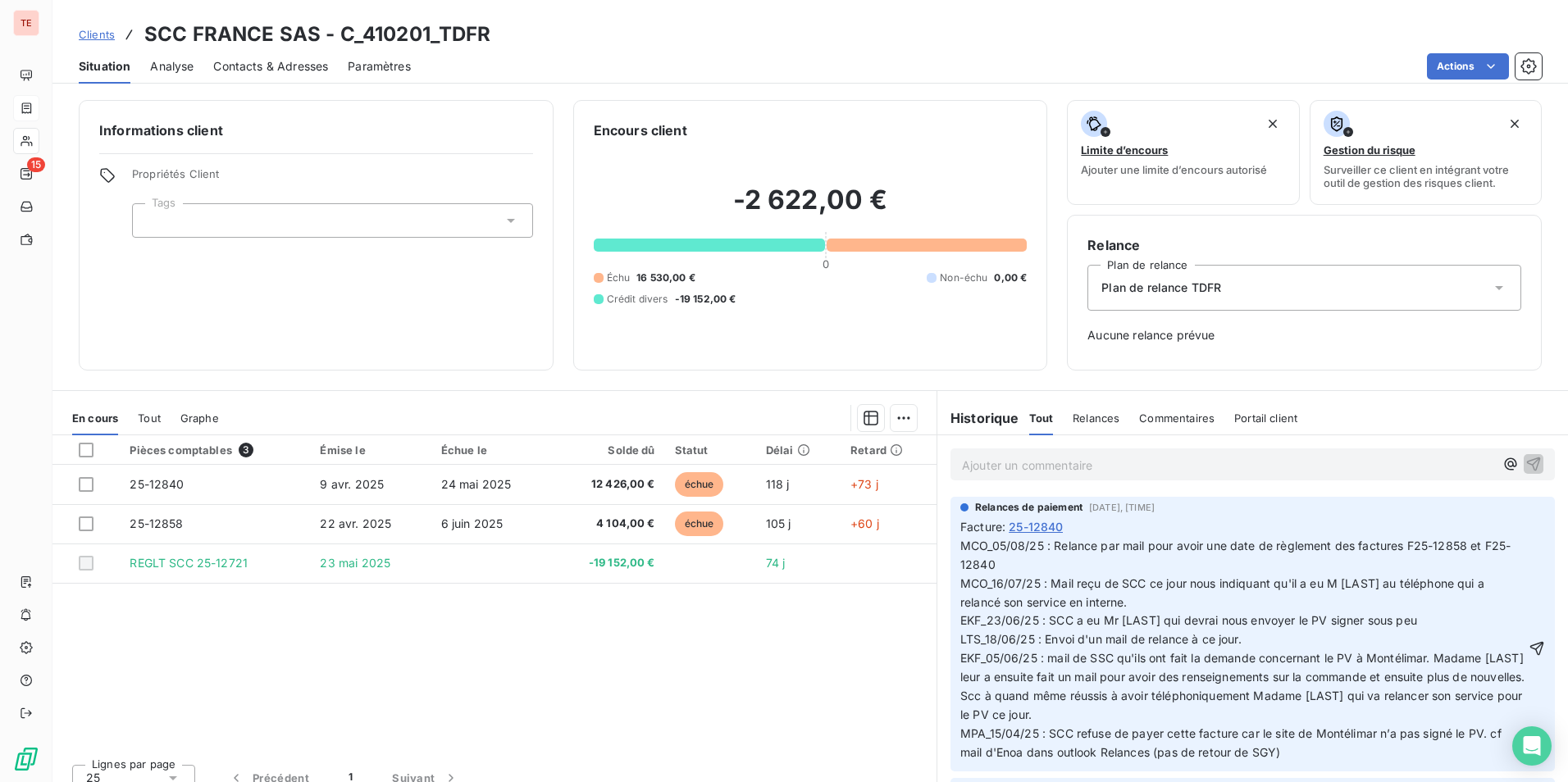 click on "MCO_05/08/25 : Relance par mail pour avoir une date de règlement des factures F25-12858 et F25-12840
MCO_16/07/25 : Mail reçu de SCC ce jour nous indiquant qu'il a eu M [LAST] au téléphone qui a relancé son service en interne.
EKF_23/06/25 : SCC a eu Mr [LAST] qui devrai nous envoyer le PV signer sous peu
LTS_18/06/25 : Envoi d'un mail de relance à ce jour.
EKF_05/06/25 : mail de SSC qu'ils ont fait la demande concernant le PV à Montélimar. Madame [LAST] leur a ensuite fait un mail pour avoir des renseignements sur la commande et ensuite plus de nouvelles.
Scc à quand même réussis à avoir téléphoniquement Madame [LAST] qui va relancer son service pour le PV ce jour.
MPA_15/04/25 : SCC refuse de payer cette facture car le site de Montélimar n’a pas signé le PV. cf mail d'Enoa dans outlook Relances (pas de retour de SGY)" at bounding box center [1242, 649] 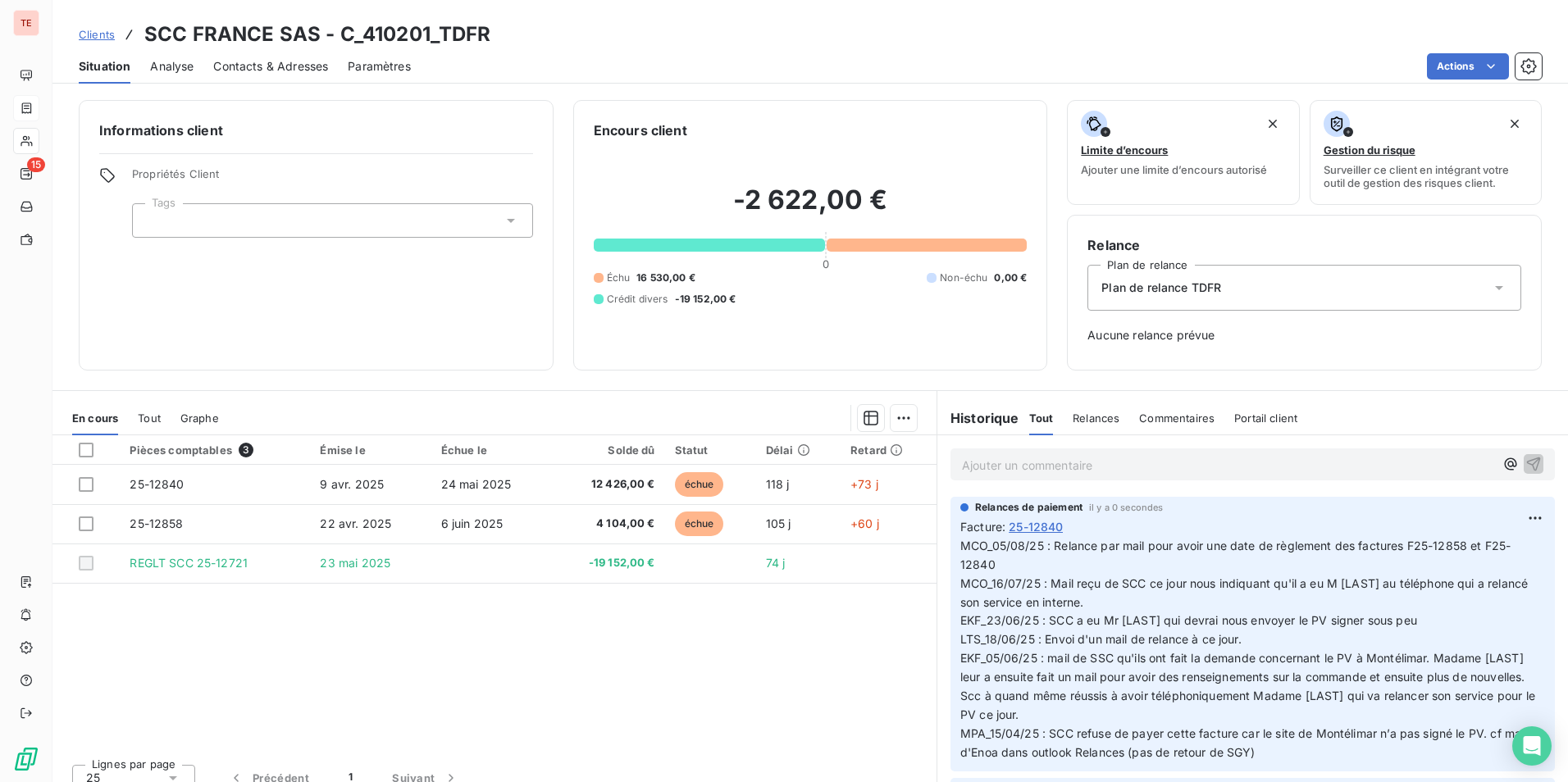 click on "Clients" at bounding box center [97, 34] 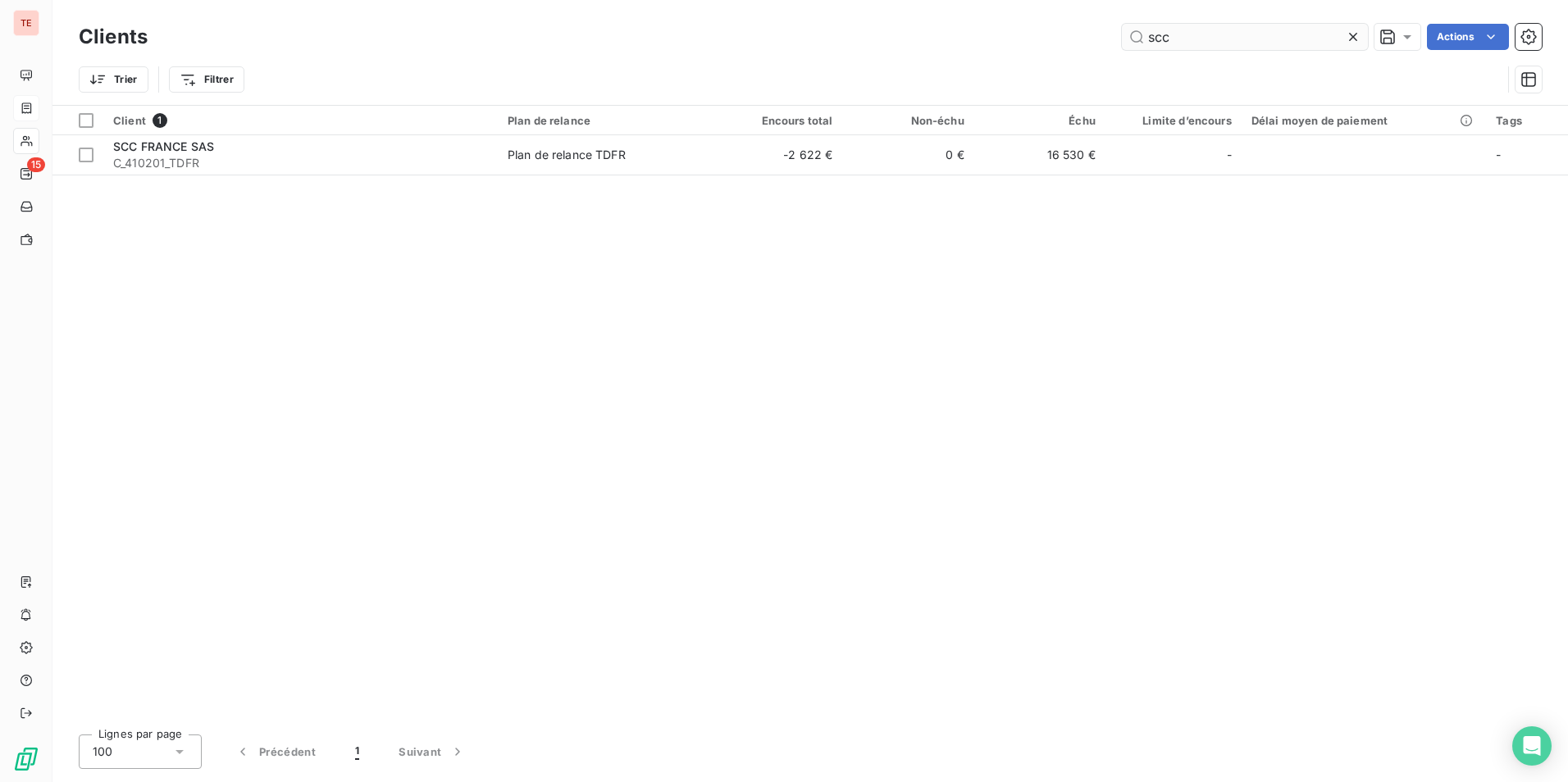 click on "scc" at bounding box center (1245, 37) 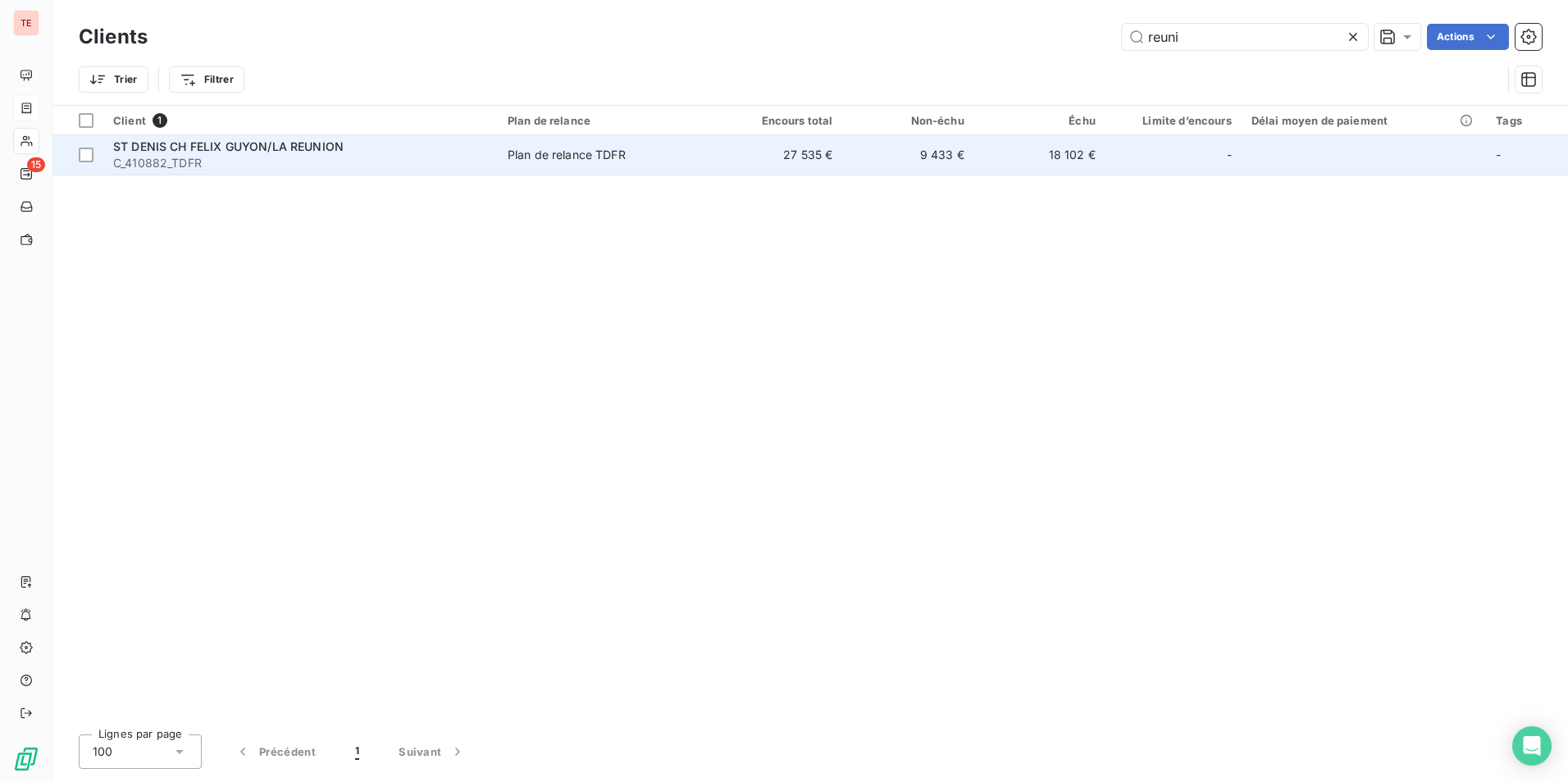 type on "reuni" 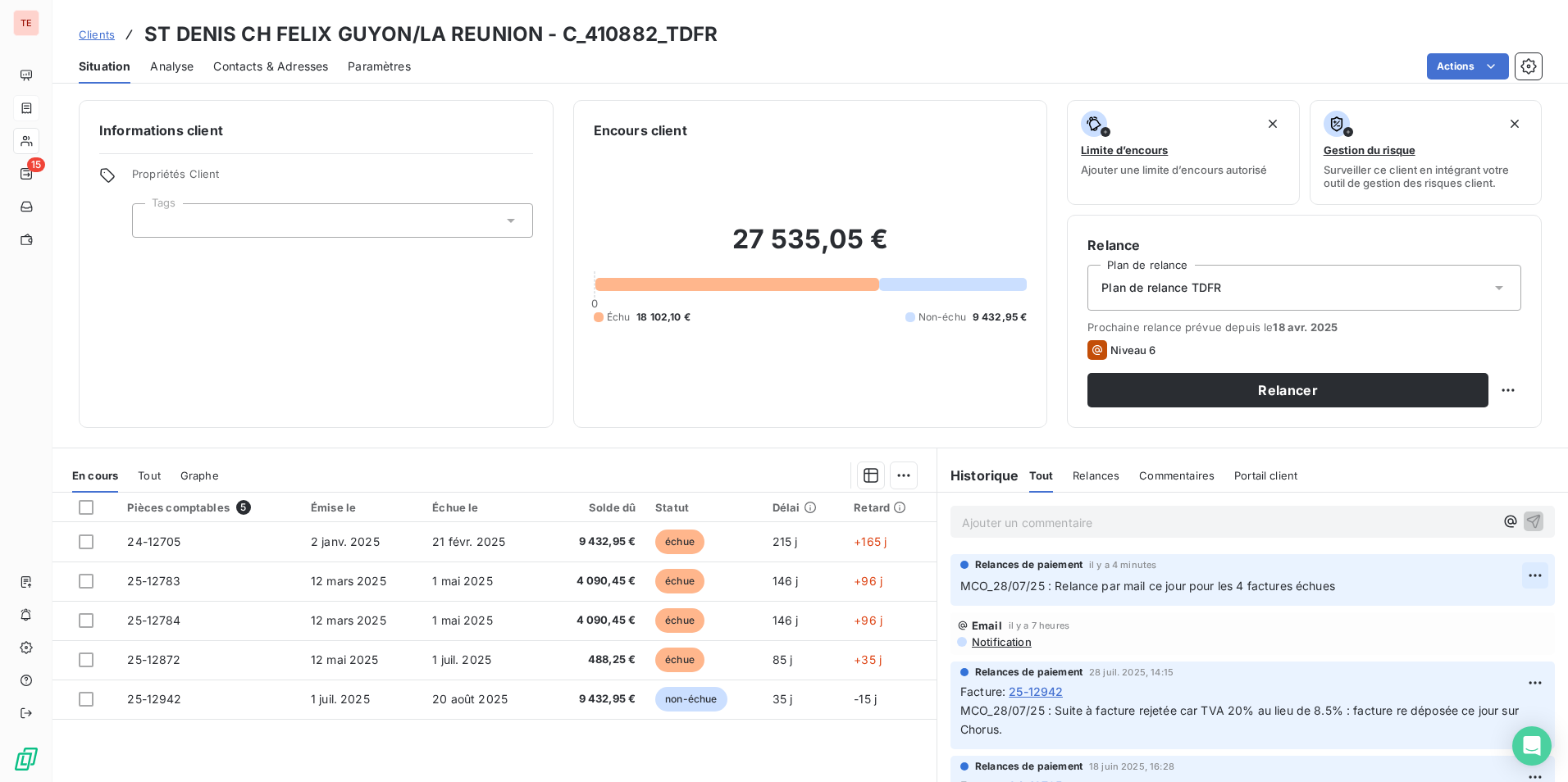 click on "TE 15 Clients [CITY] CH [LAST]/LA REUNION - C_410882_TDFR Situation Analyse Contacts & Adresses Paramètres Actions Informations client Propriétés Client Tags Encours client   27 535,05 € 0 Échu 18 102,10 € Non-échu 9 432,95 €     Limite d’encours Ajouter une limite d’encours autorisé Gestion du risque Surveiller ce client en intégrant votre outil de gestion des risques client. Relance Plan de relance Plan de relance TDFR Prochaine relance prévue depuis le  [DATE] Niveau 6 Relancer En cours Tout Graphe Pièces comptables 5 Émise le Échue le Solde dû Statut Délai   Retard   24-12705 2 janv. 2025 21 févr. 2025 9 432,95 € échue 215 j +165 j 25-12783 12 mars 2025 1 mai 2025 4 090,45 € échue 146 j +96 j 25-12784 12 mars 2025 1 mai 2025 4 090,45 € échue 146 j +96 j 25-12872 12 mai 2025 1 juil. 2025 488,25 € échue 85 j +35 j 25-12942 1 juil. 2025 20 août 2025 9 432,95 € non-échue 35 j -15 j Lignes par page 25 Précédent 1 Suivant ﻿" at bounding box center [784, 391] 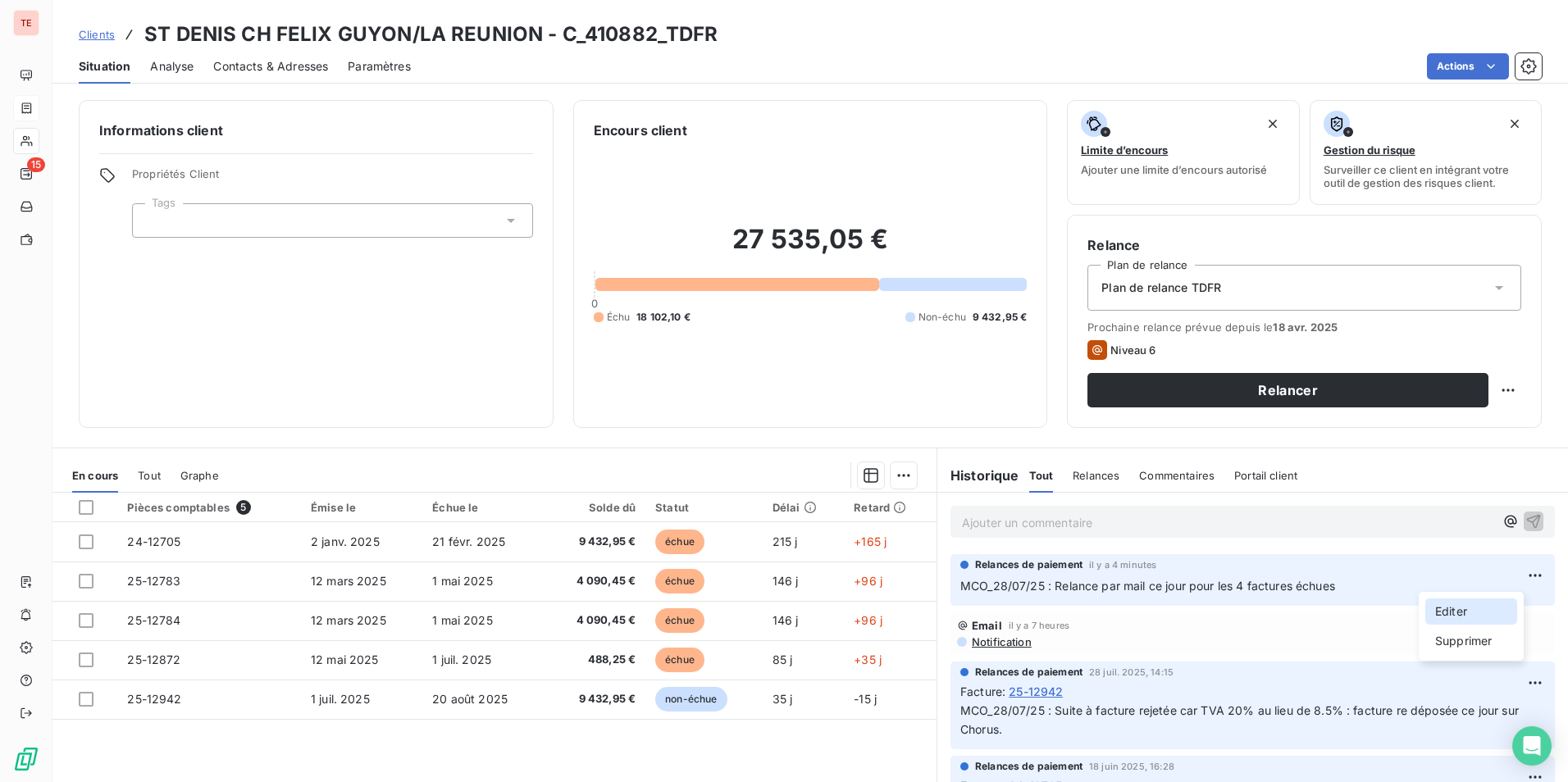 click on "Editer" at bounding box center [1471, 612] 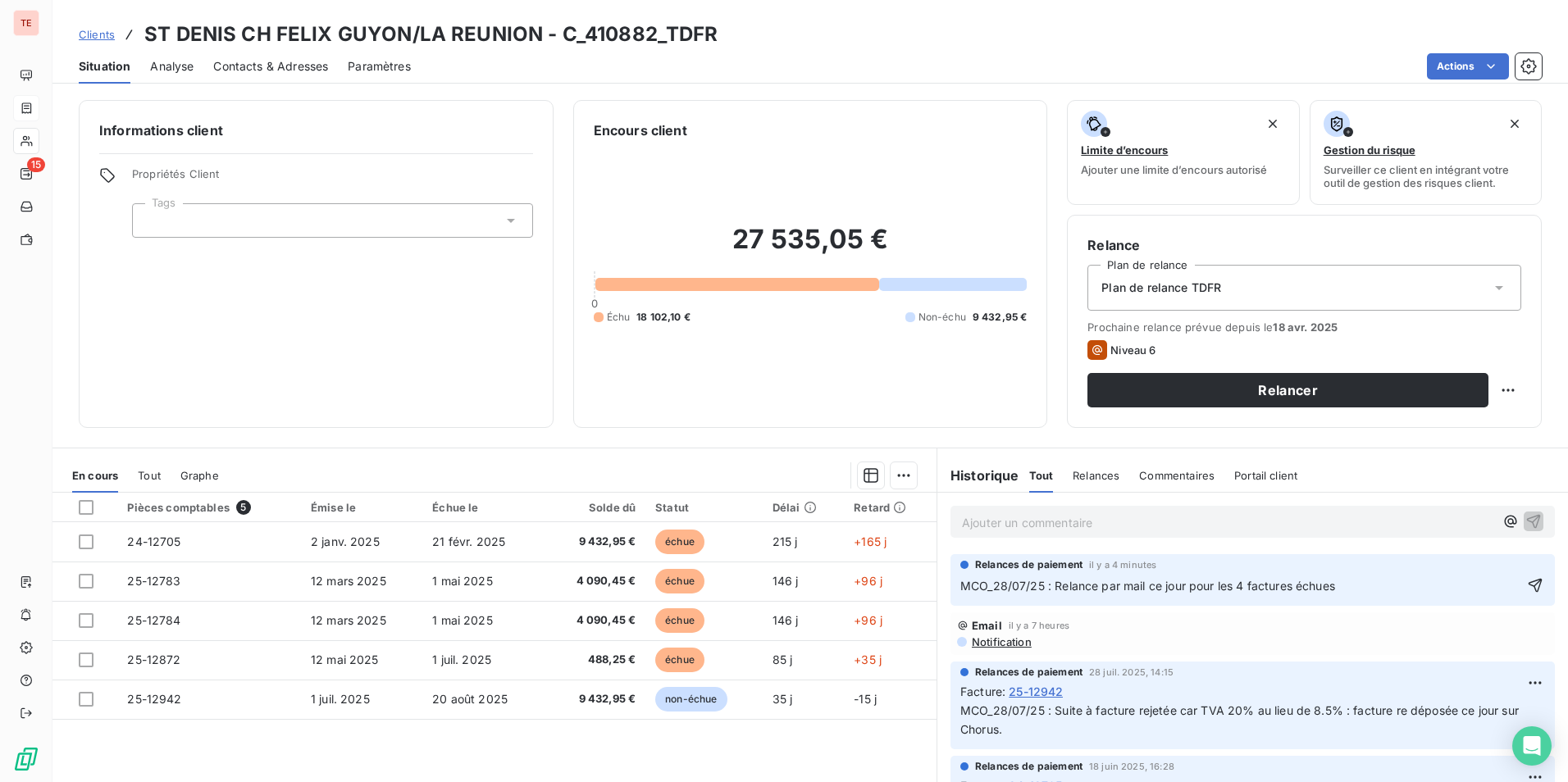 click on "MCO_28/07/25 : Relance par mail ce jour pour les 4 factures échues" at bounding box center (1147, 585) 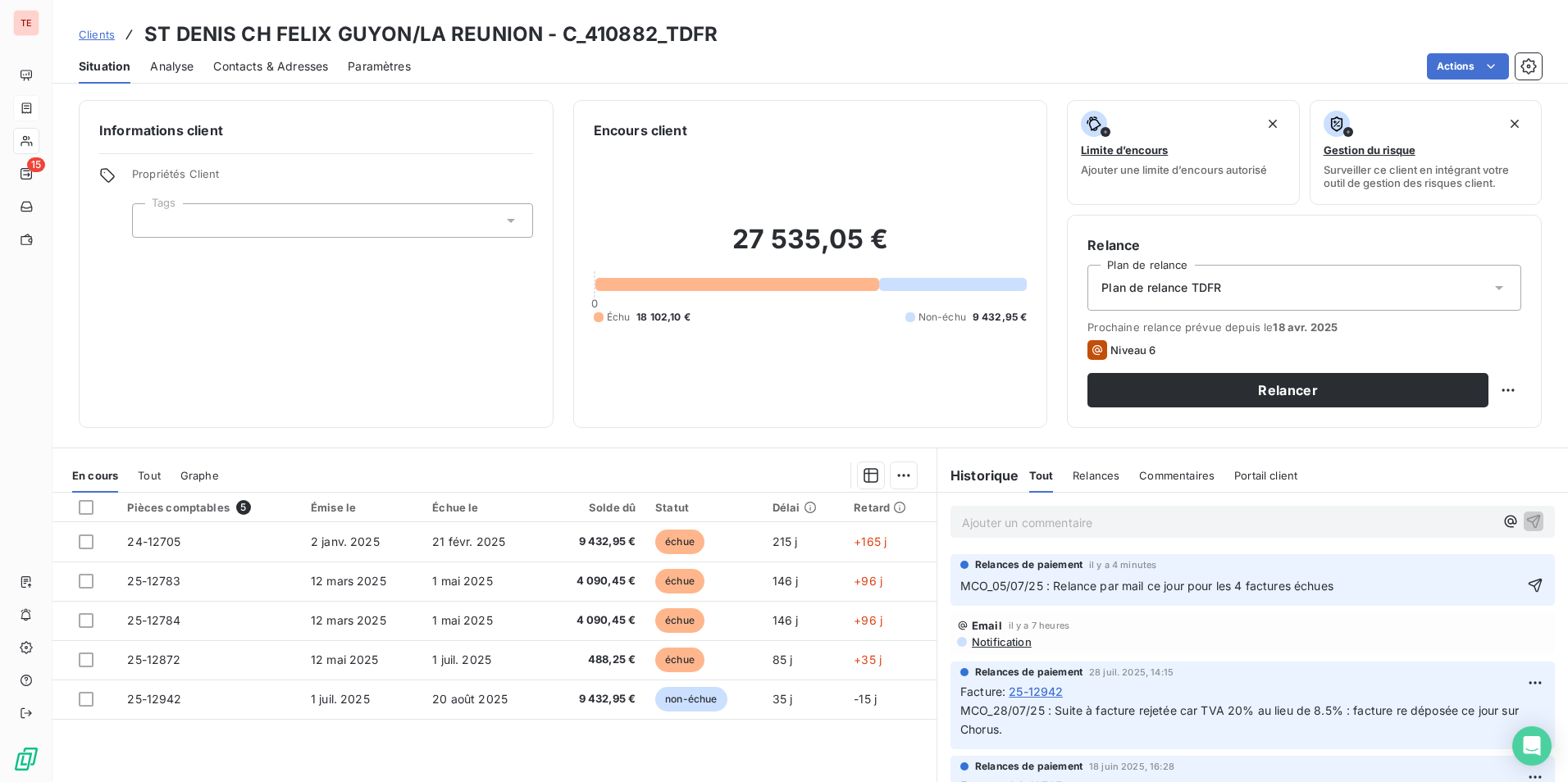 click on "MCO_05/07/25 : Relance par mail ce jour pour les 4 factures échues" at bounding box center [1146, 585] 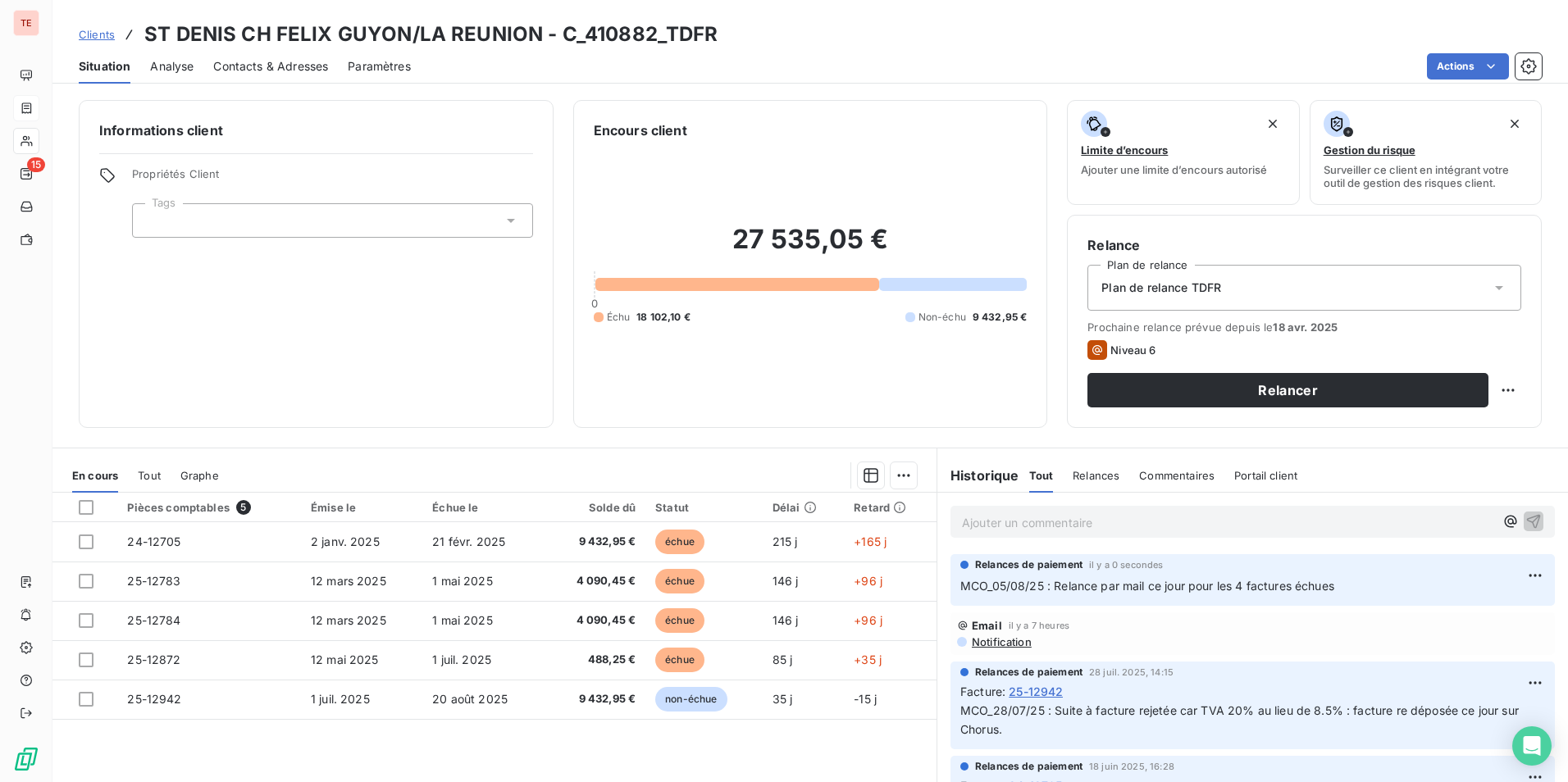 click on "Clients" at bounding box center [97, 34] 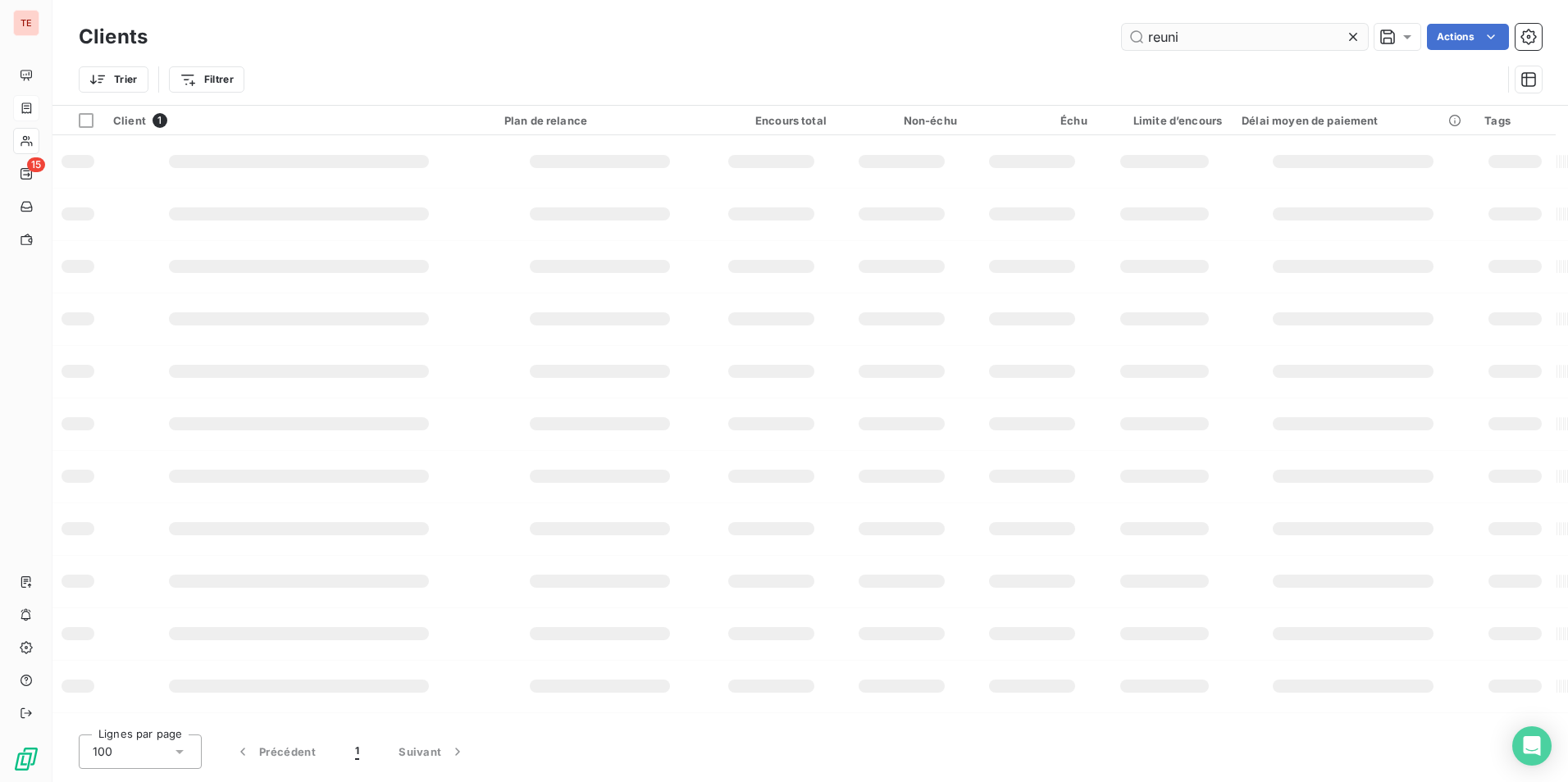 click on "reuni" at bounding box center (1245, 37) 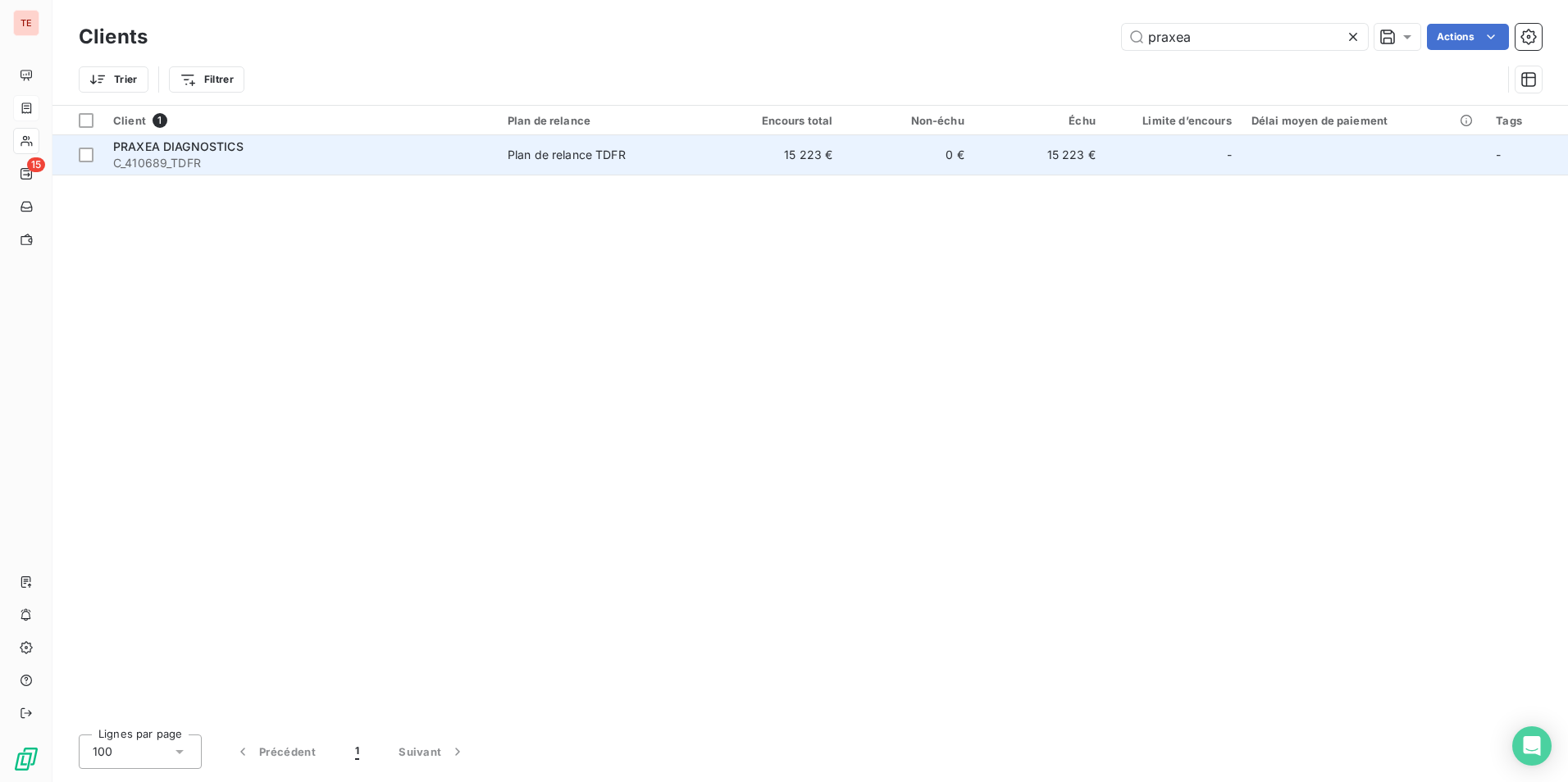 type on "praxea" 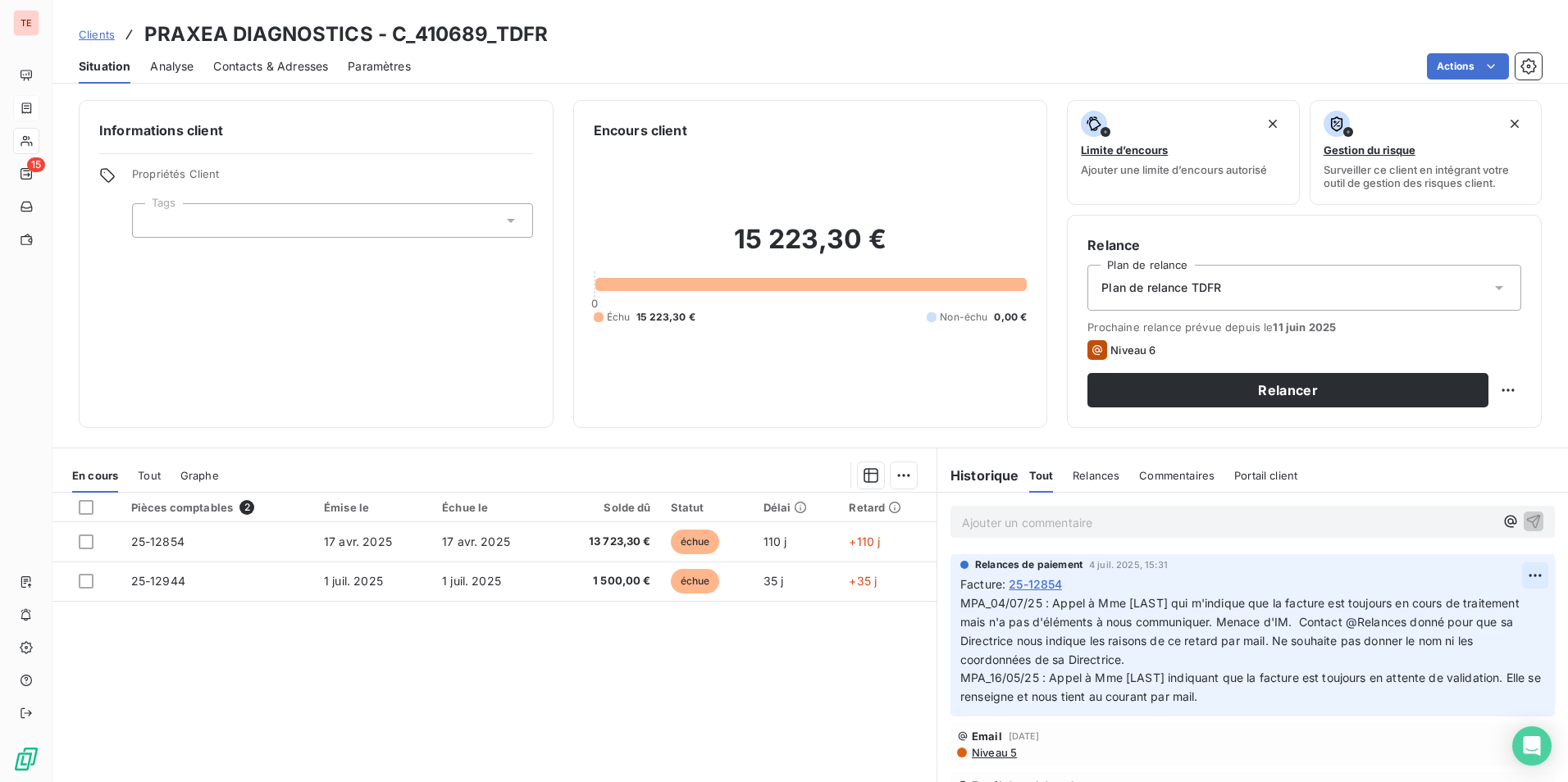 click on "TE 15 Clients PRAXEA DIAGNOSTICS - C_410689_TDFR Situation Analyse Contacts & Adresses Paramètres Actions Informations client Propriétés Client Tags Encours client   15 223,30 € 0 Échu 15 223,30 € Non-échu 0,00 €     Limite d’encours Ajouter une limite d’encours autorisé Gestion du risque Surveiller ce client en intégrant votre outil de gestion des risques client. Relance Plan de relance Plan de relance TDFR Prochaine relance prévue depuis le  11 juin 2025 Niveau 6 Relancer En cours Tout Graphe Pièces comptables 2 Émise le Échue le Solde dû Statut Délai   Retard   25-12854 17 avr. 2025 17 avr. 2025 13 723,30 € échue 110 j +110 j 25-12944 1 juil. 2025 1 juil. 2025 1 500,00 € échue 35 j +35 j Lignes par page 25 Précédent 1 Suivant Historique Tout Relances Commentaires Portail client Tout Relances Commentaires Portail client Ajouter un commentaire ﻿ Relances de paiement 4 juil. 2025, 15:31 Facture  : 25-12854 Email 4 juin 2025, 10:18 Niveau 5 Email Appel" at bounding box center (784, 391) 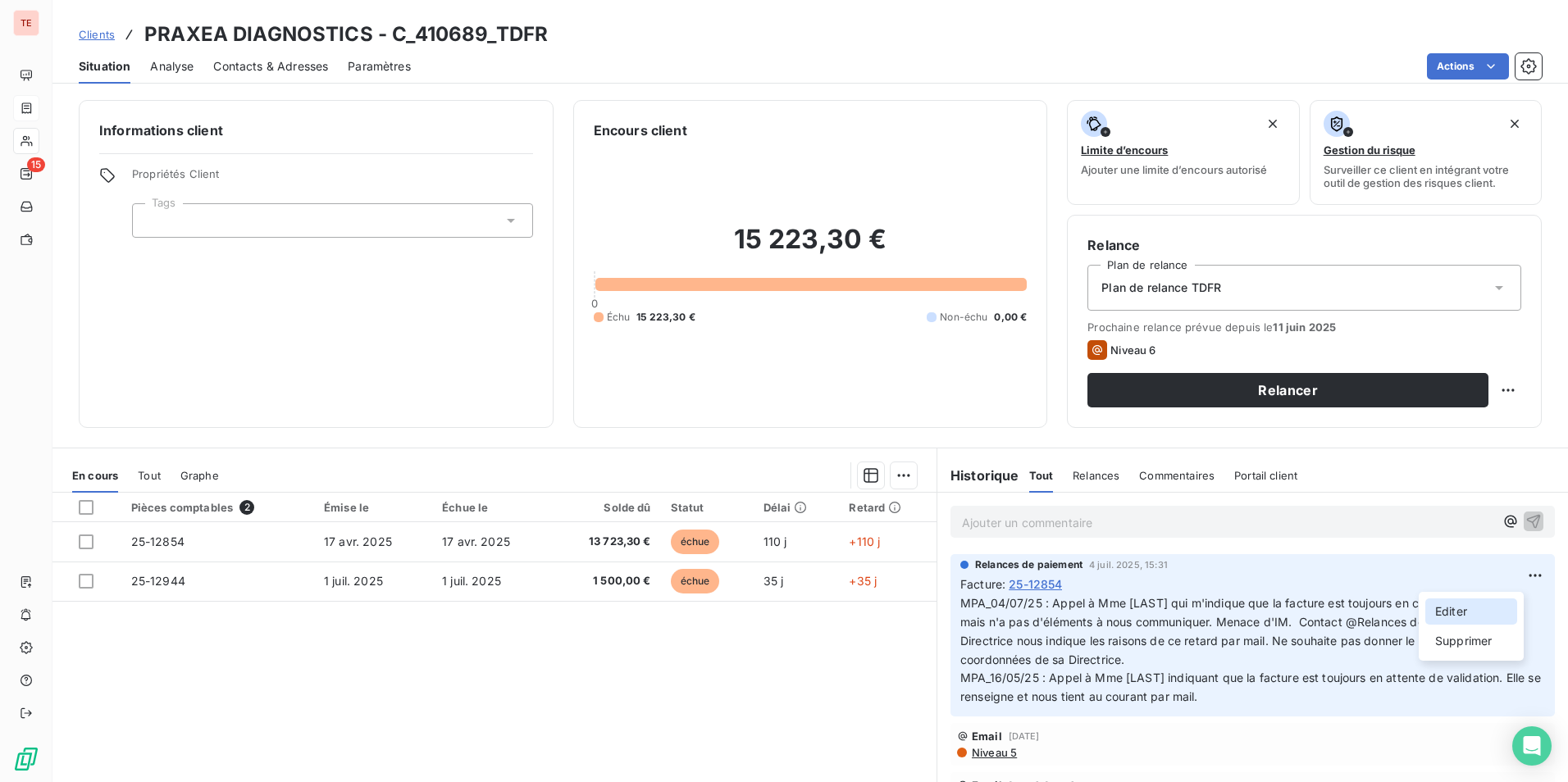 click on "Editer" at bounding box center (1471, 612) 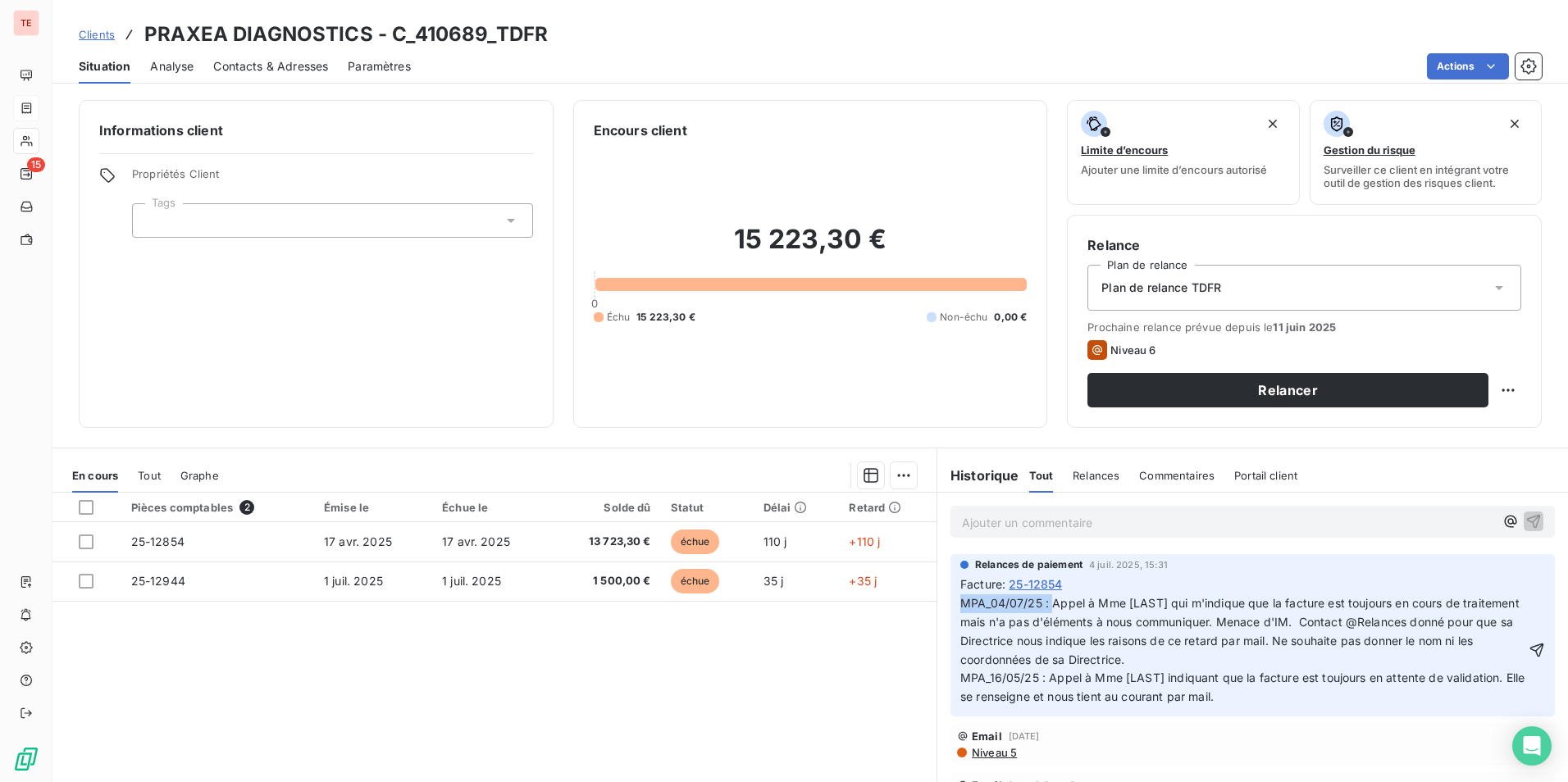 drag, startPoint x: 1044, startPoint y: 598, endPoint x: 946, endPoint y: 598, distance: 98 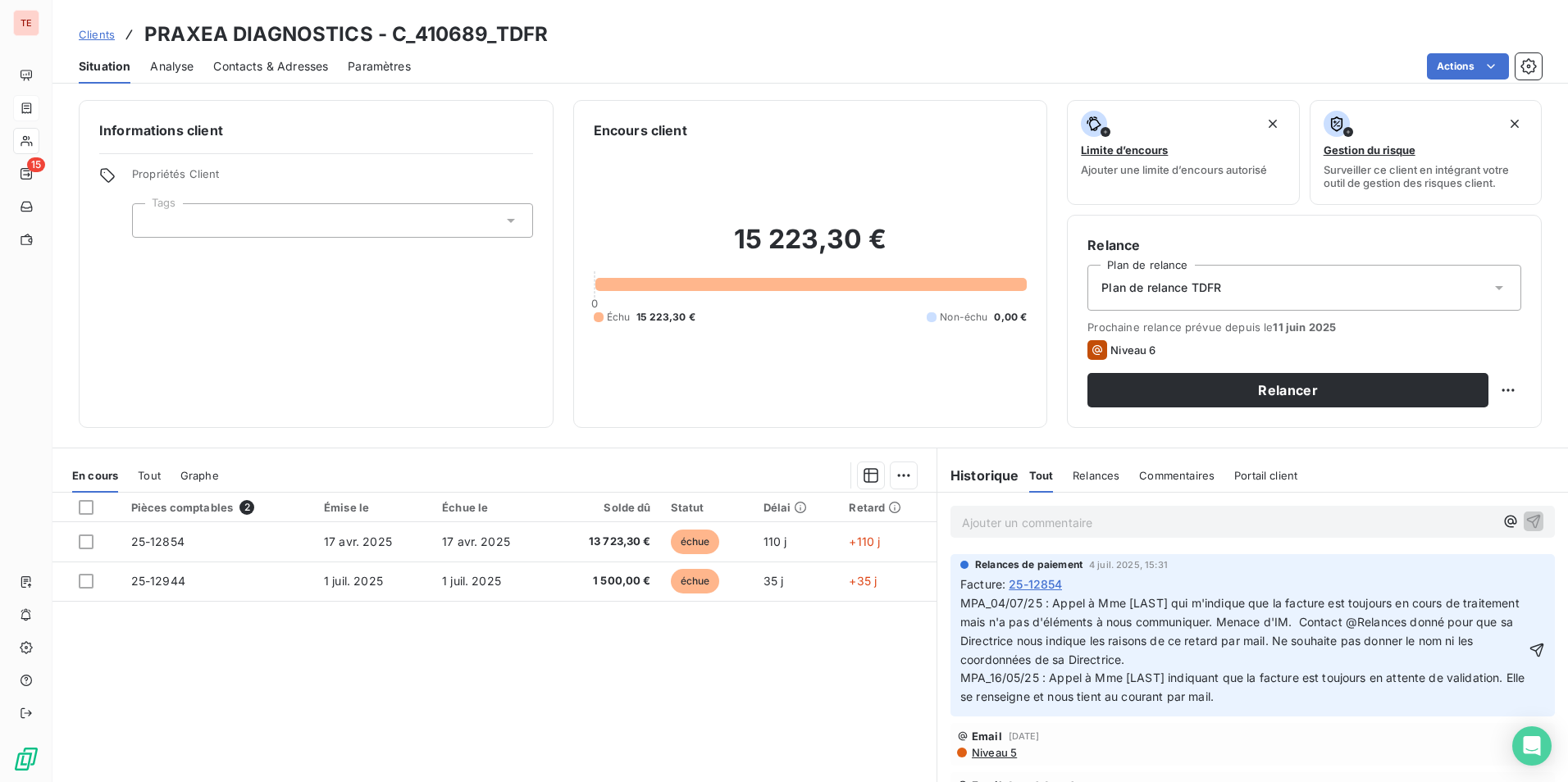 click on "Facture  : 25-12854" at bounding box center [1252, 584] 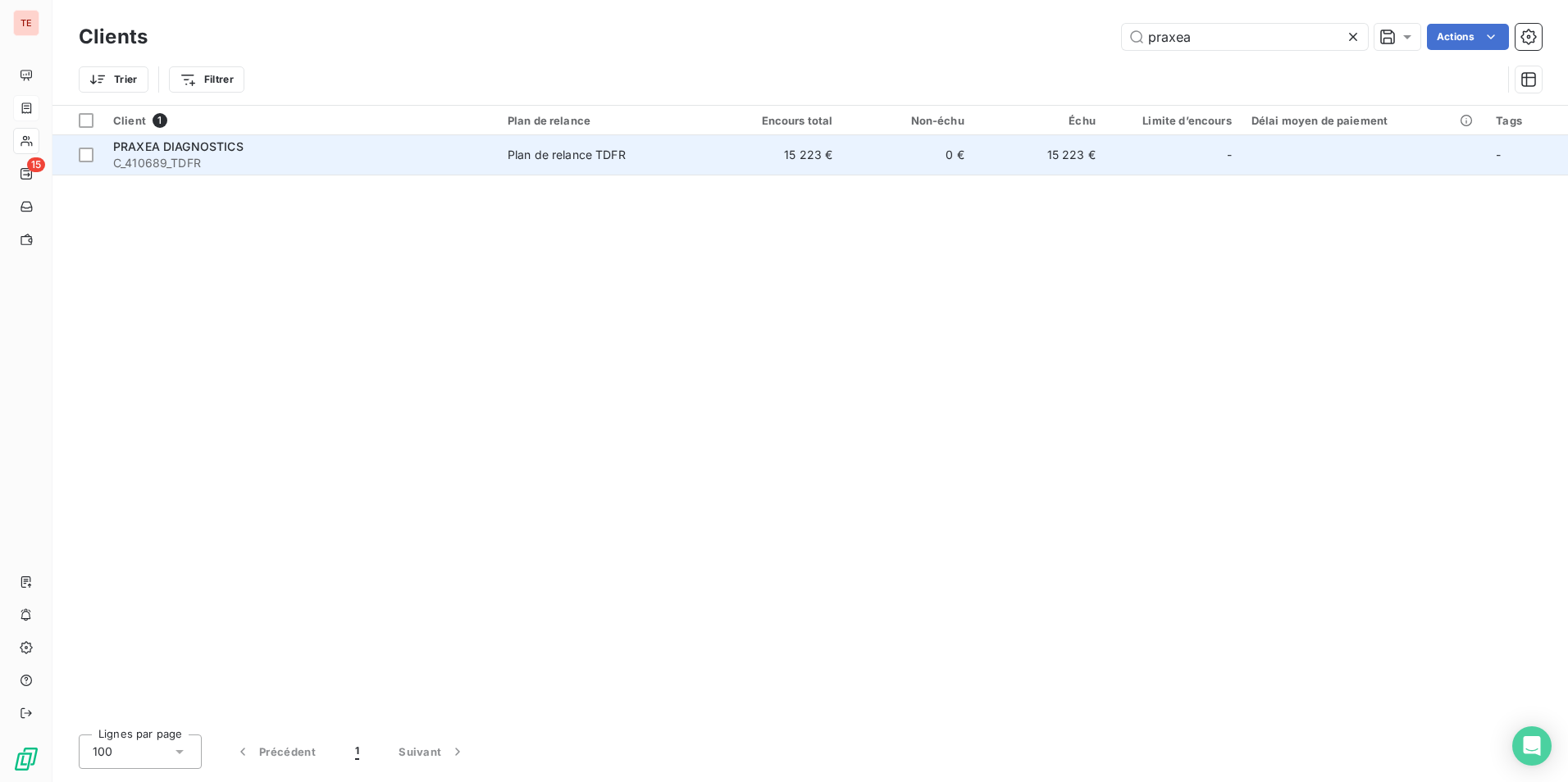 click on "Plan de relance TDFR" at bounding box center (567, 155) 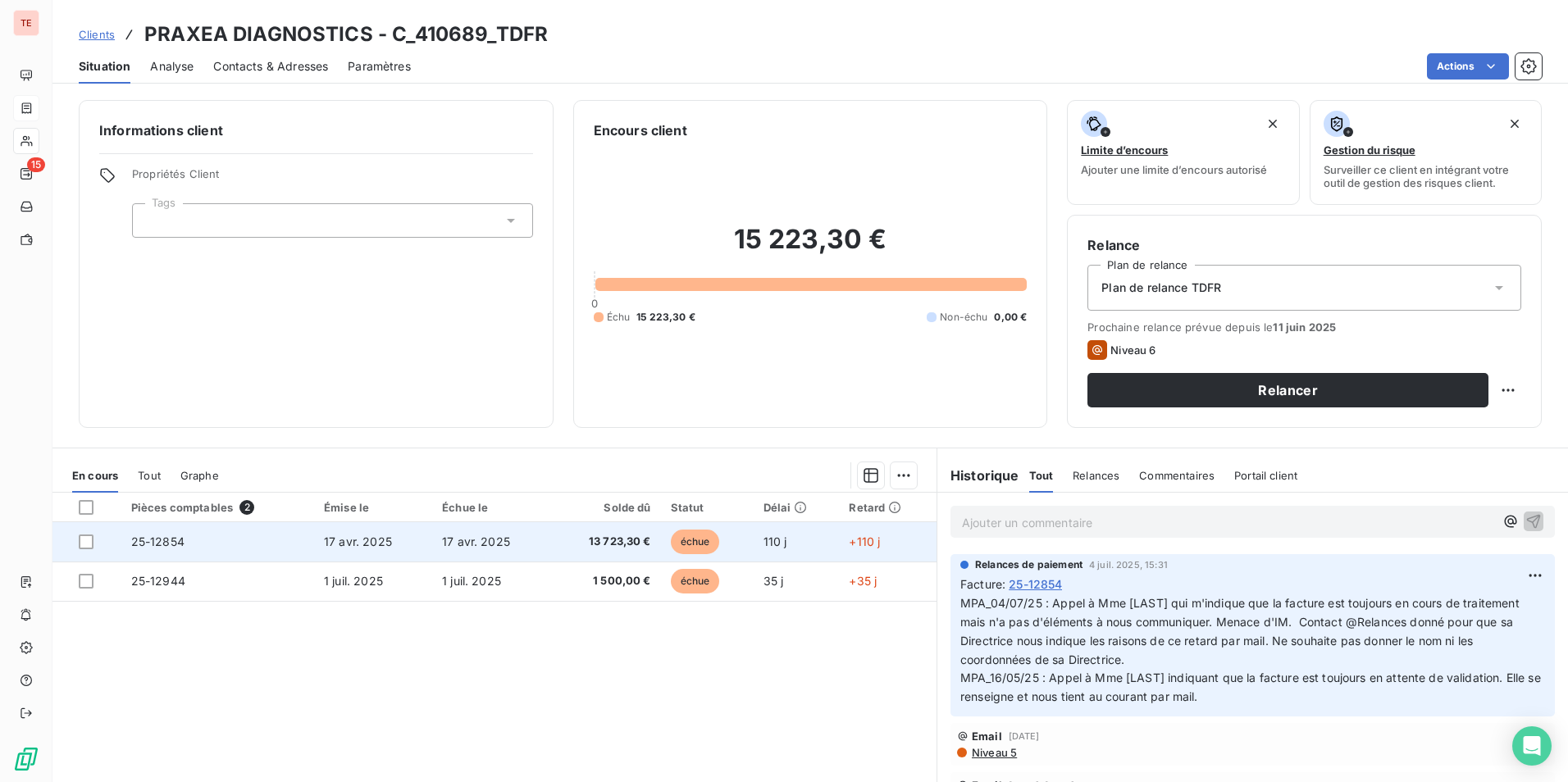 click on "13 723,30 €" at bounding box center (605, 542) 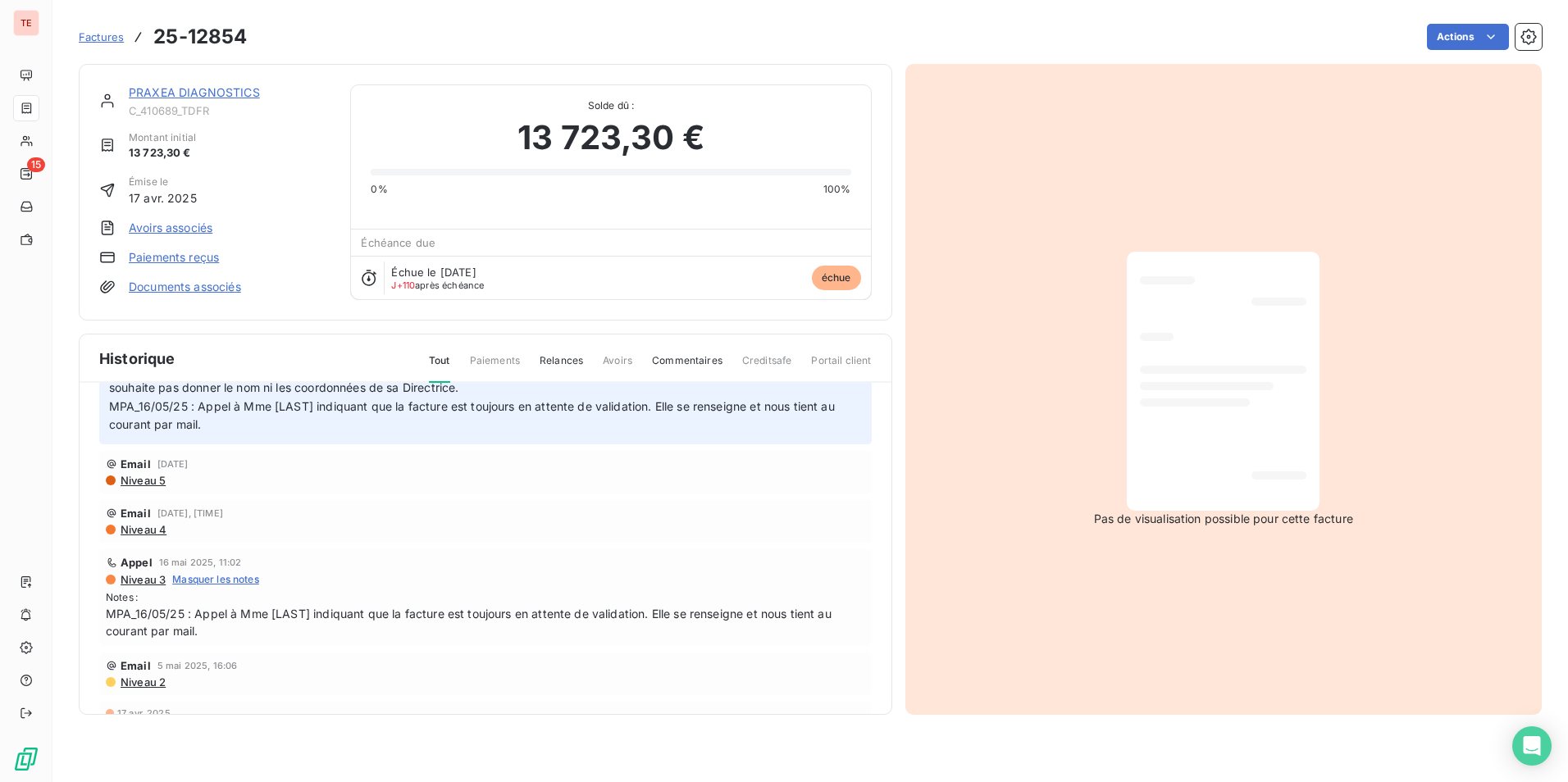 scroll, scrollTop: 0, scrollLeft: 0, axis: both 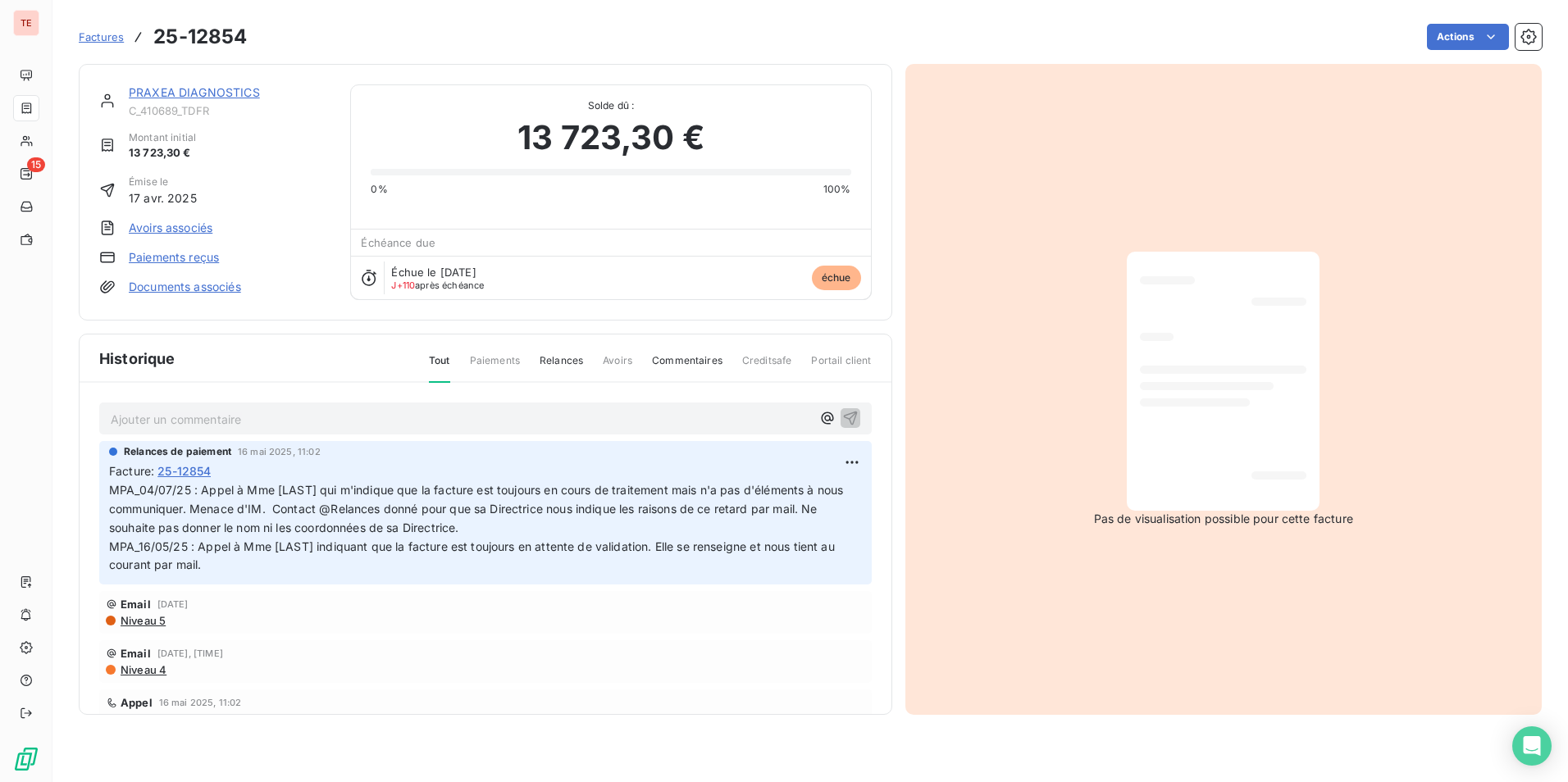 click on "Facture  : 25-12854" at bounding box center (485, 471) 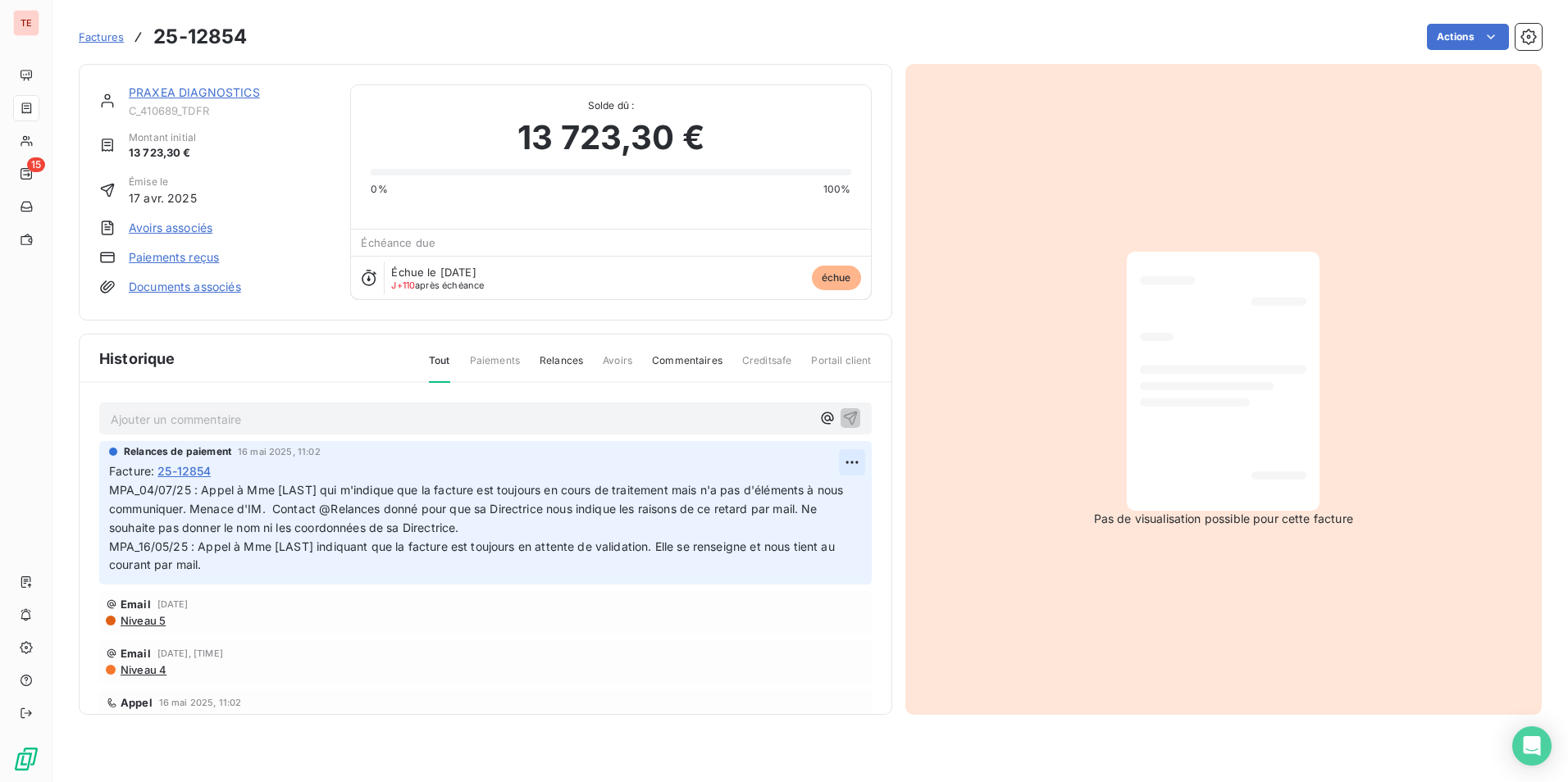 click on "TE 15 Factures 25-12854 Actions PRAXEA DIAGNOSTICS C_410689_TDFR Montant initial 13 723,30 € Émise le 17 avr. 2025 Avoirs associés Paiements reçus Documents associés Solde dû : 13 723,30 € 0% 100% Échéance due Échue le 17 avr. 2025 J+110  après échéance échue Historique Tout Paiements Relances Avoirs Commentaires Creditsafe Portail client Ajouter un commentaire ﻿ Relances de paiement 16 mai 2025, 11:02 Facture  : 25-12854 MPA_04/07/25 : Appel à [TITLE] [LAST] qui m'indique que la facture est toujours en cours de traitement mais n'a pas d'éléments à nous communiquer. Menace d'IM.  Contact @Relances donné pour que sa Directrice nous indique les raisons de ce retard par mail. Ne souhaite pas donner le nom ni les coordonnées de sa Directrice.
MPA_16/05/25 : Appel à [TITLE] [LAST] indiquant que la facture est toujours en attente de validation. Elle se renseigne et nous tient au courant par mail. Email 4 juin 2025, 10:18 Niveau 5 Email 23 mai 2025, 14:21 Niveau 4 Appel Email" at bounding box center (784, 391) 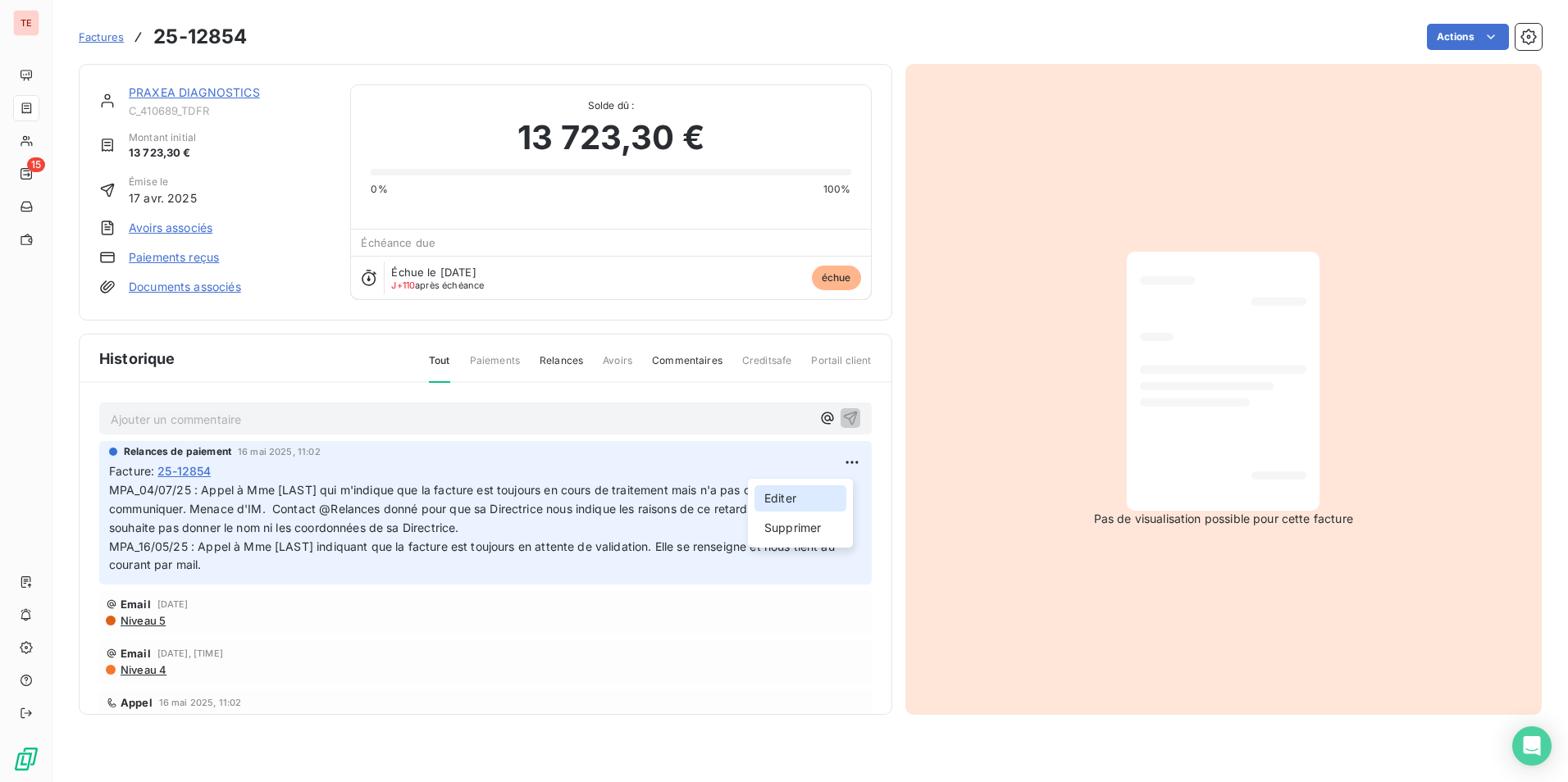 click on "Editer" at bounding box center (800, 498) 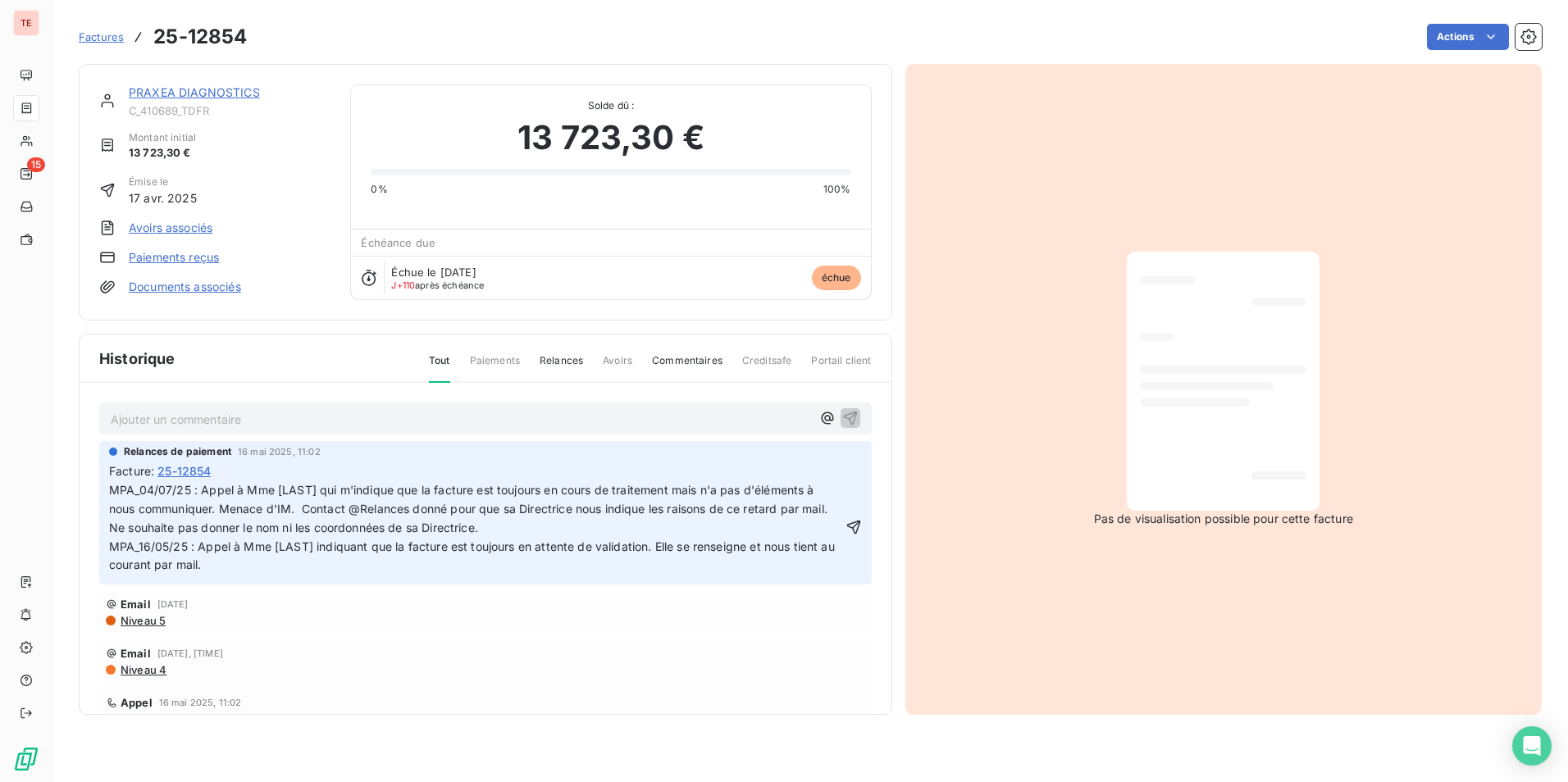 click on "Facture  : 25-12854" at bounding box center (485, 471) 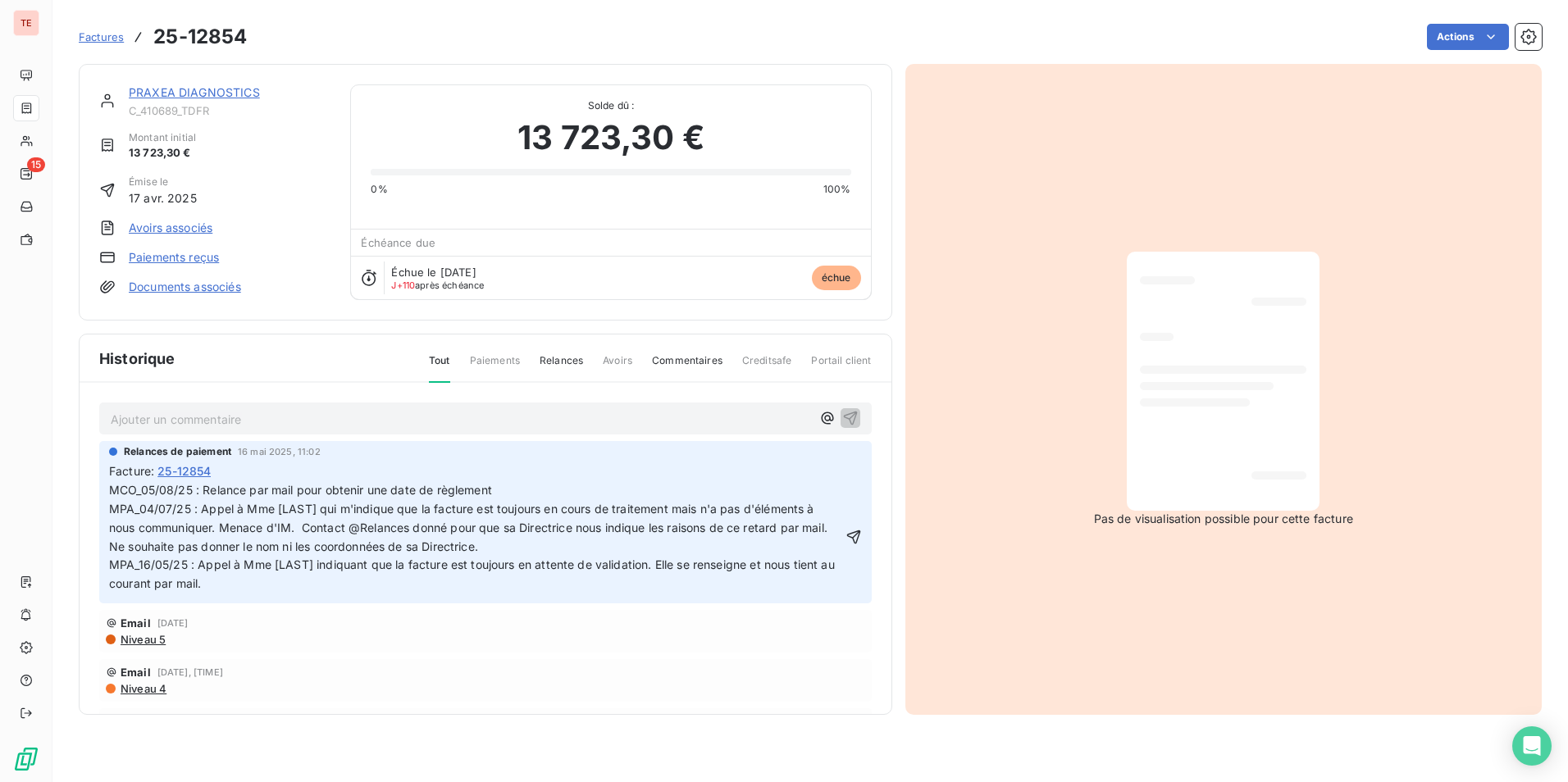 click on "MCO_05/08/25 : Relance par mail pour obtenir une date de règlement
MPA_04/07/25 : Appel à Mme [LAST] qui m'indique que la facture est toujours en cours de traitement mais n'a pas d'éléments à nous communiquer. Menace d'IM.  Contact @Relances donné pour que sa Directrice nous indique les raisons de ce retard par mail. Ne souhaite pas donner le nom ni les coordonnées de sa Directrice.
MPA_16/05/25 : Appel à Mme [LAST] indiquant que la facture est toujours en attente de validation. Elle se renseigne et nous tient au courant par mail." at bounding box center (476, 537) 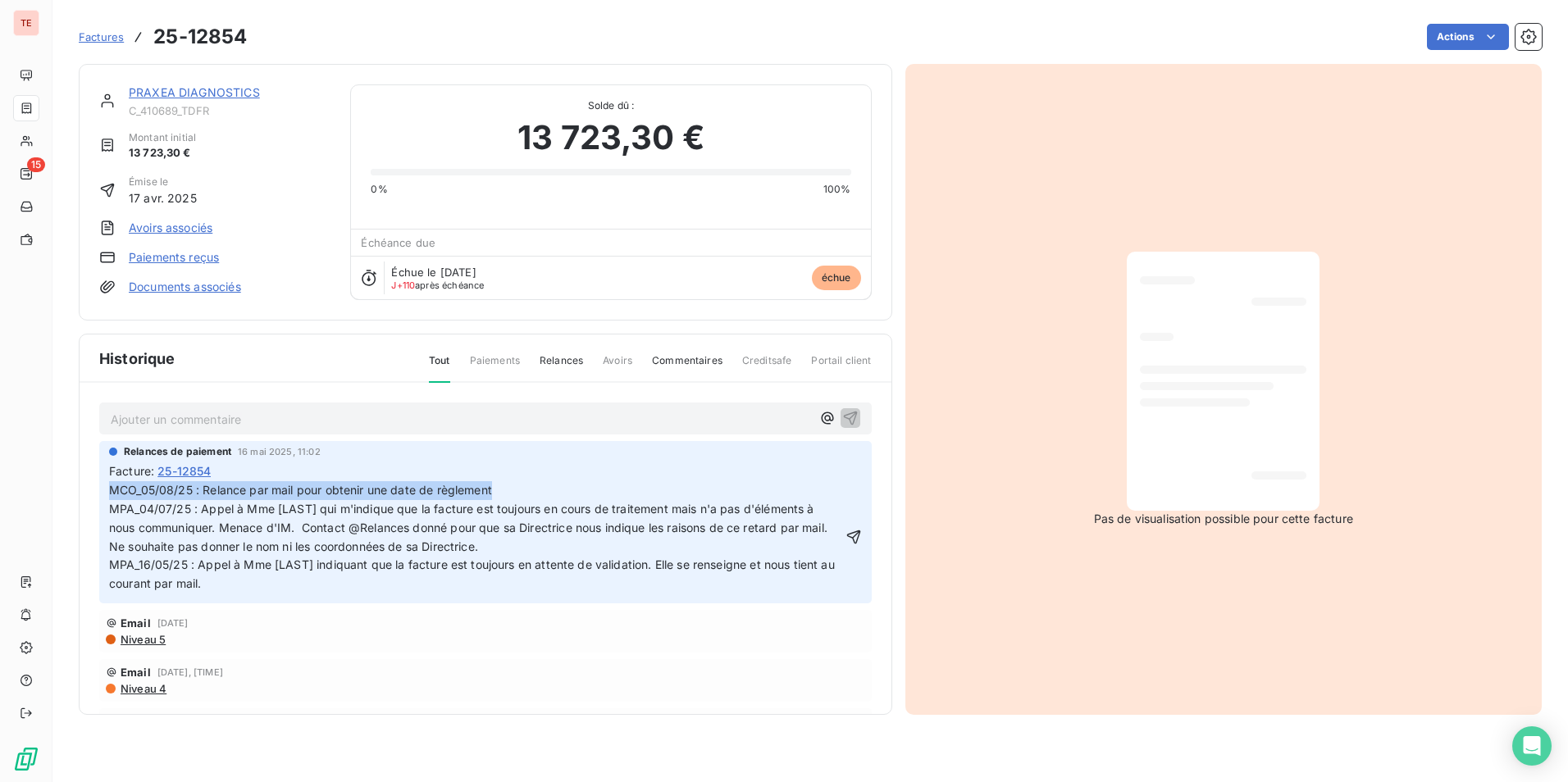 drag, startPoint x: 481, startPoint y: 490, endPoint x: 107, endPoint y: 476, distance: 374.26194 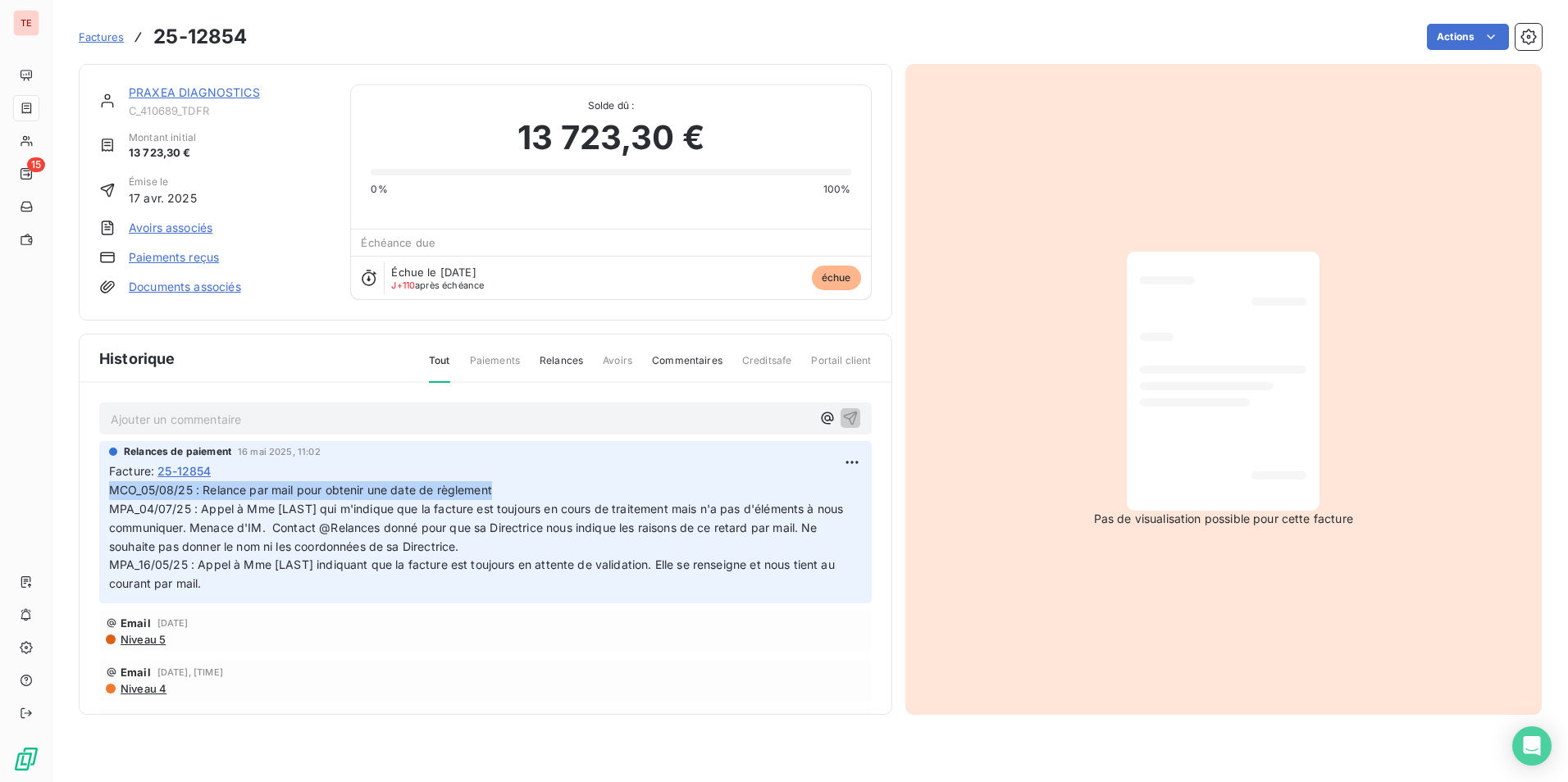 click on "Factures" at bounding box center [101, 37] 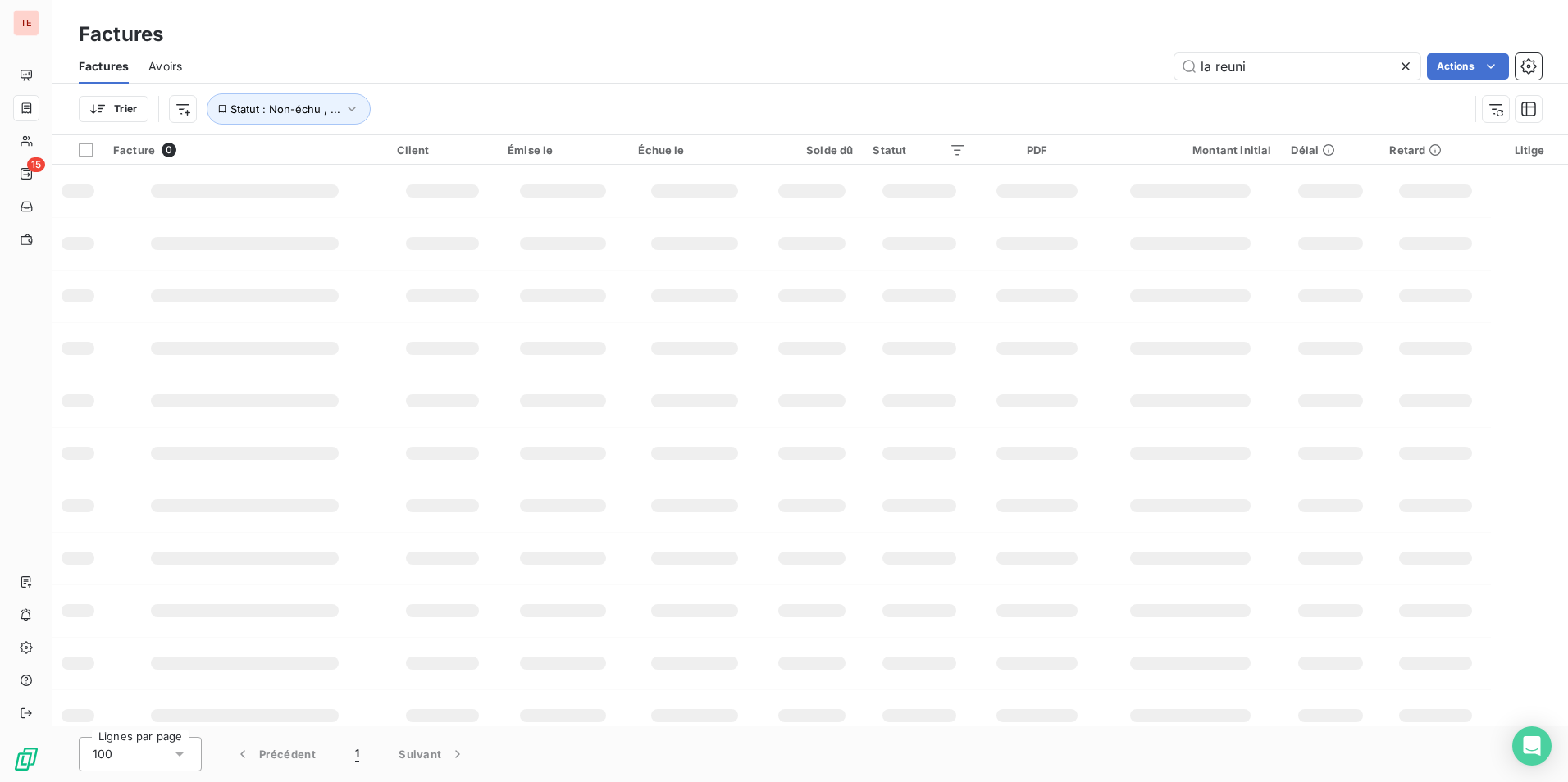 click 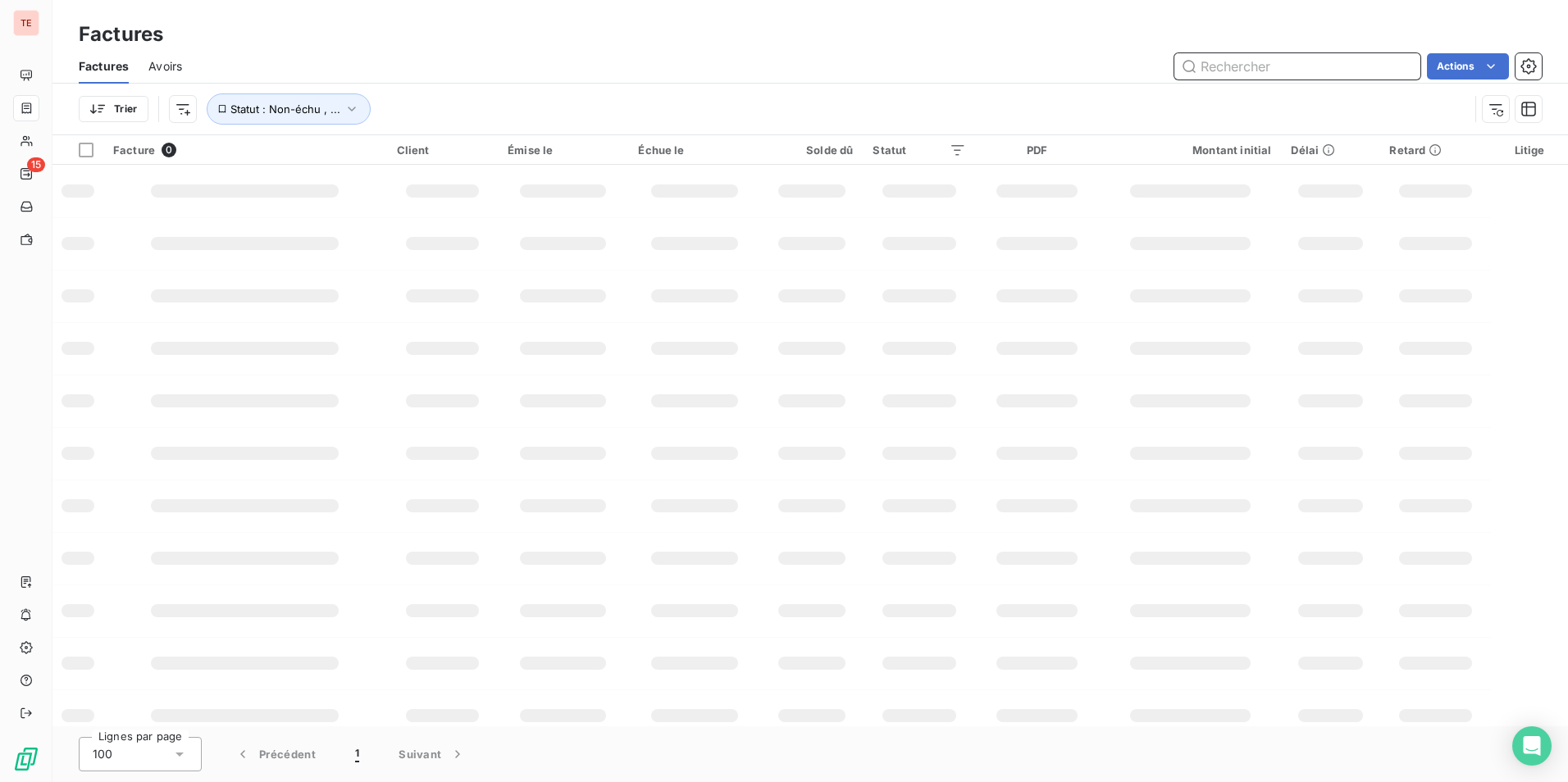 click at bounding box center (1297, 66) 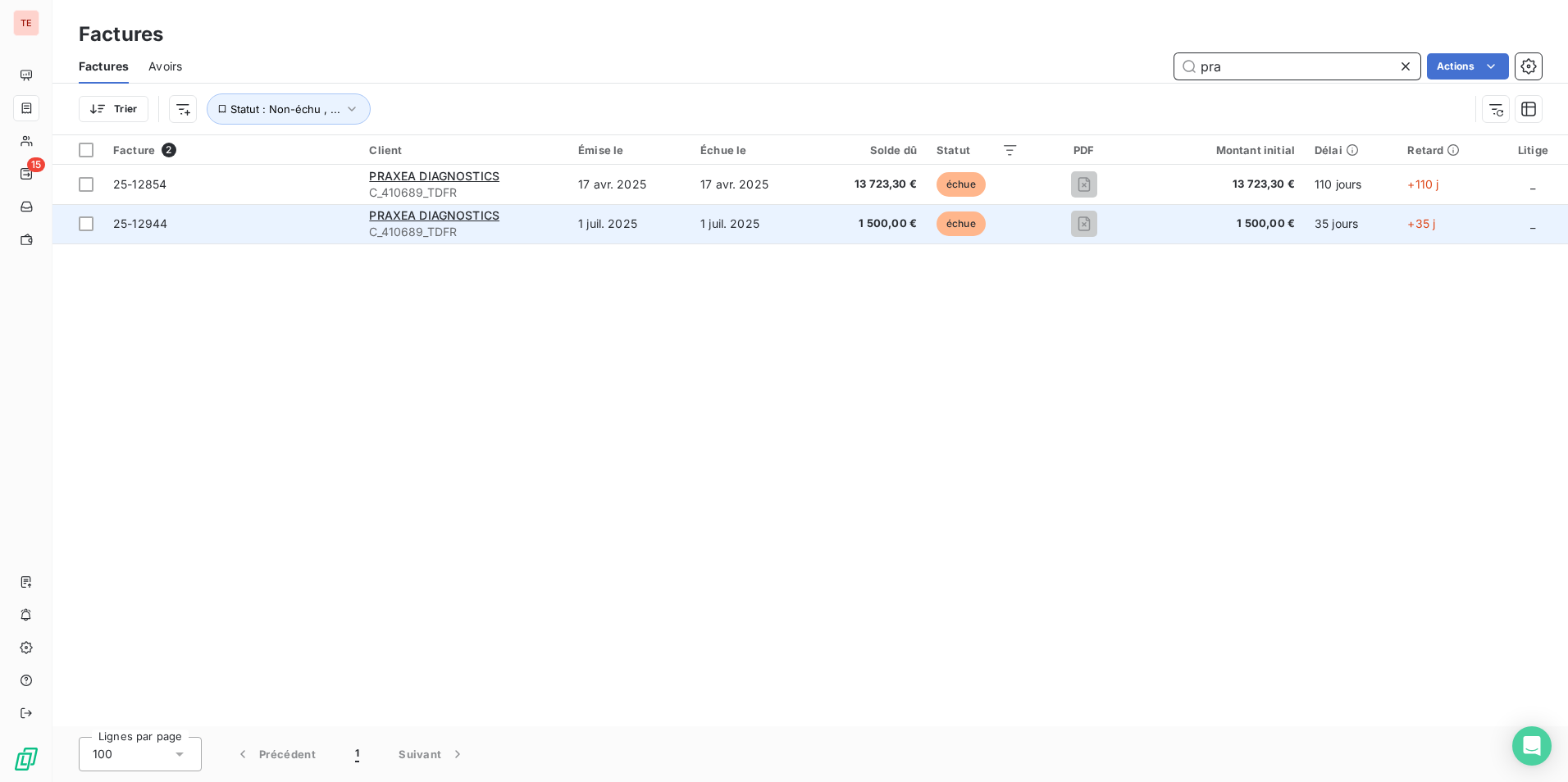 type on "pra" 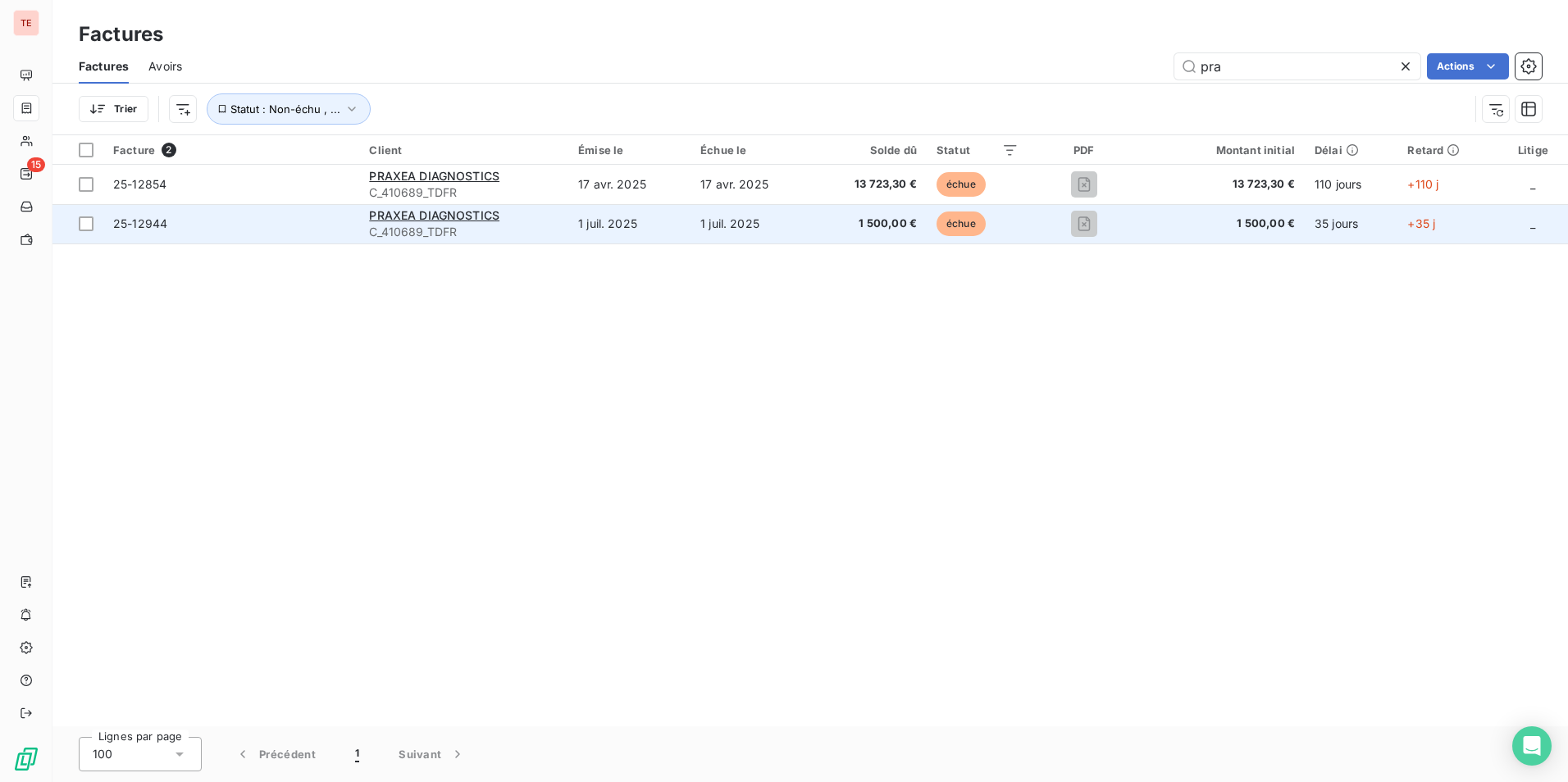 click on "C_410689_TDFR" at bounding box center (463, 232) 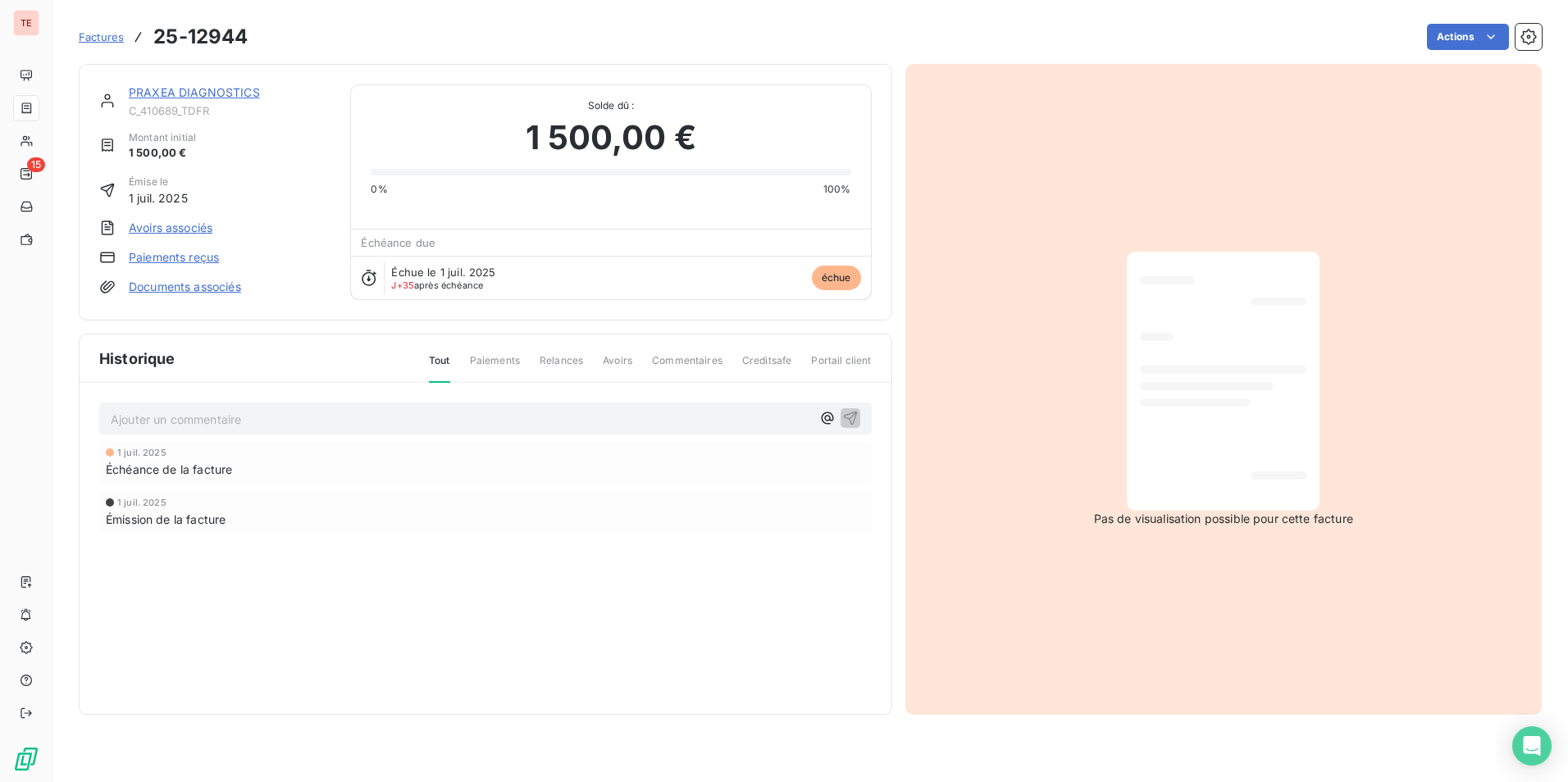 click on "Ajouter un commentaire ﻿" at bounding box center [461, 419] 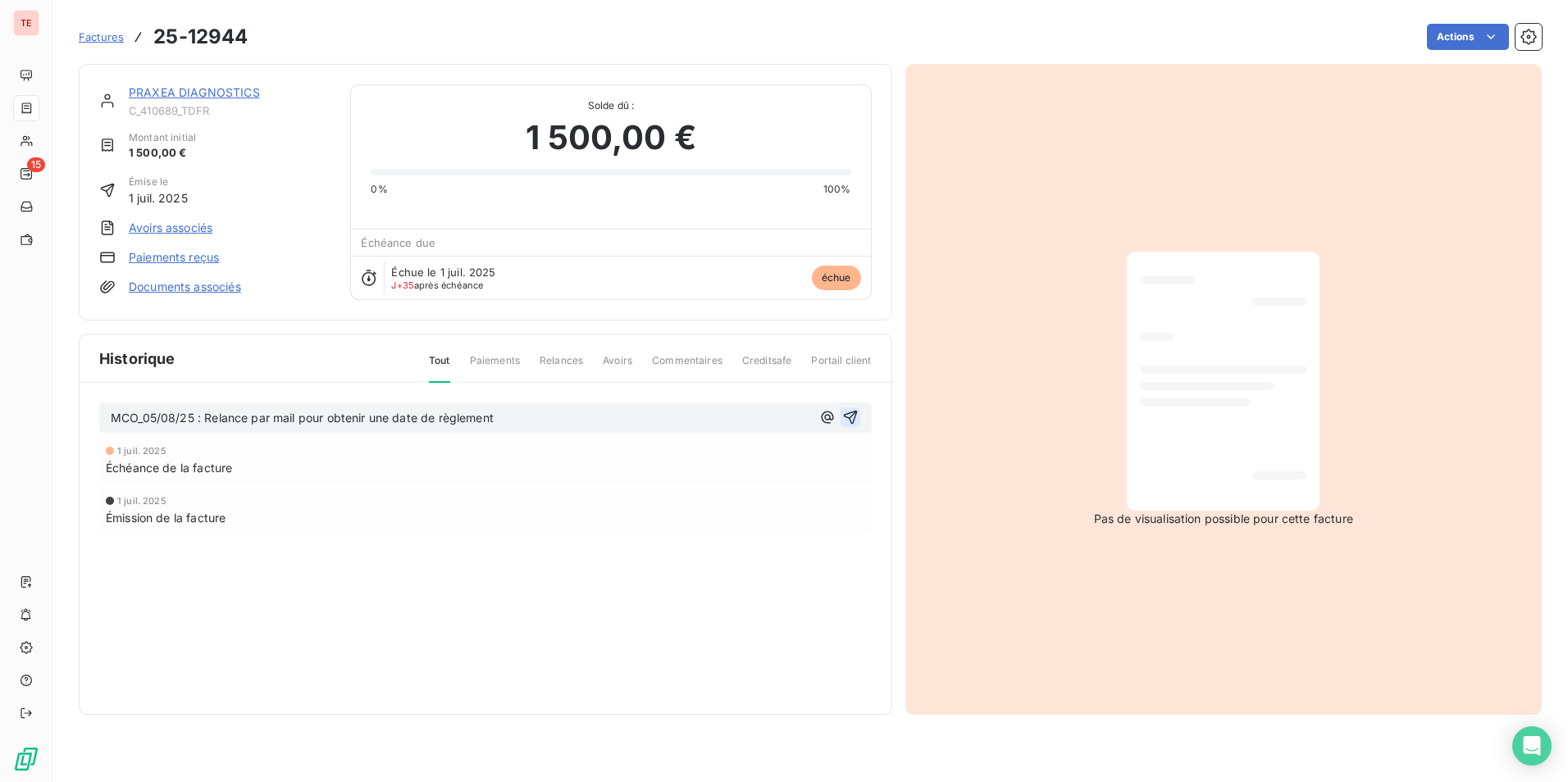 click at bounding box center [850, 417] 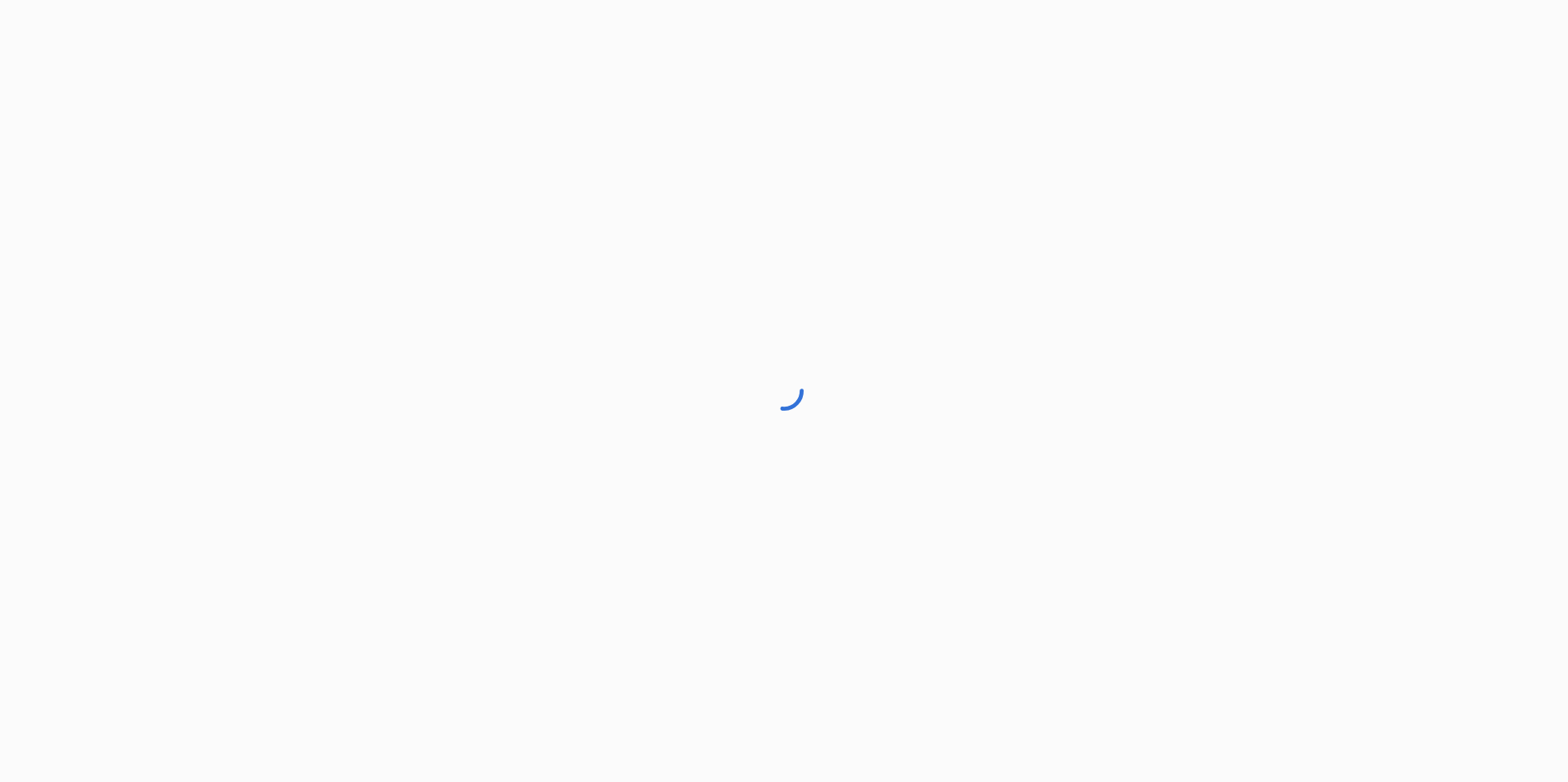 scroll, scrollTop: 0, scrollLeft: 0, axis: both 